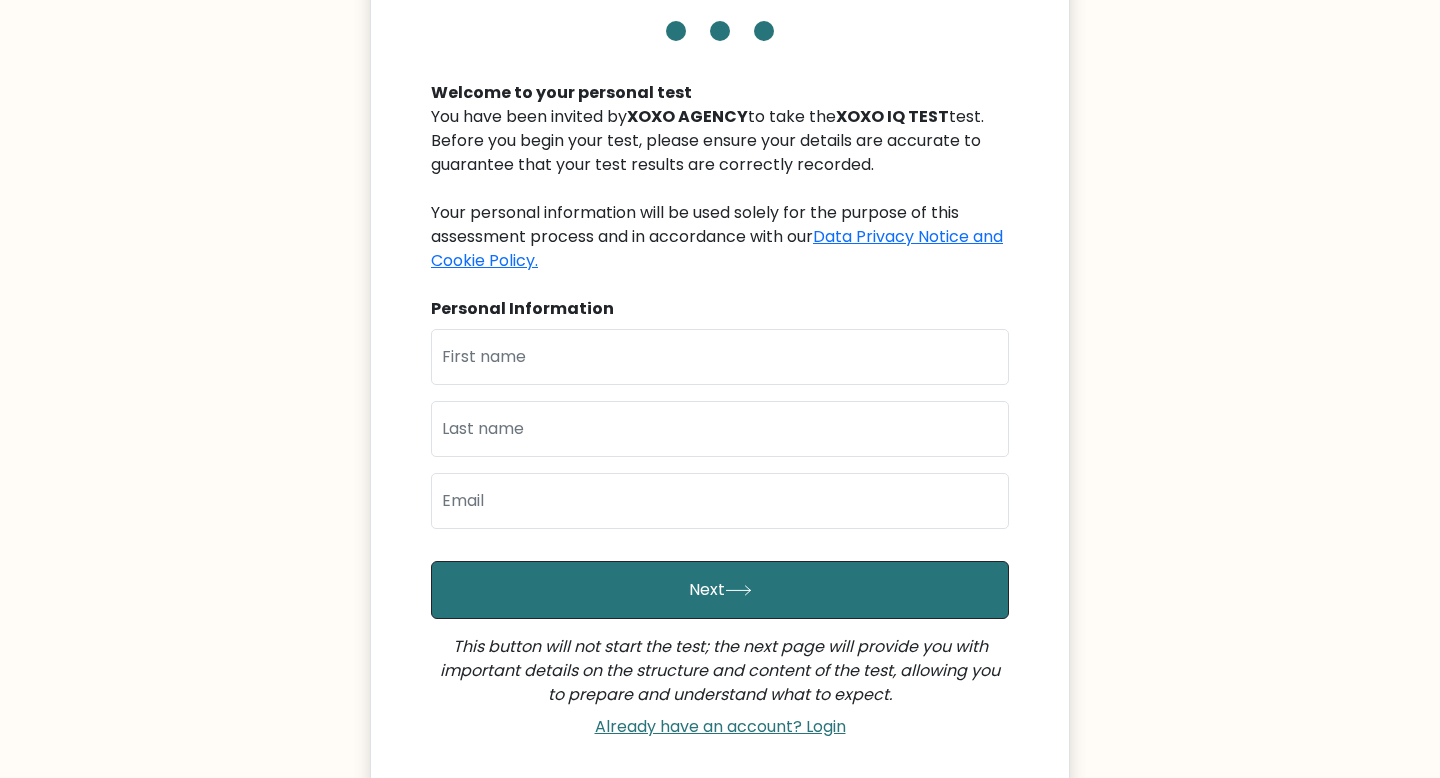 scroll, scrollTop: 163, scrollLeft: 0, axis: vertical 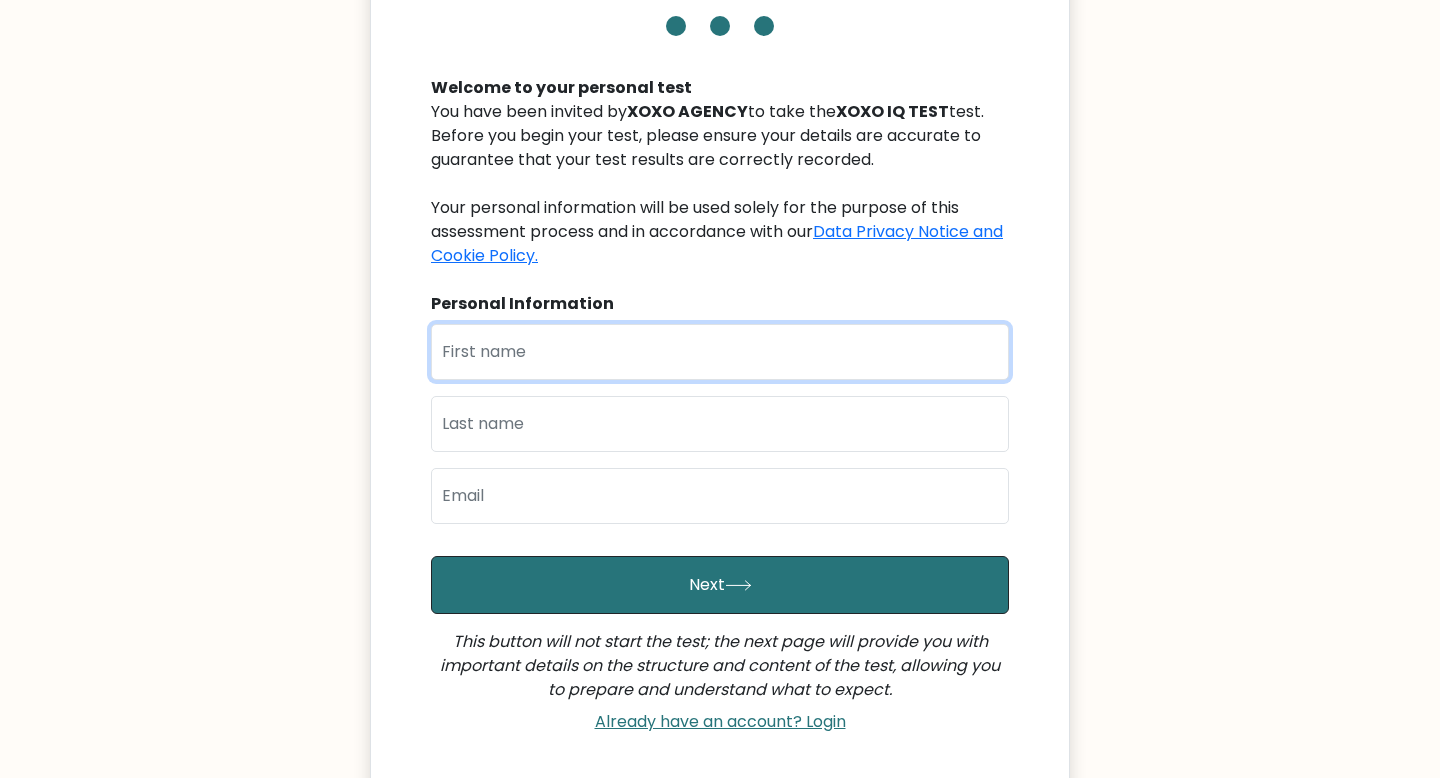 click at bounding box center [720, 352] 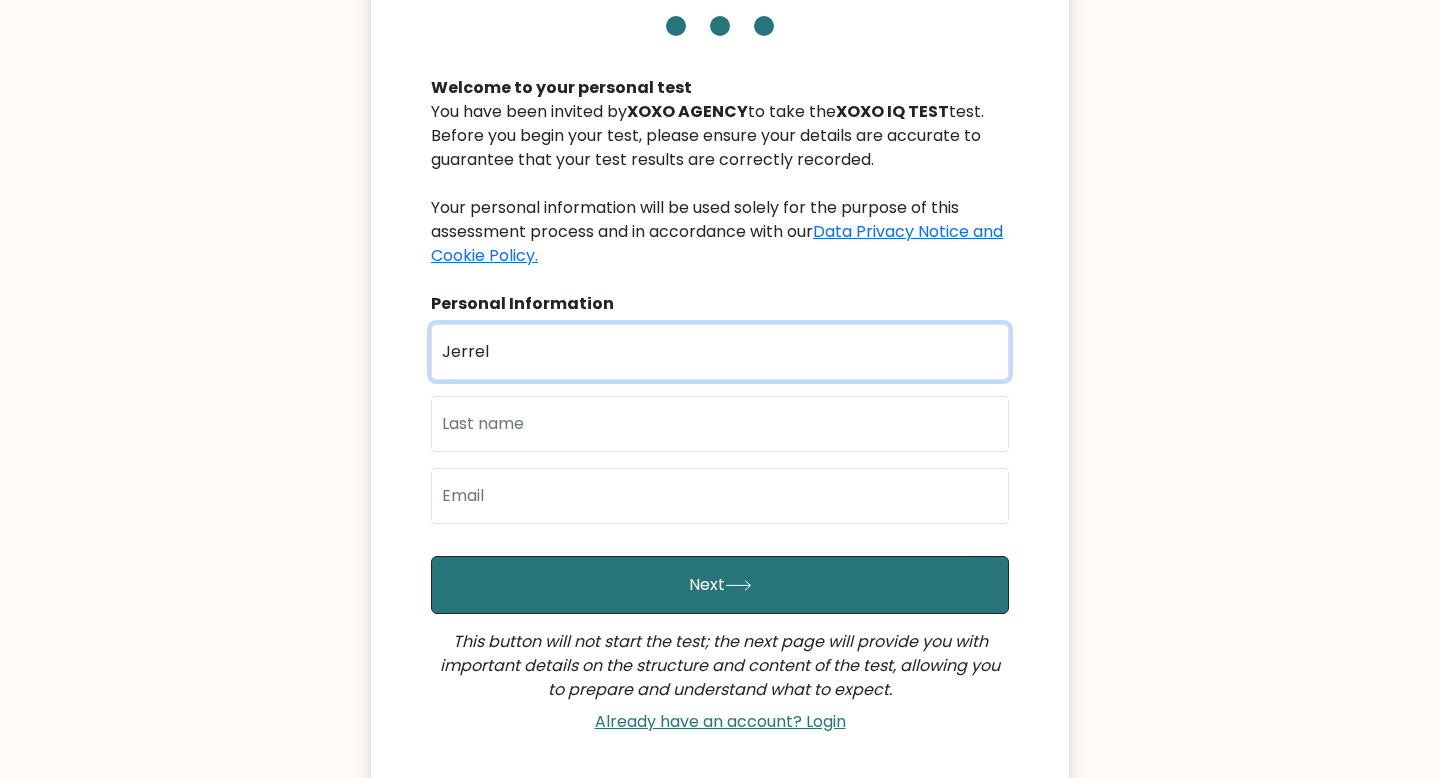 type on "Jerrel" 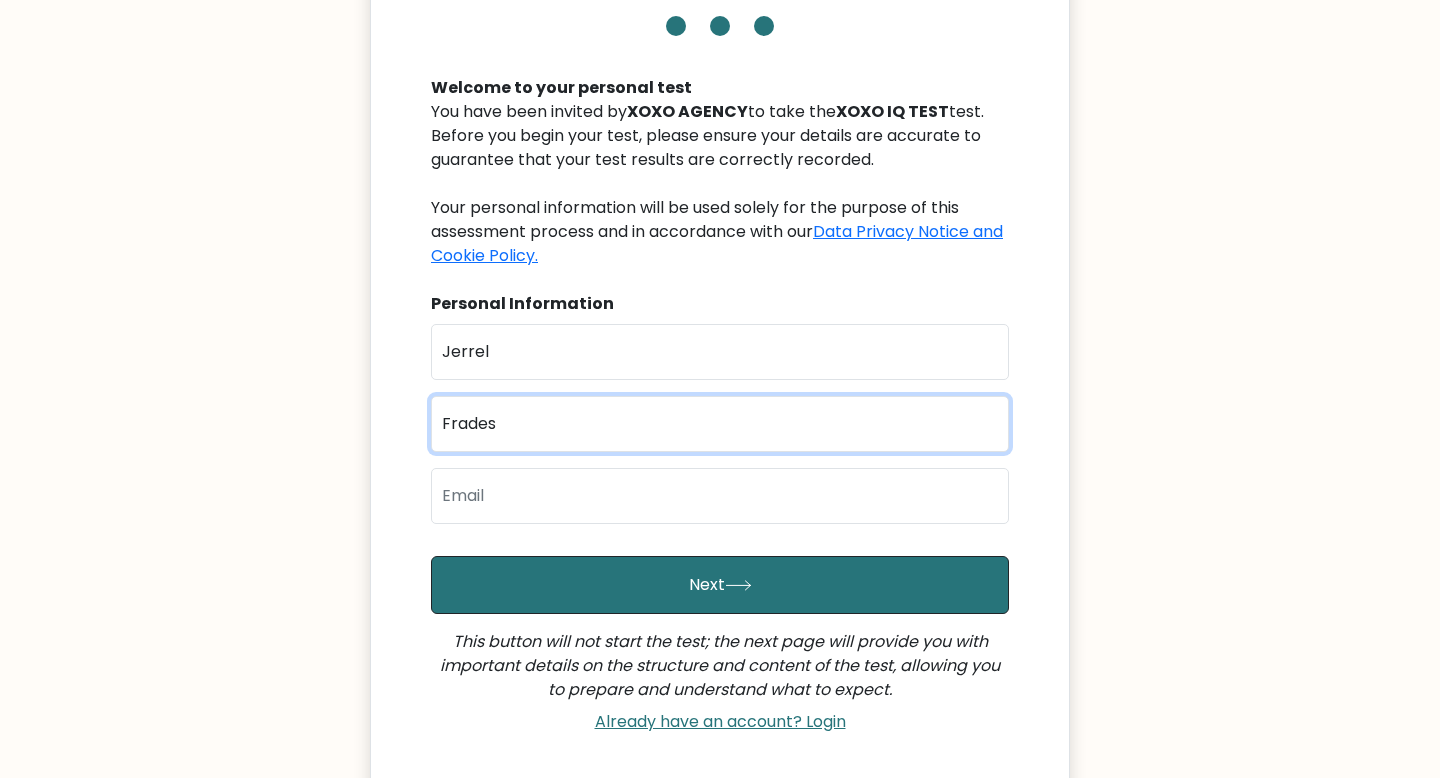 type on "Frades" 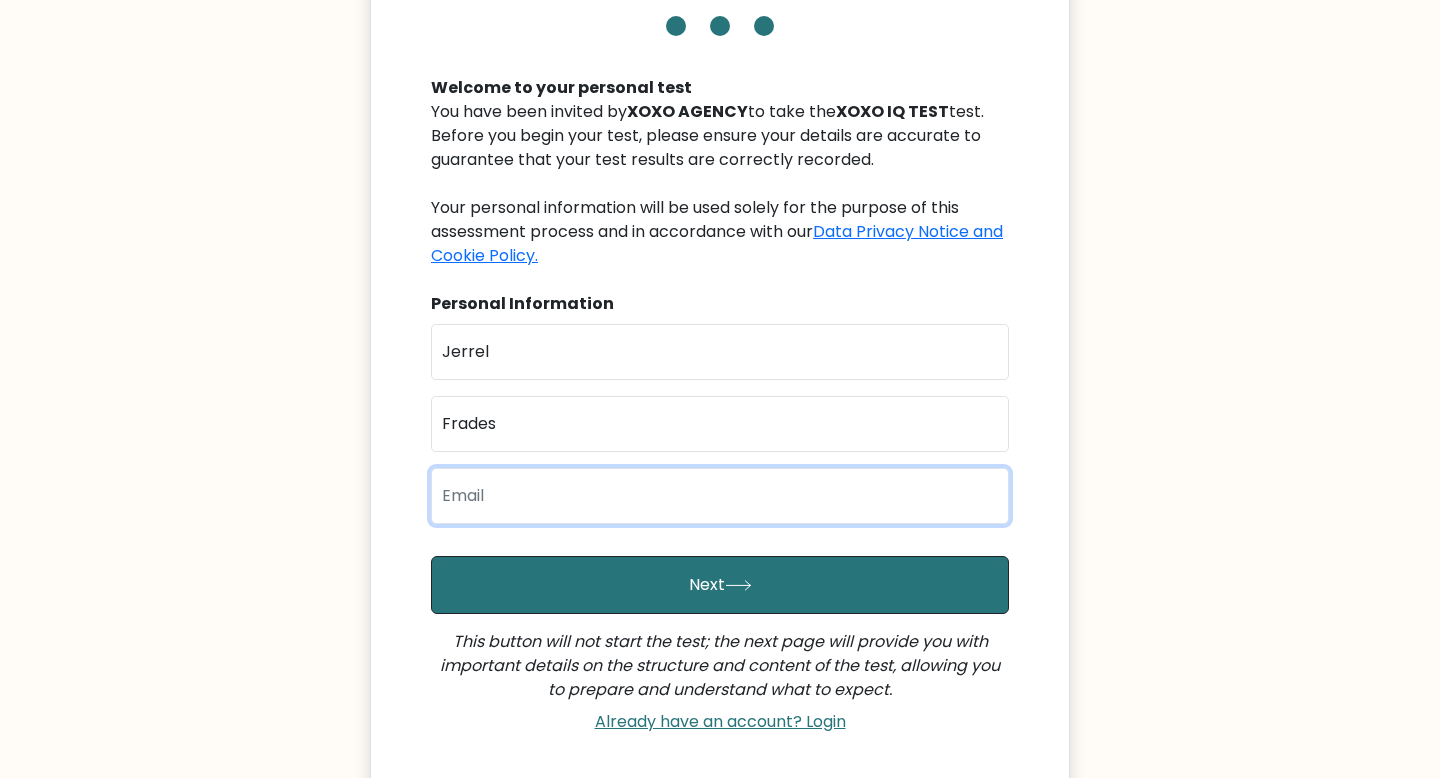 click at bounding box center (720, 496) 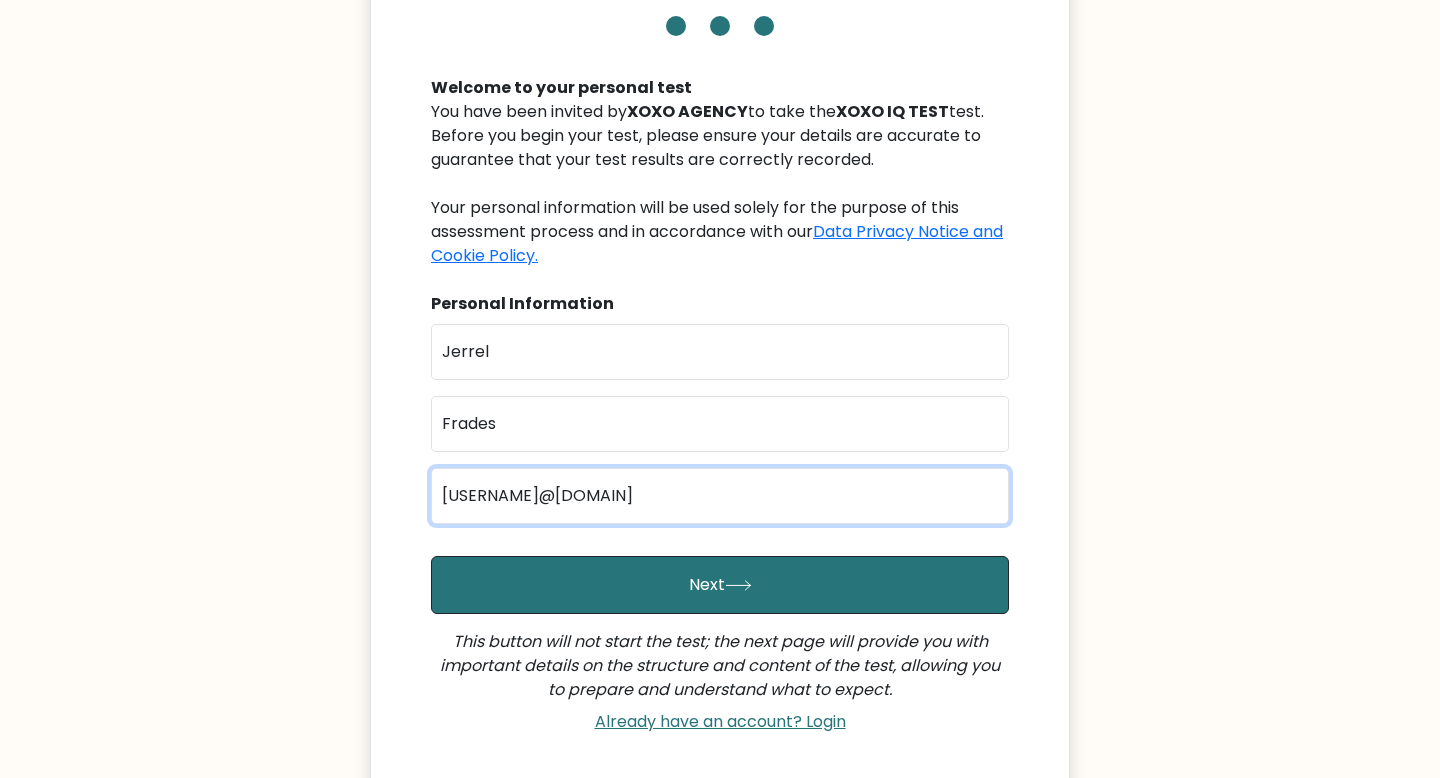 click on "[USERNAME]@[DOMAIN]" at bounding box center (720, 496) 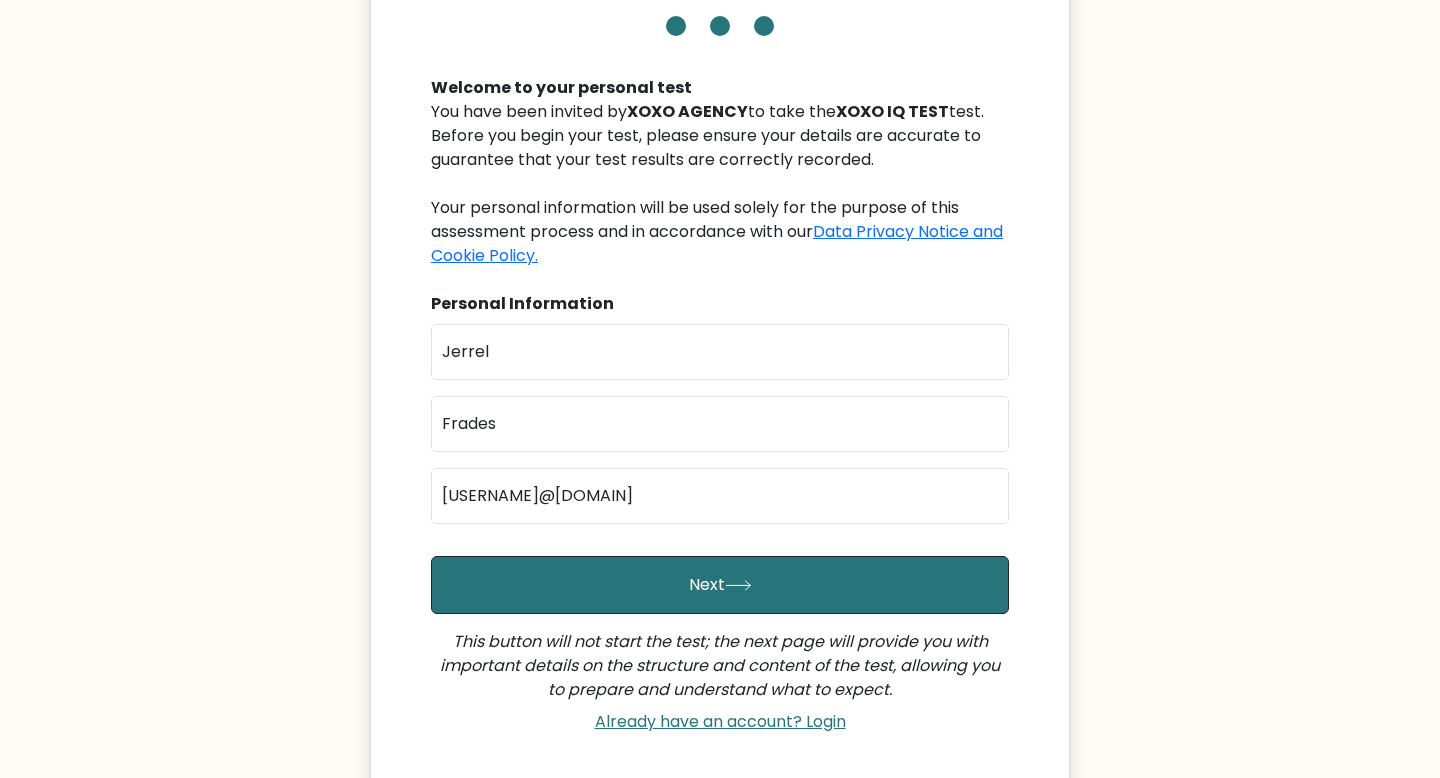 click on "XOXO IQ TEST
Welcome to your personal test
You have been invited by  XOXO AGENCY  to take the  XOXO IQ TEST  test. Before you begin
your test, please ensure your details are accurate to guarantee that your test results are correctly recorded.
Your personal information will be used solely for the purpose of this assessment process and in accordance with
our  Data Privacy Notice and Cookie Policy.
Personal Information
First Name
[FIRST]
Last Name
[LAST]
Email
[EMAIL]
Next" at bounding box center [720, 399] 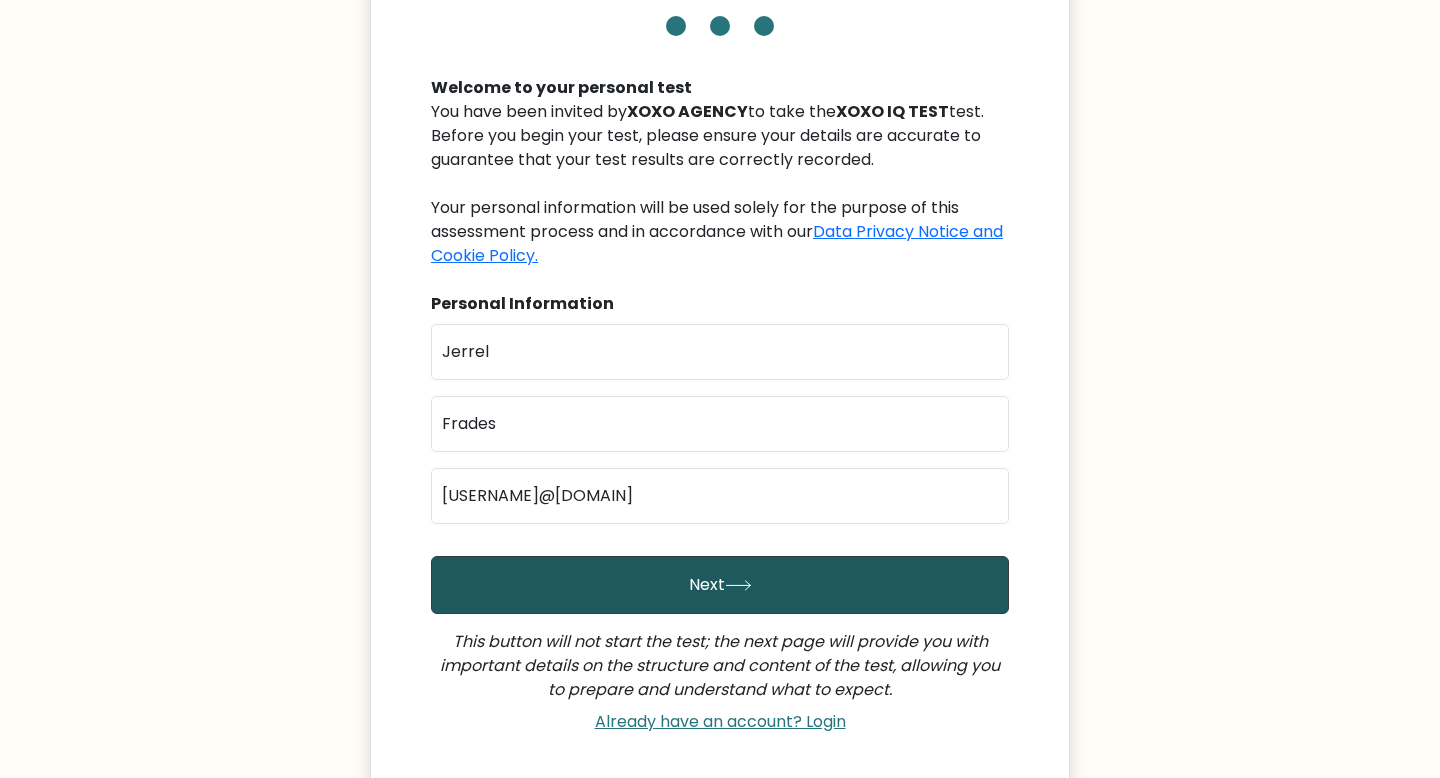 click on "Next" at bounding box center (720, 585) 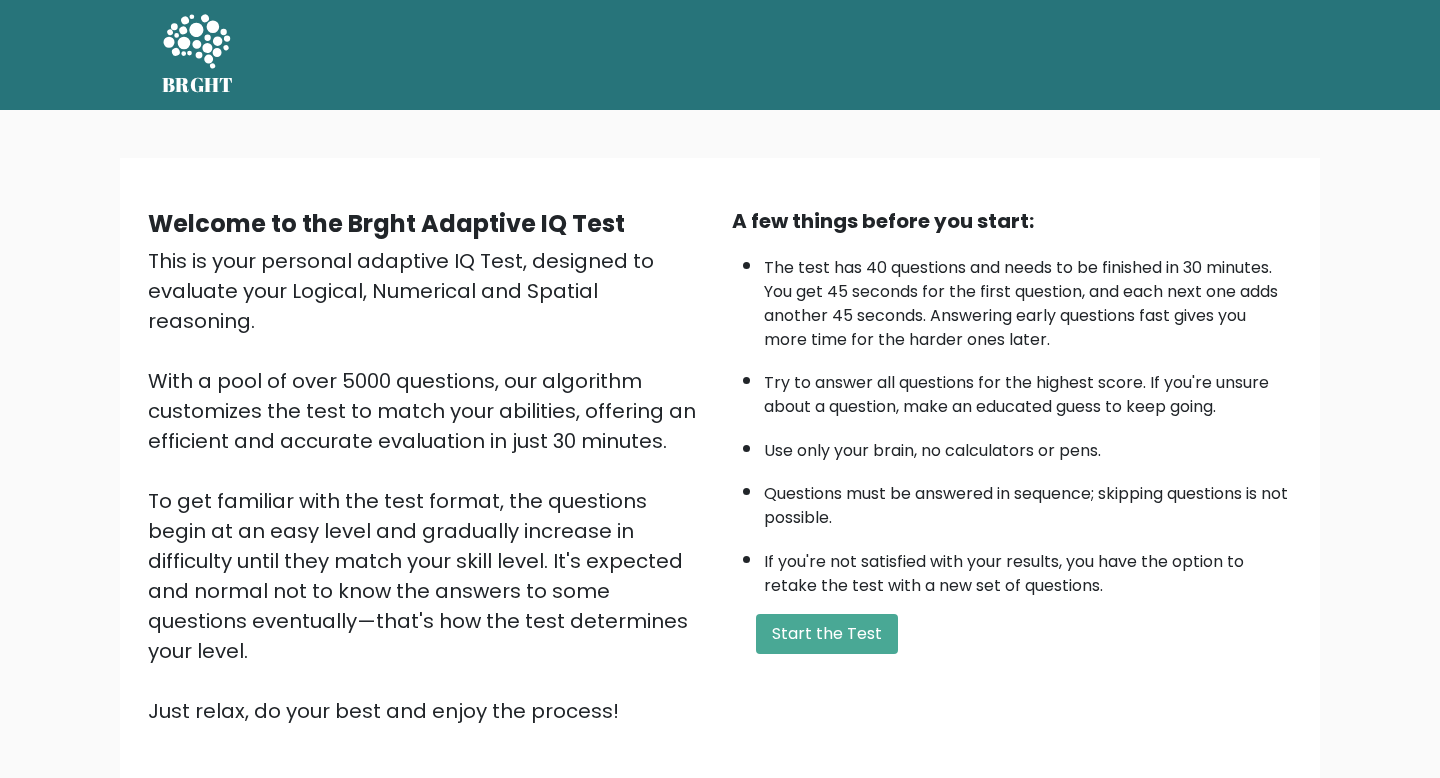 scroll, scrollTop: 0, scrollLeft: 0, axis: both 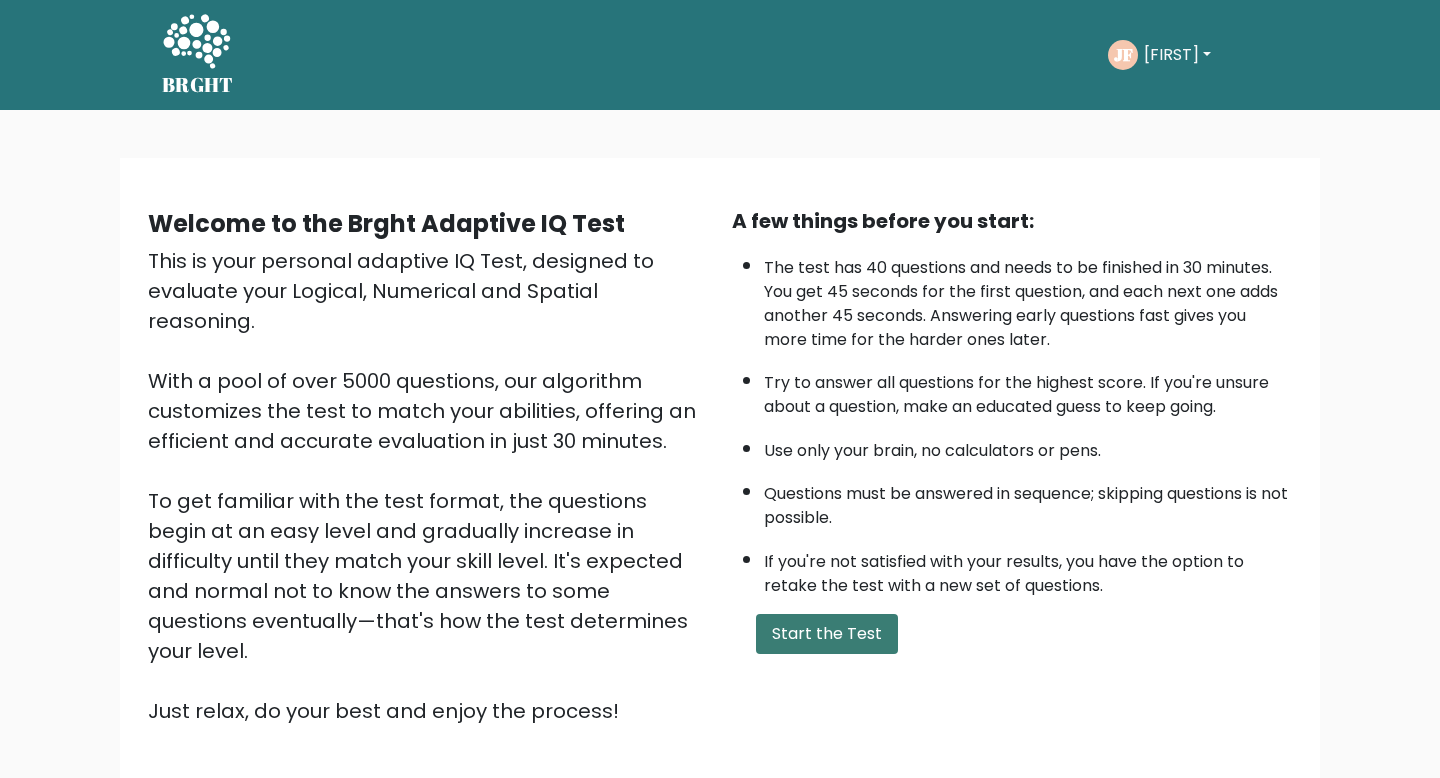 click on "Start the Test" at bounding box center (827, 634) 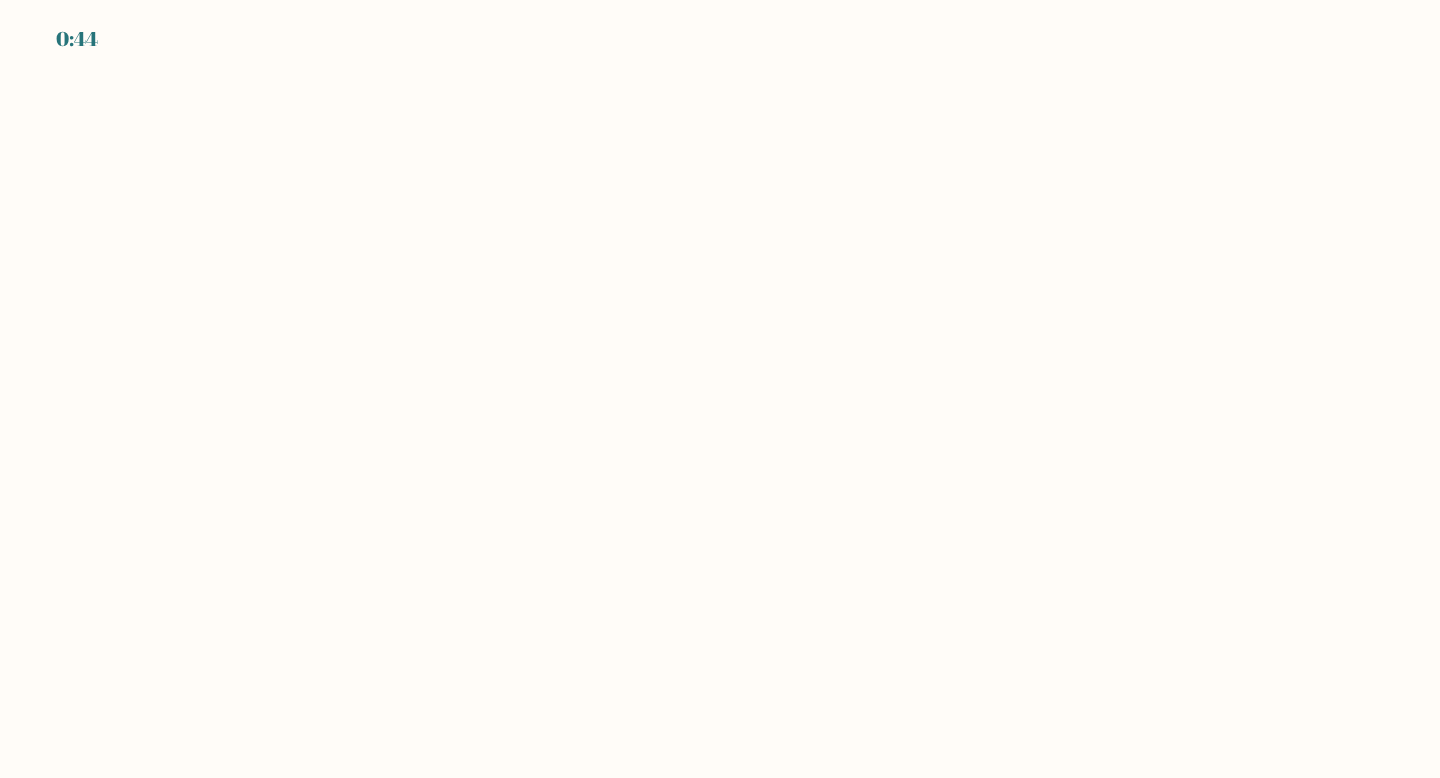 scroll, scrollTop: 0, scrollLeft: 0, axis: both 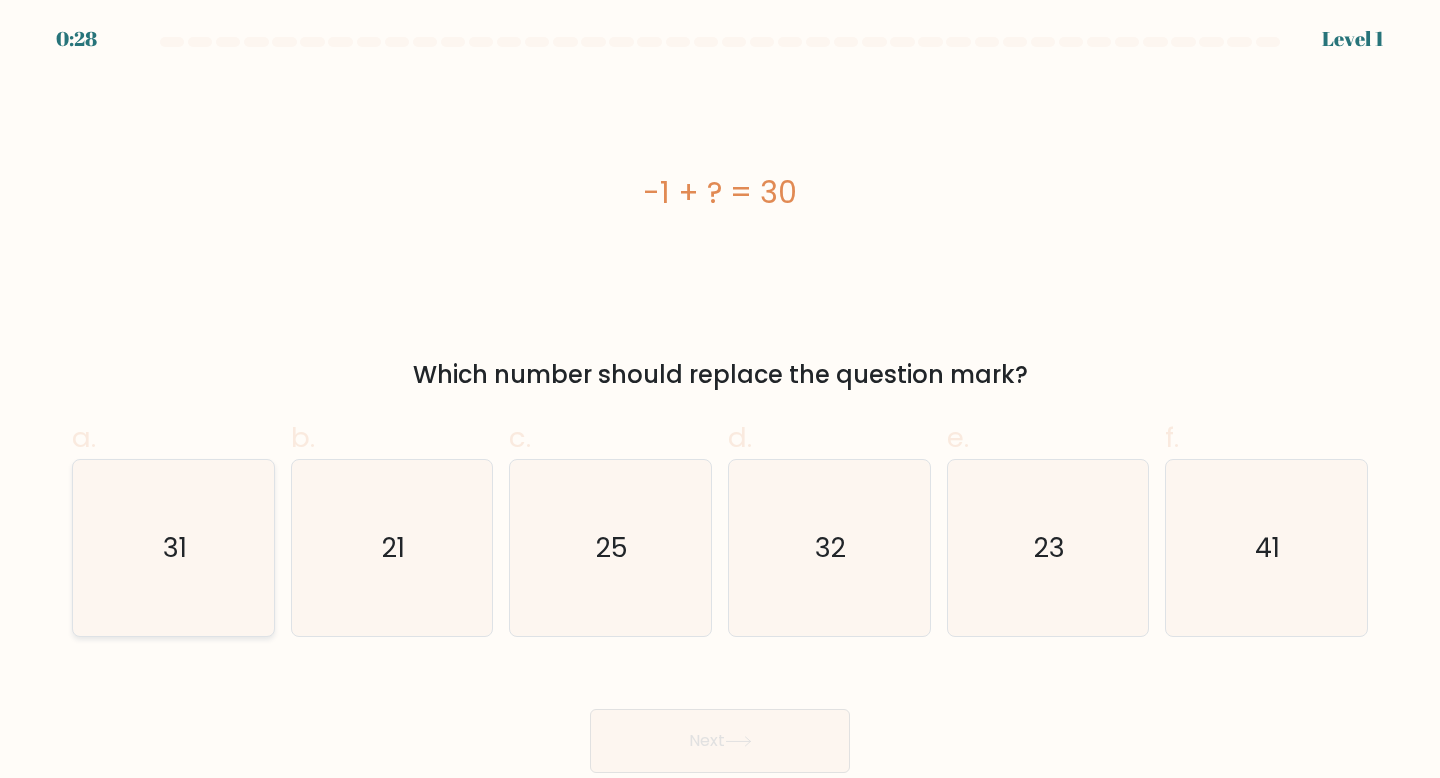 click on "31" 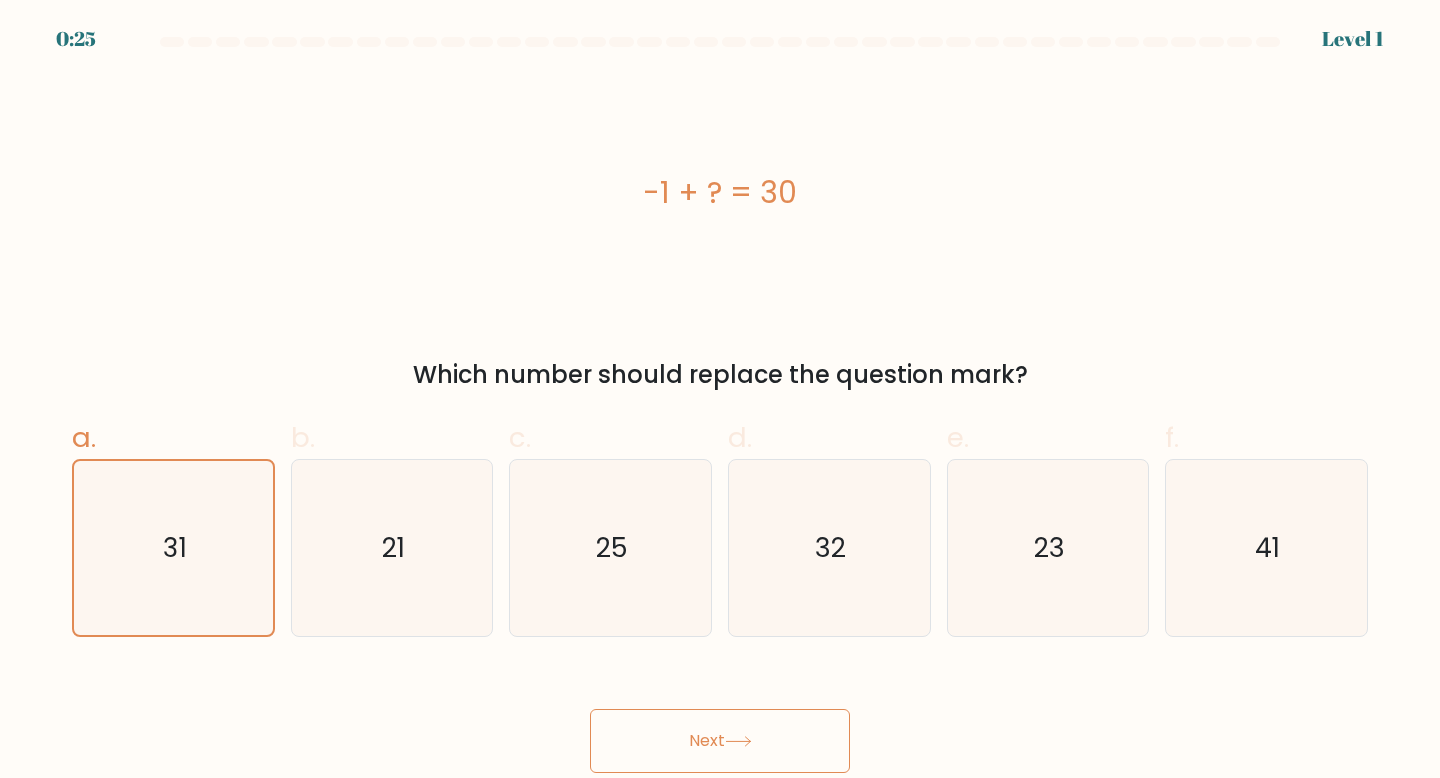click on "Next" at bounding box center [720, 741] 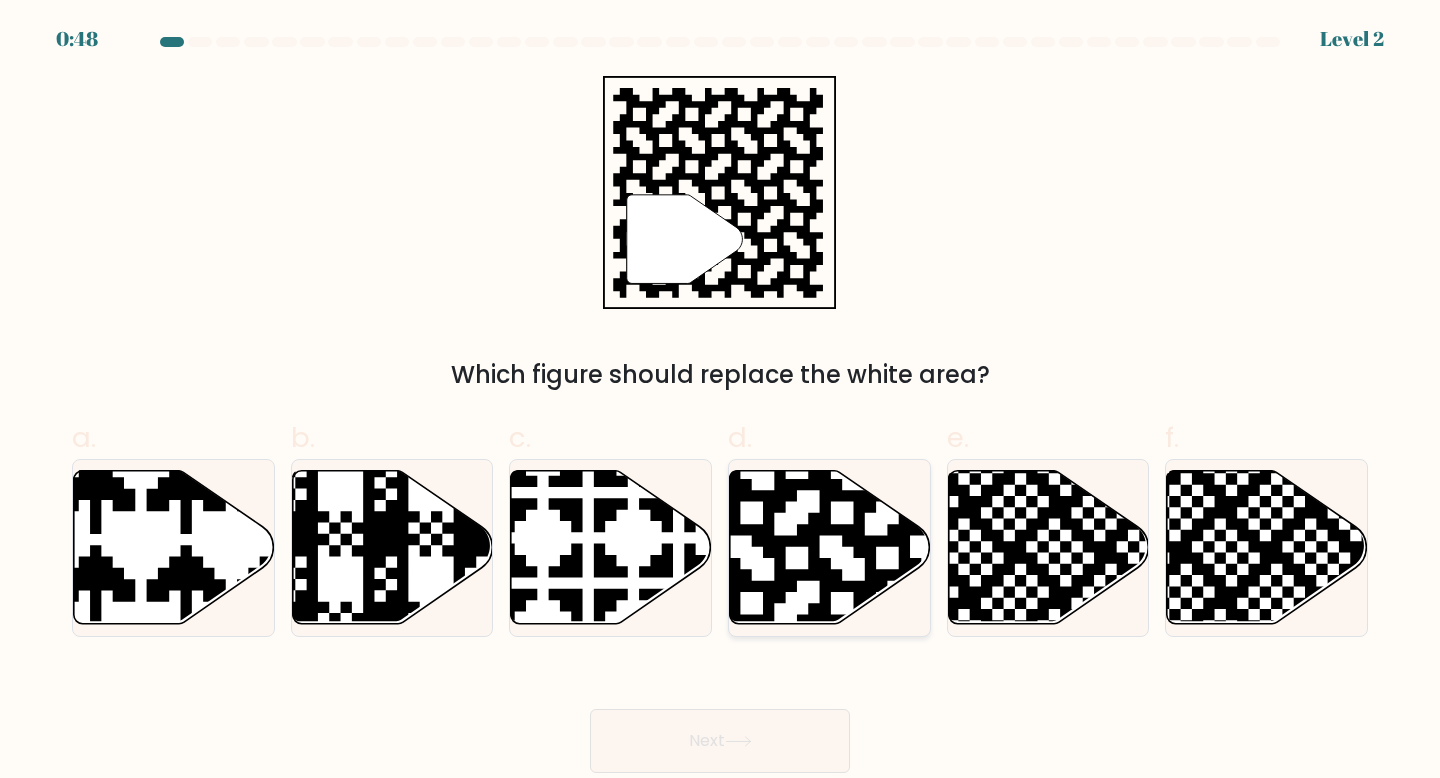 click 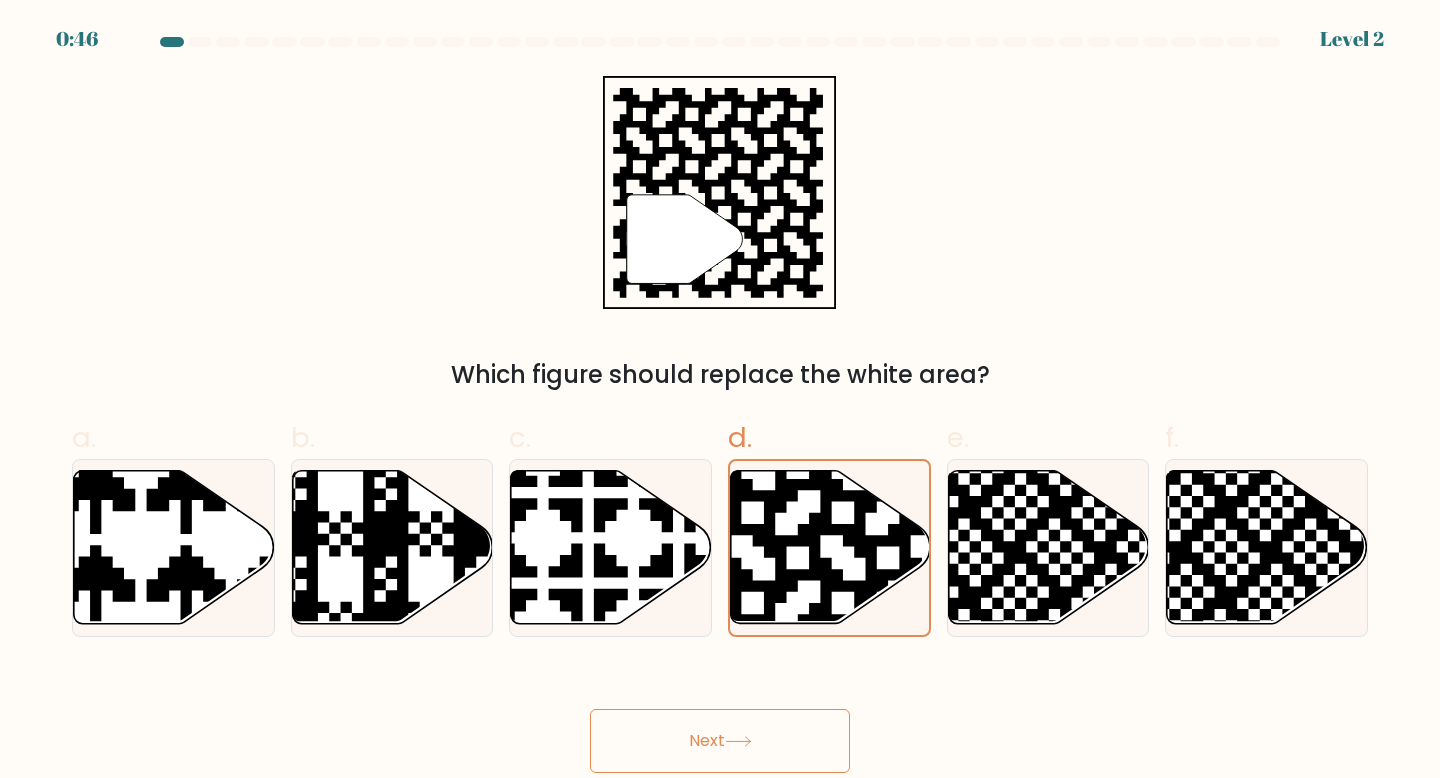 click on "Next" at bounding box center (720, 741) 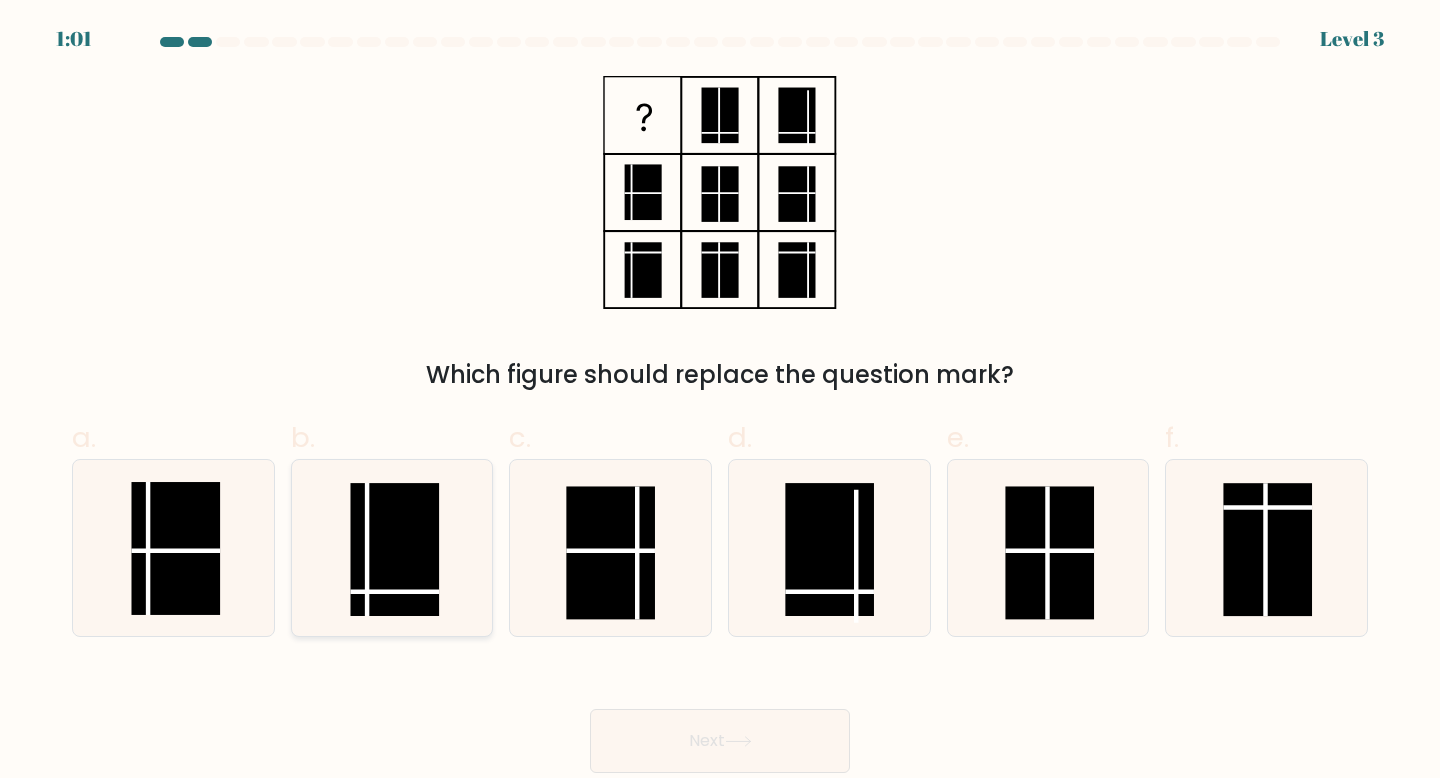 click 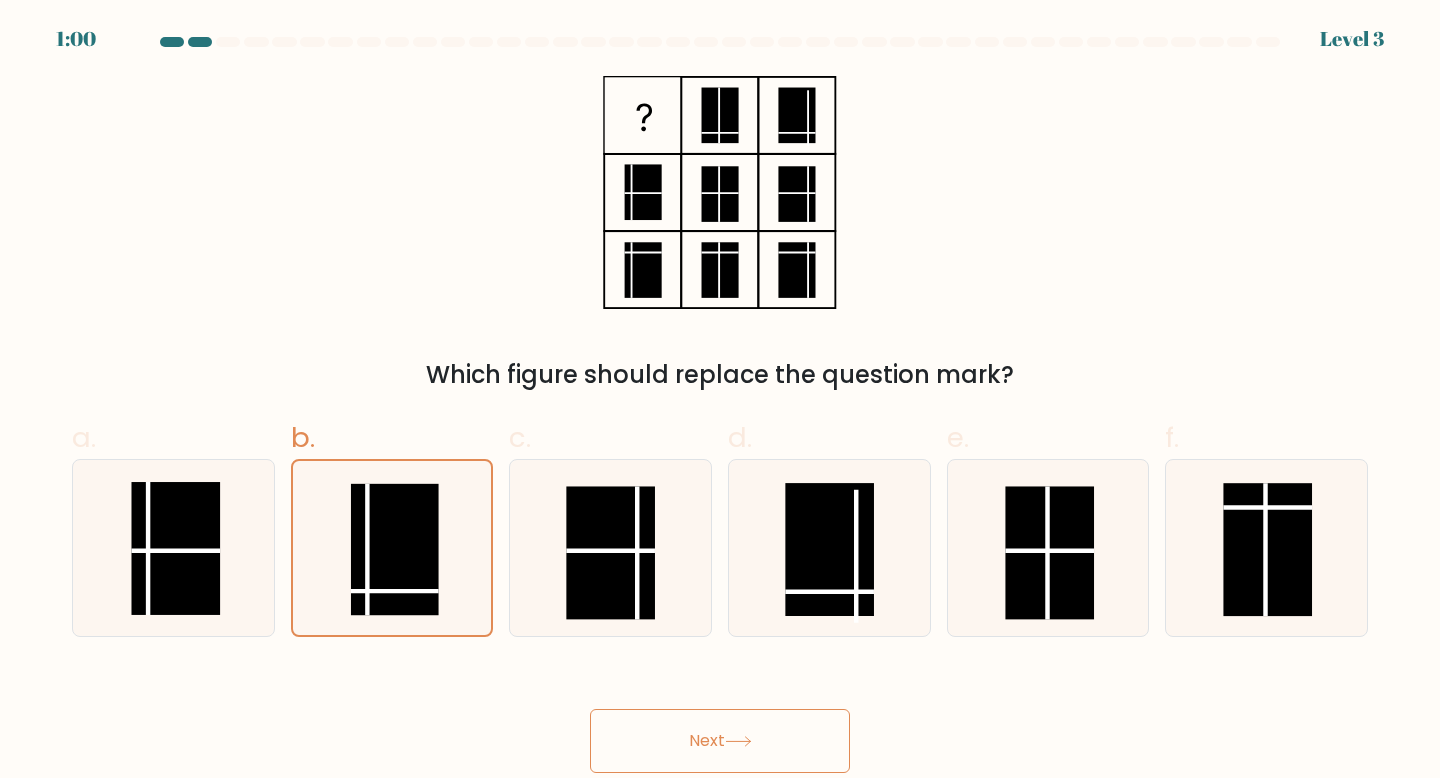 click on "Next" at bounding box center (720, 741) 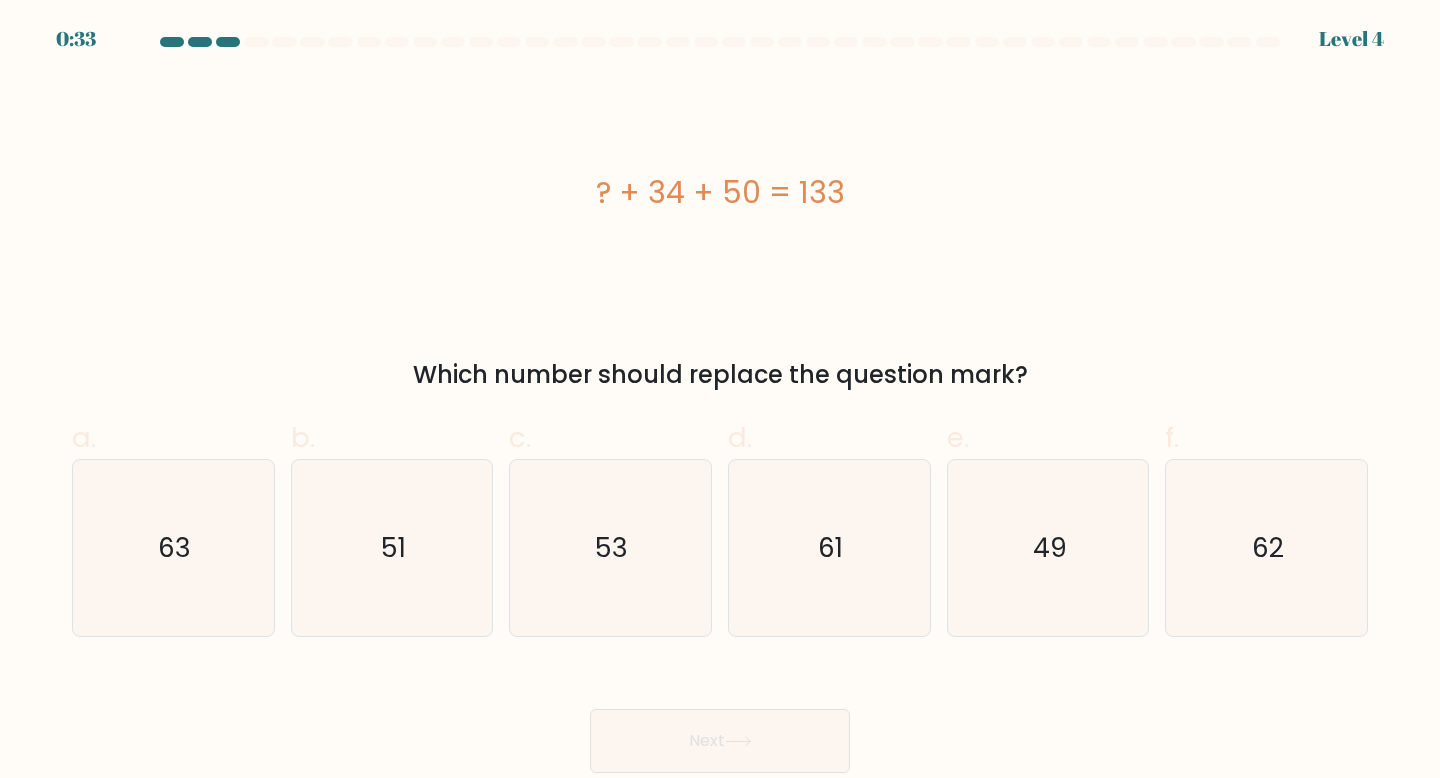 click on "? + 34 + 50 = 133" at bounding box center (720, 192) 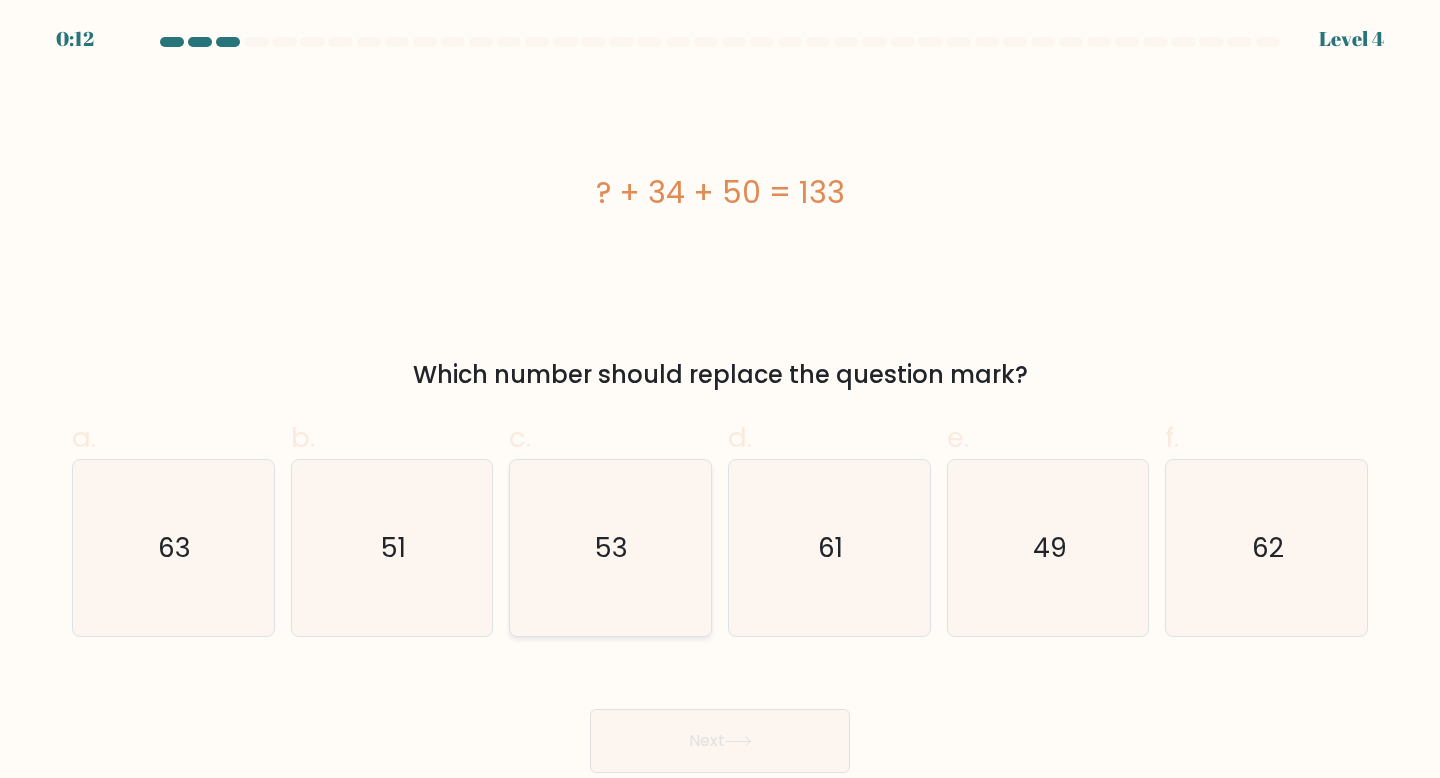 click on "53" 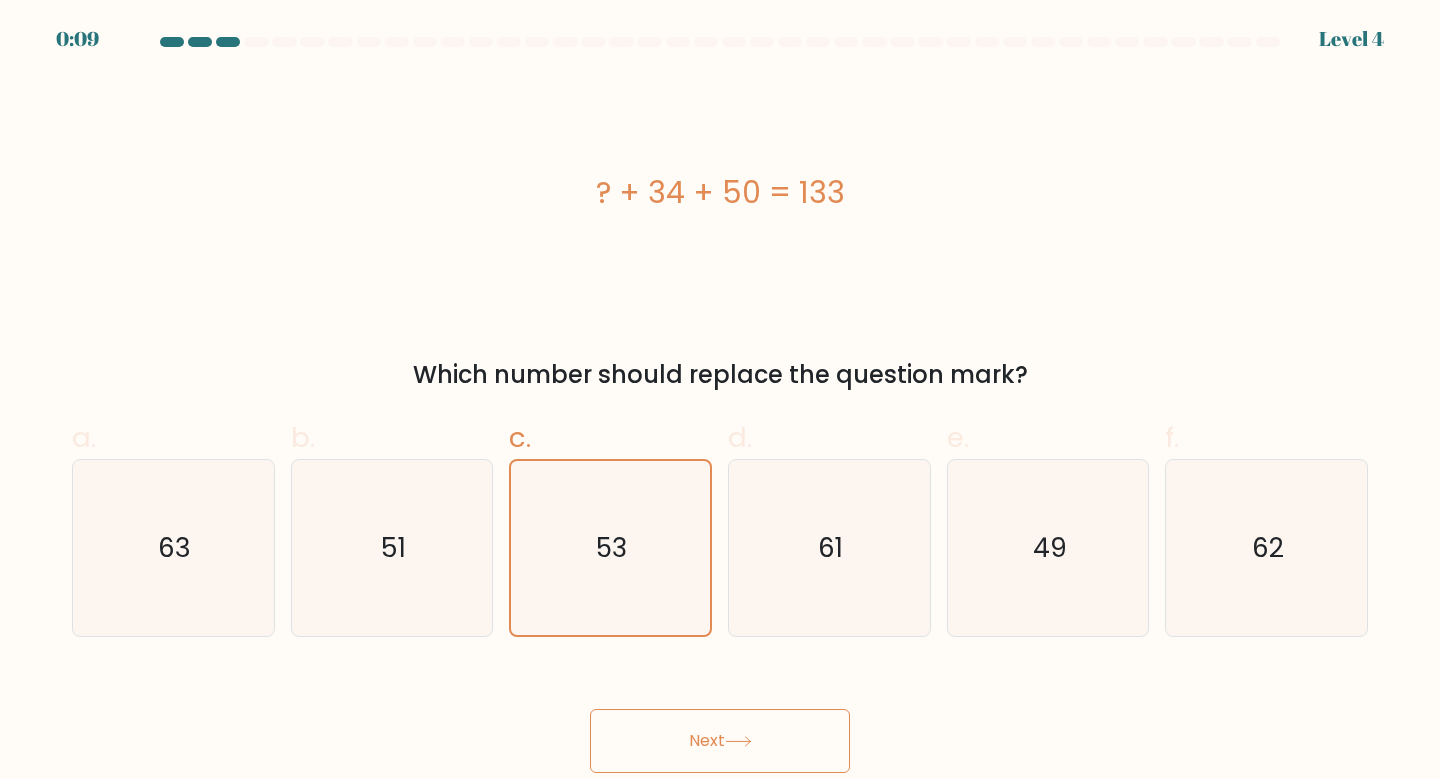 click on "Next" at bounding box center (720, 741) 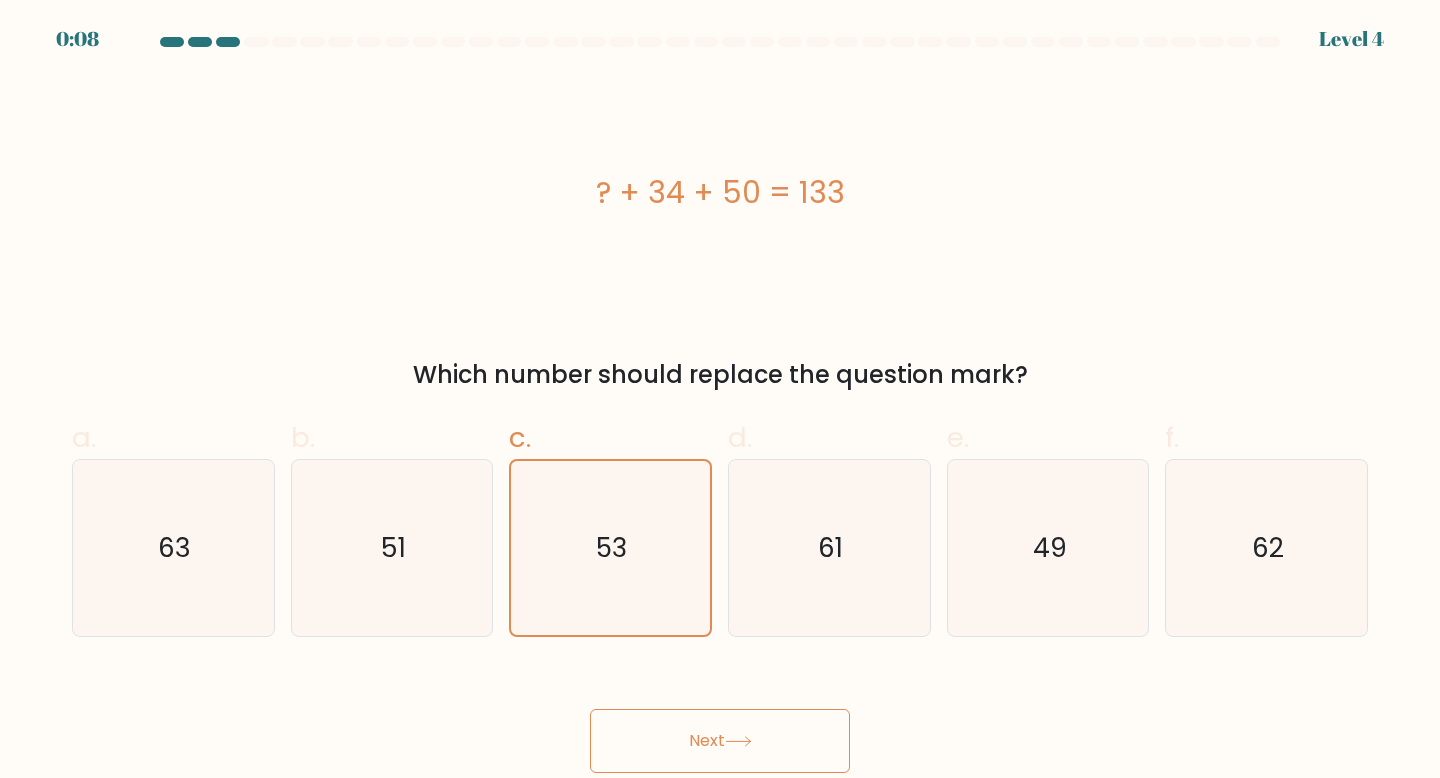 click on "Next" at bounding box center [720, 741] 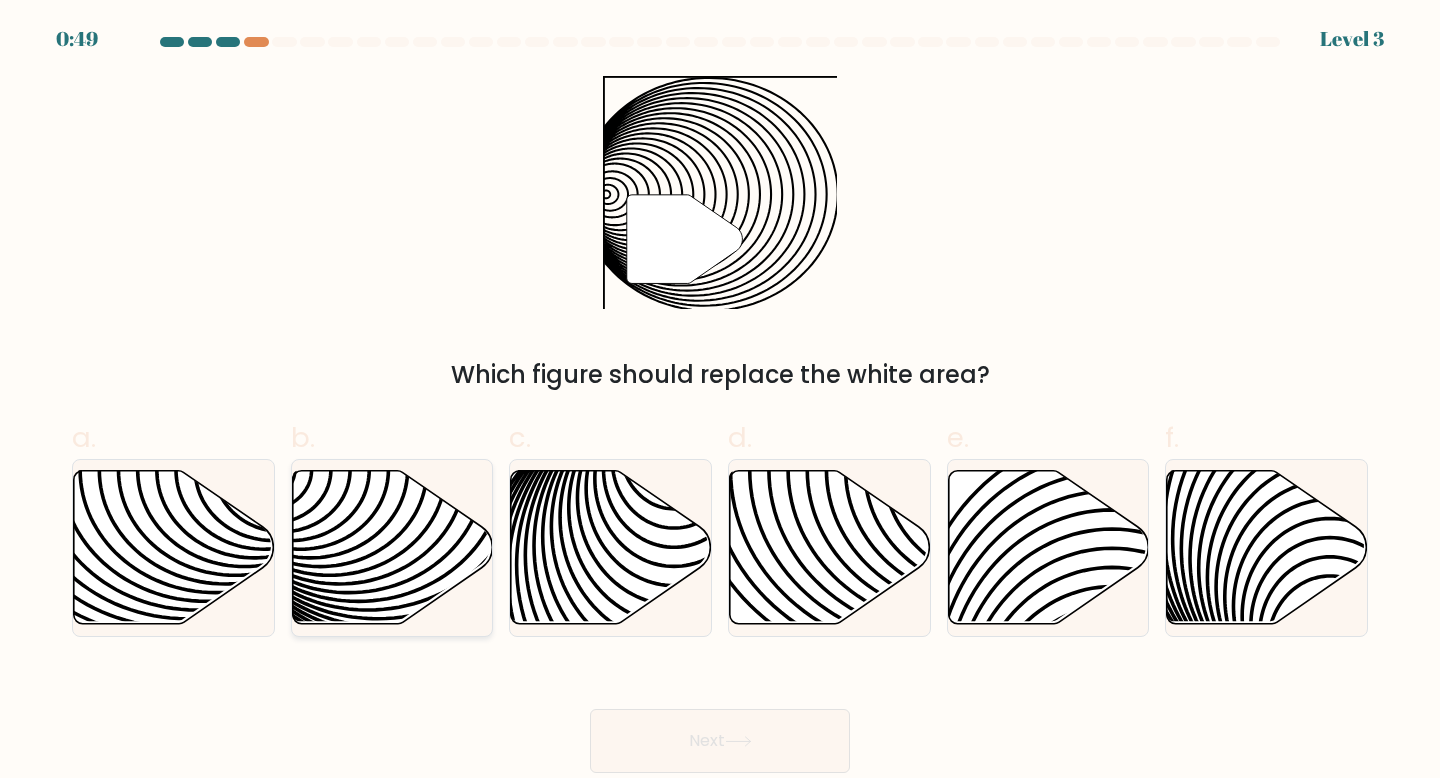 click 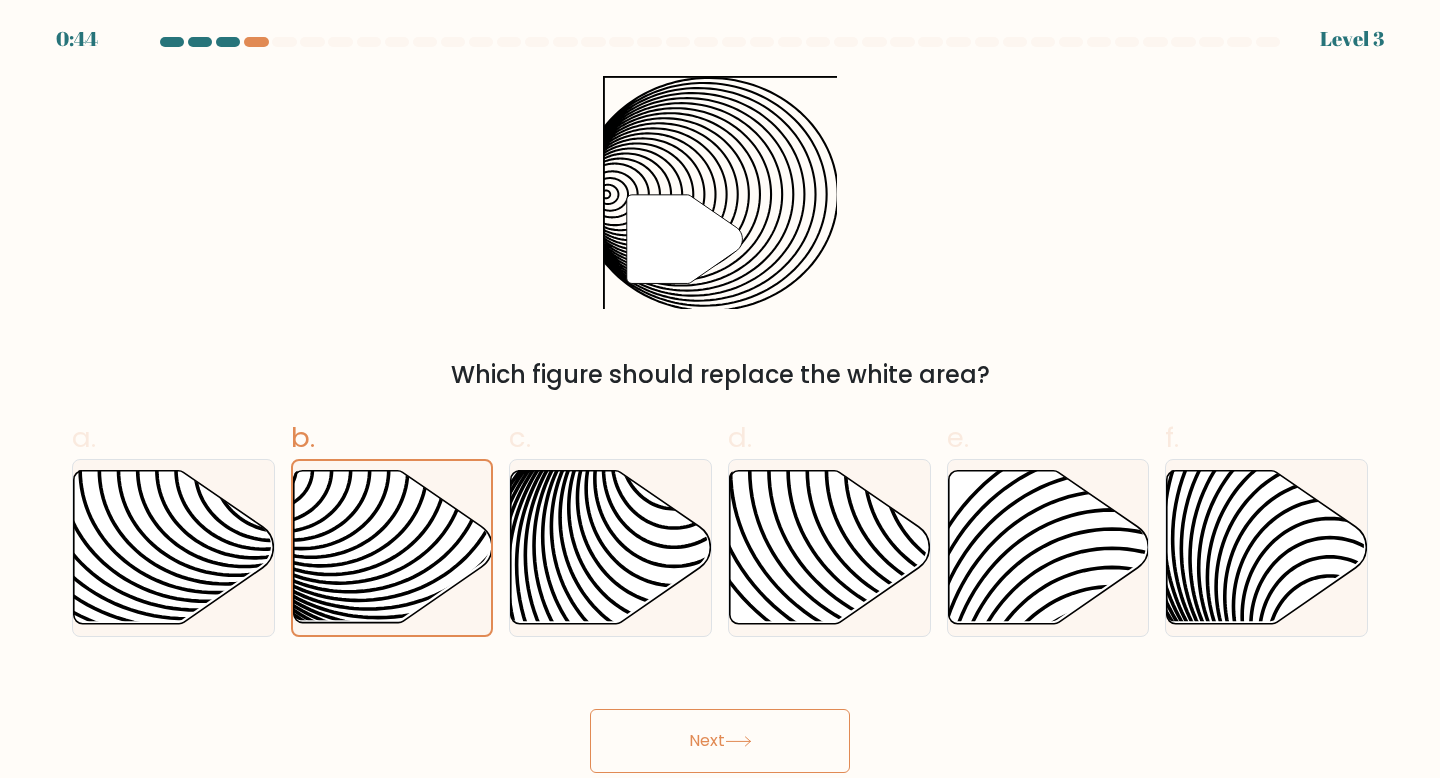 click on "Next" at bounding box center (720, 741) 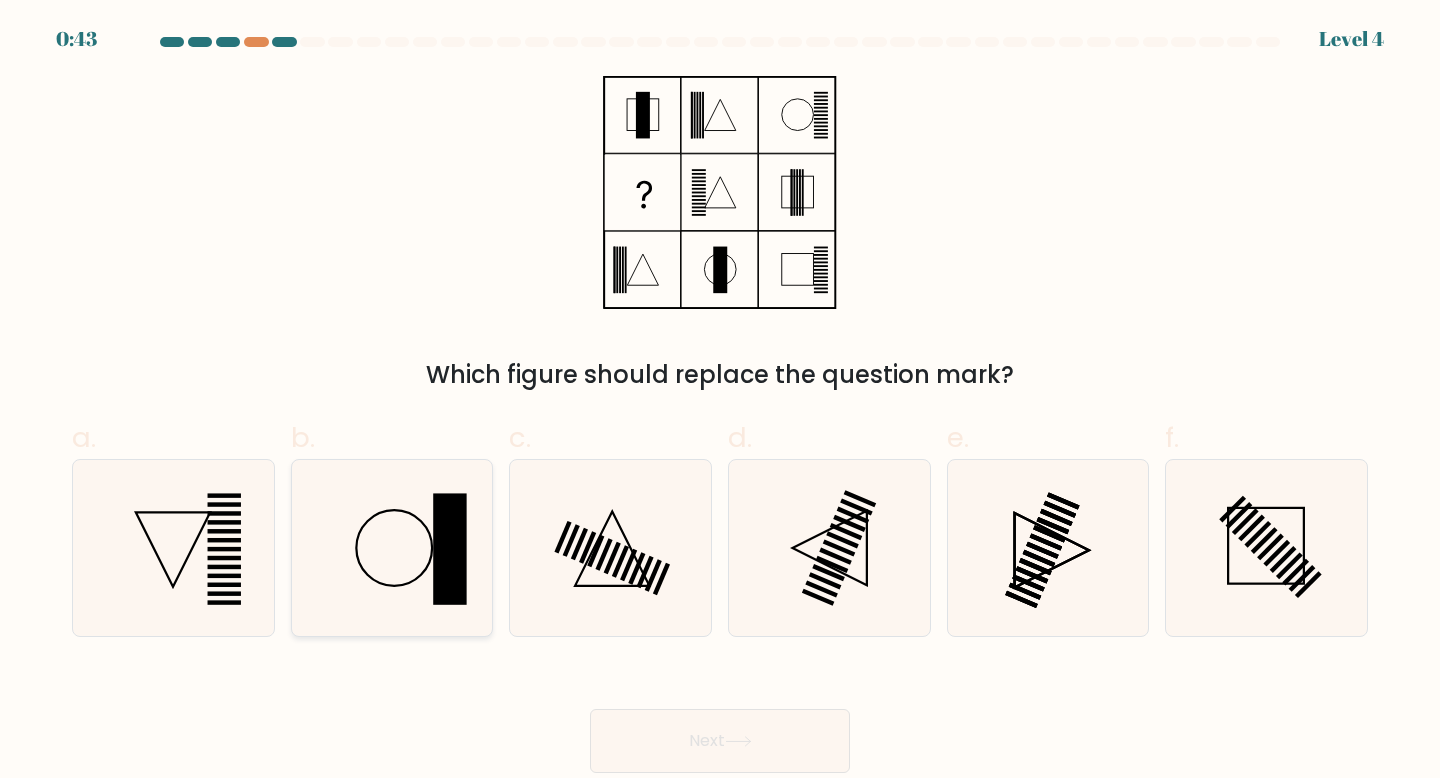 click 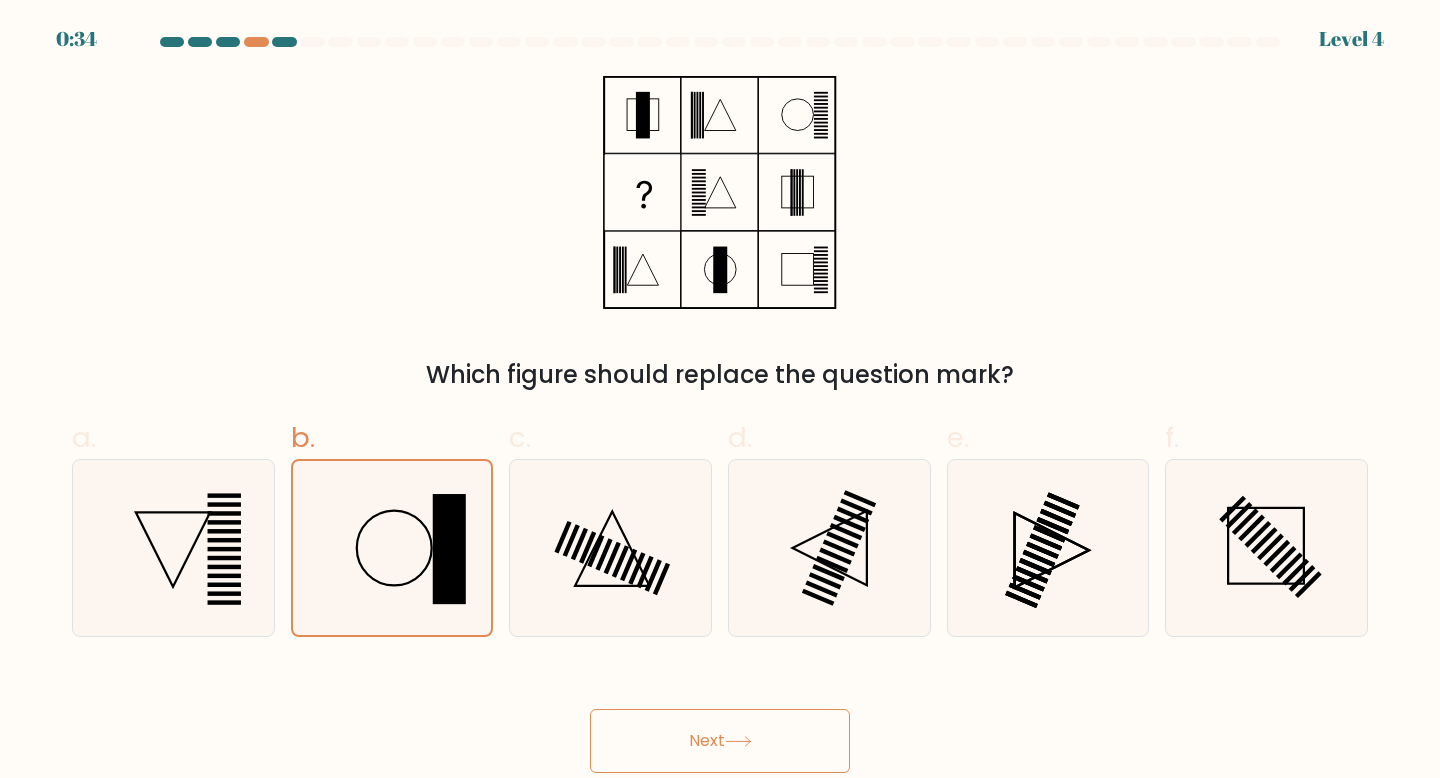 click on "Next" at bounding box center (720, 741) 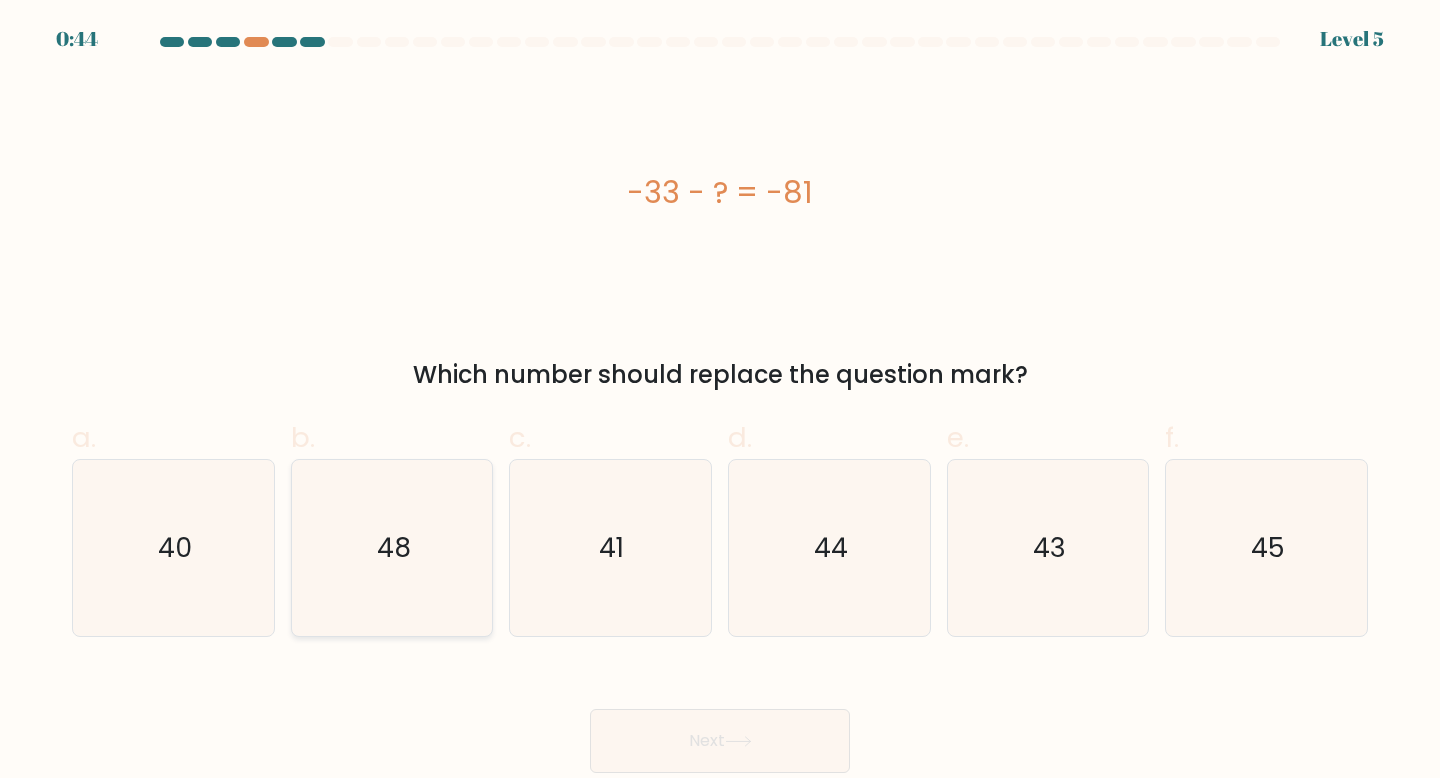 click on "48" 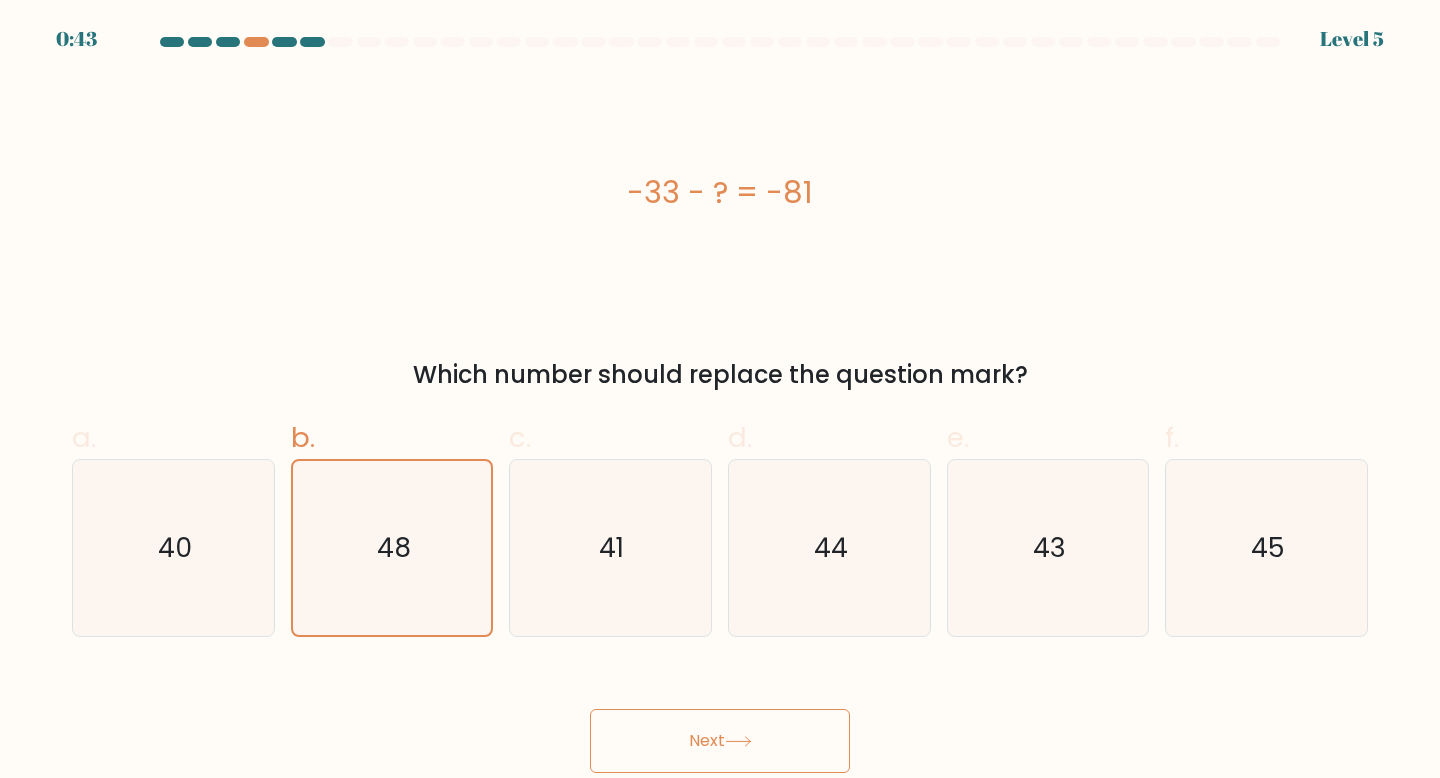 click on "Next" at bounding box center [720, 741] 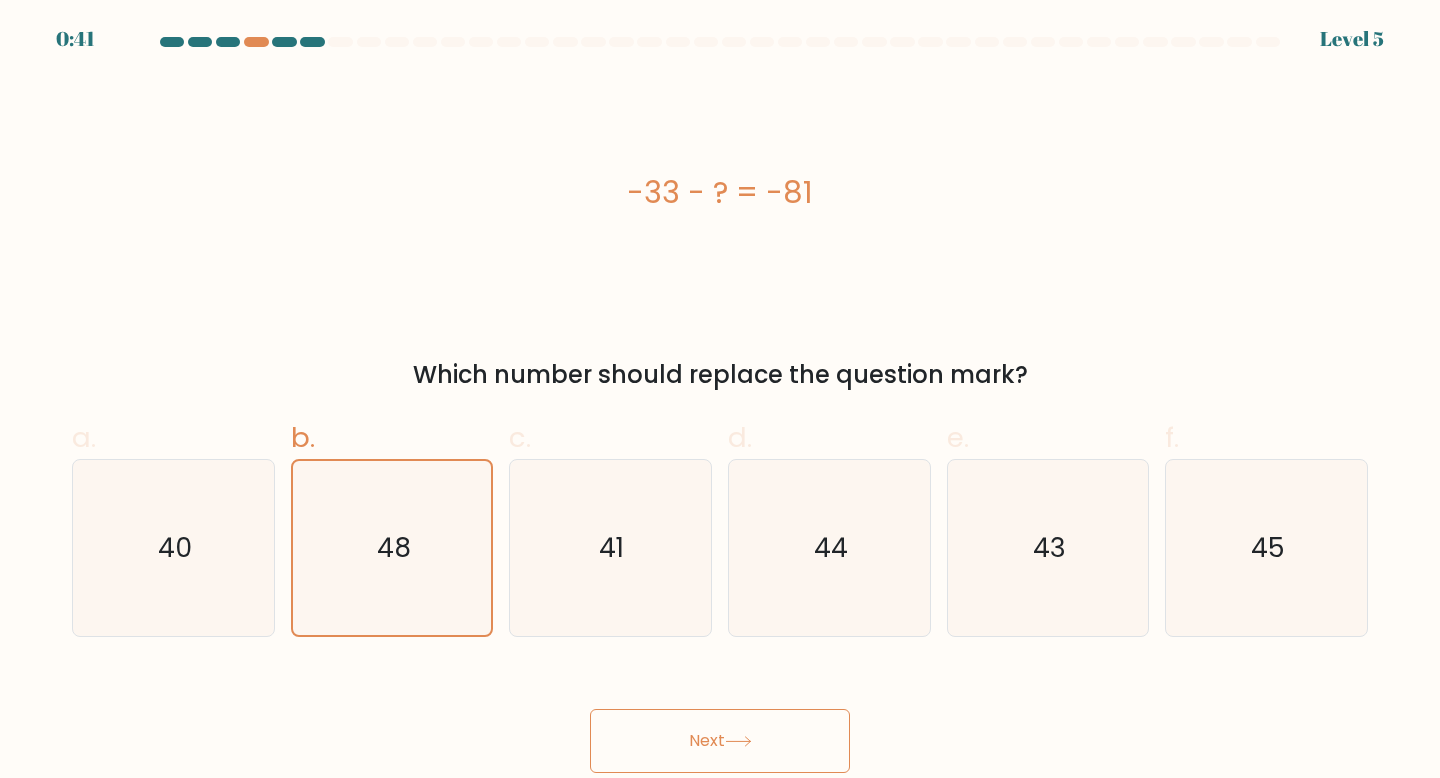 click on "Next" at bounding box center [720, 741] 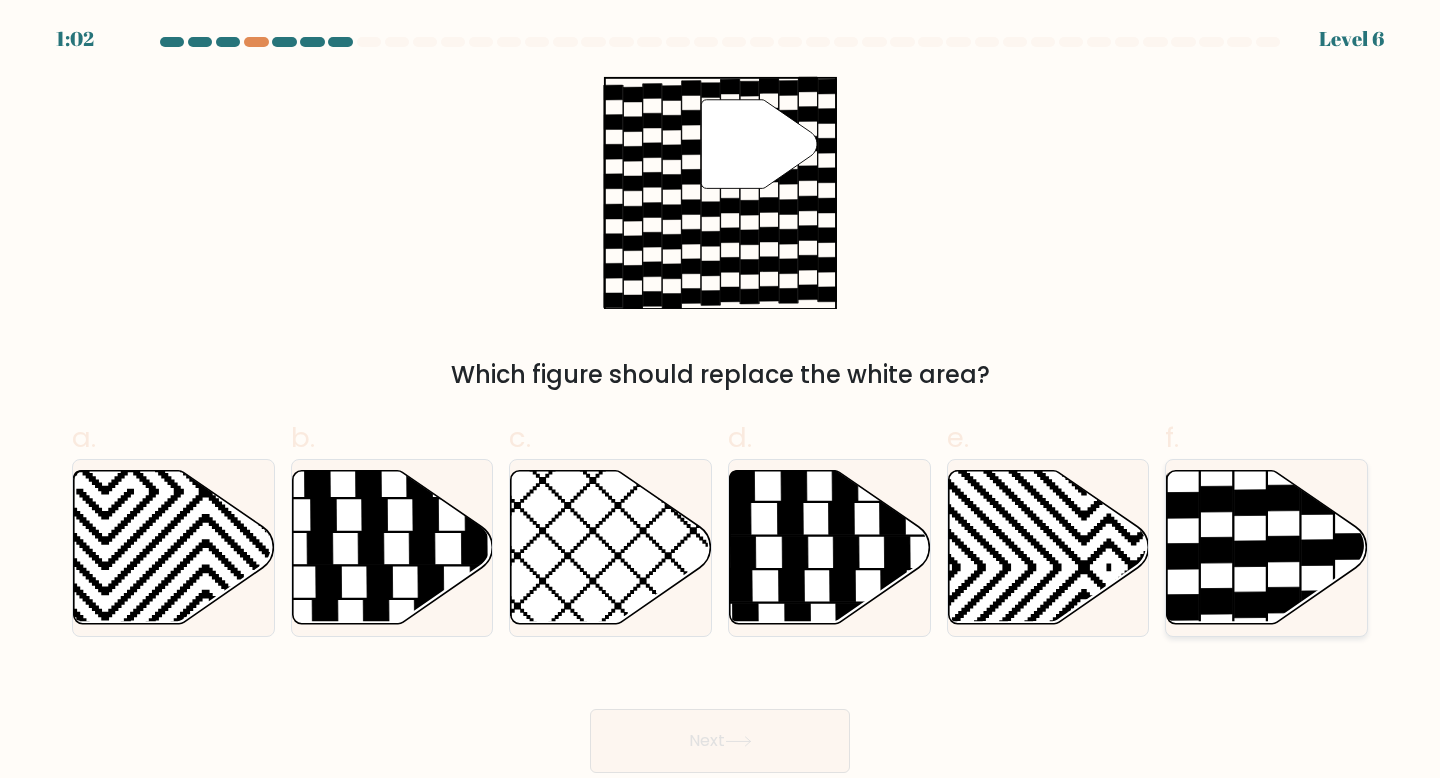 click 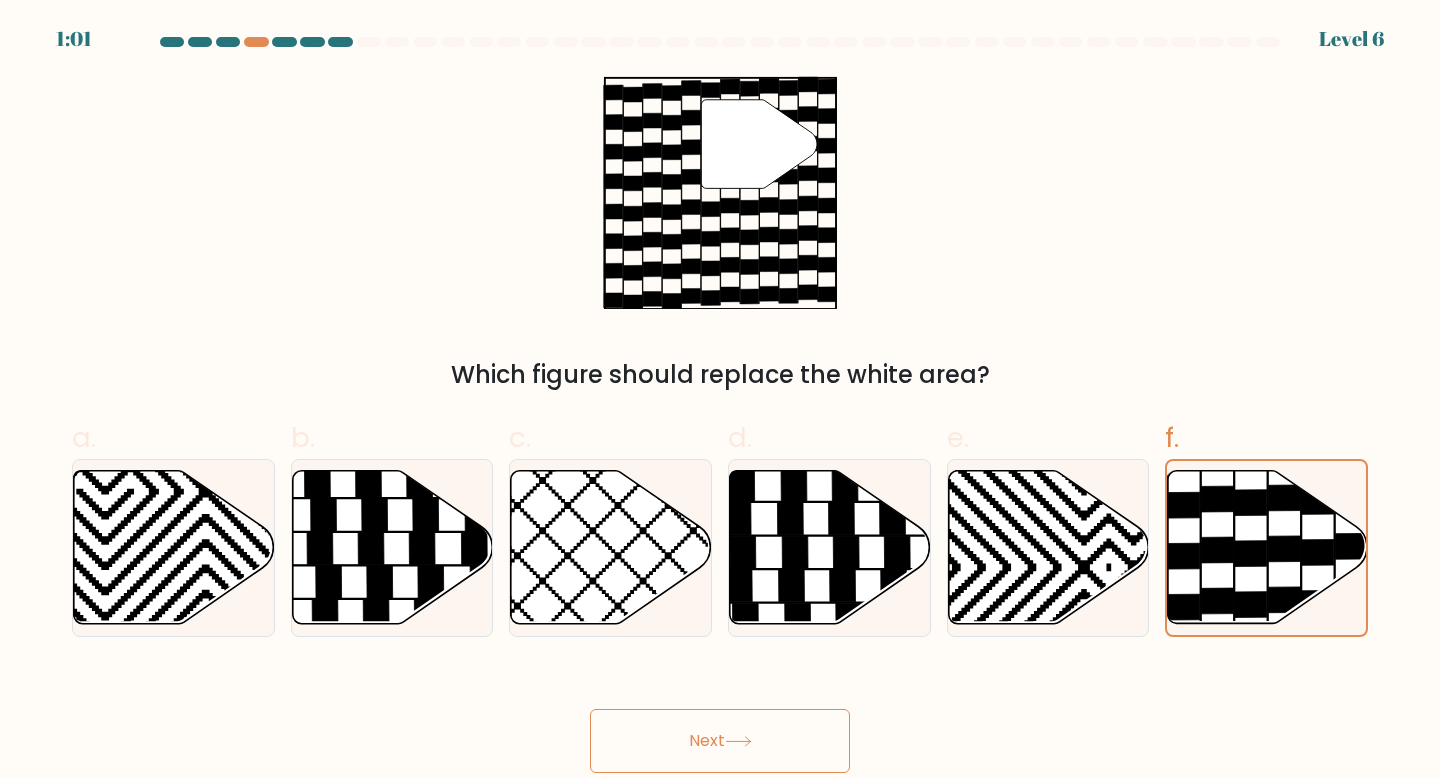 click on "Next" at bounding box center [720, 741] 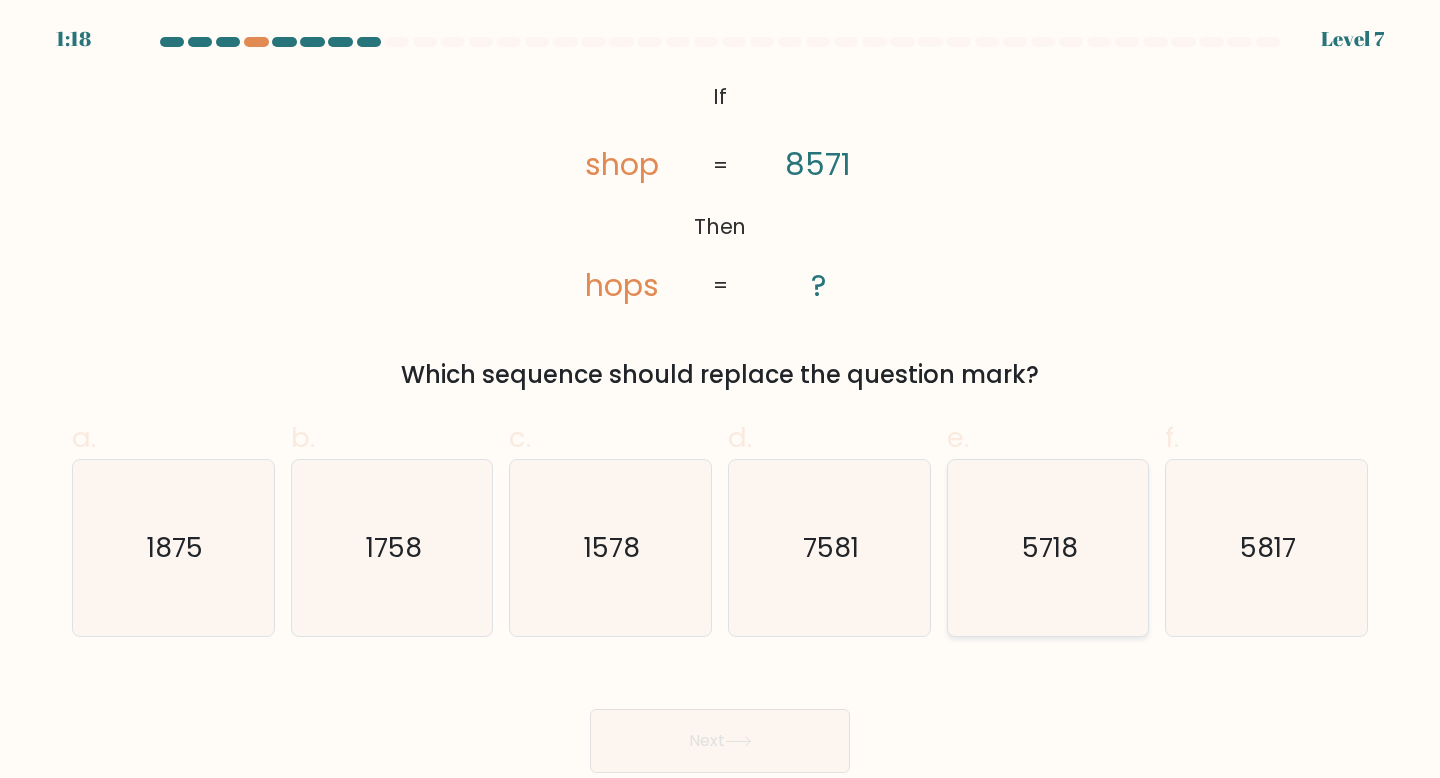 click on "5718" 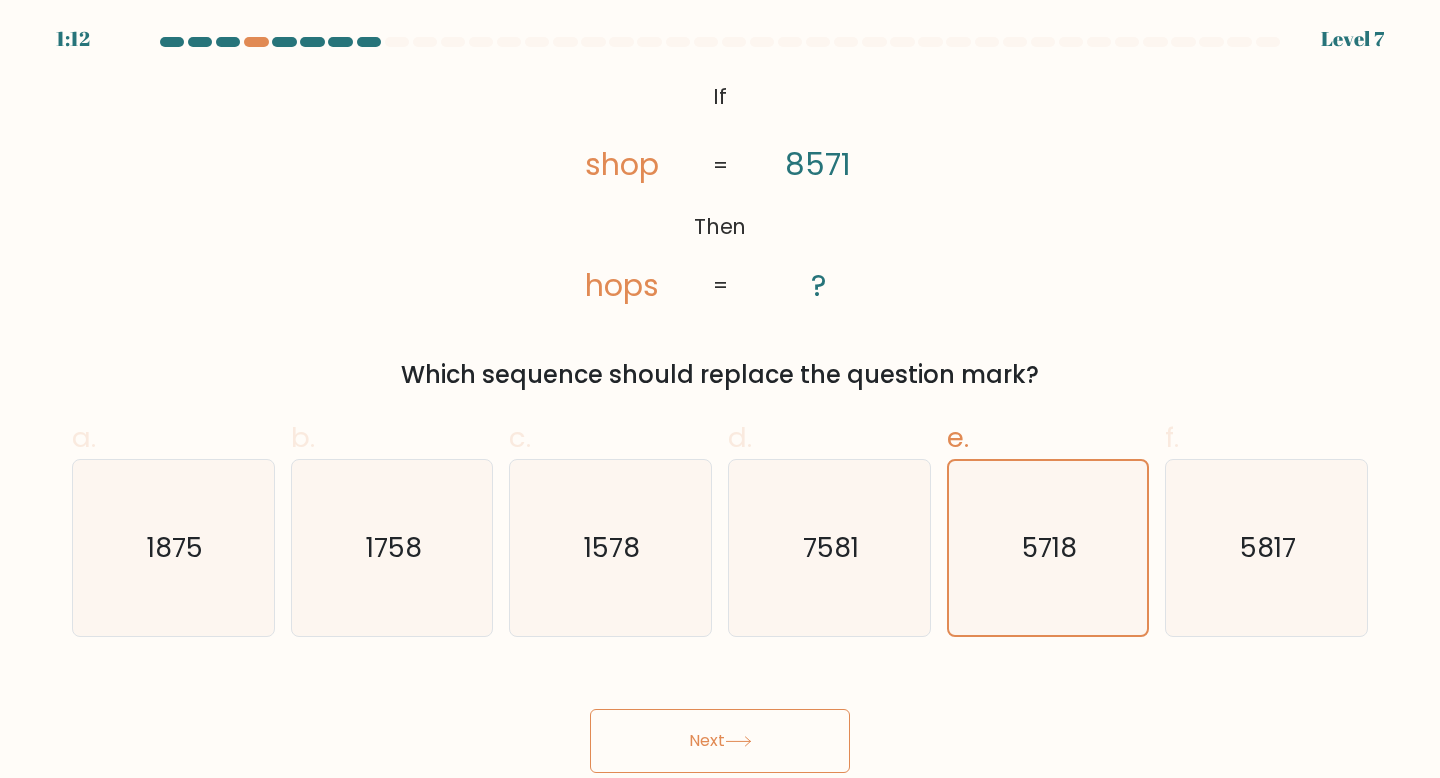 click on "Next" at bounding box center (720, 741) 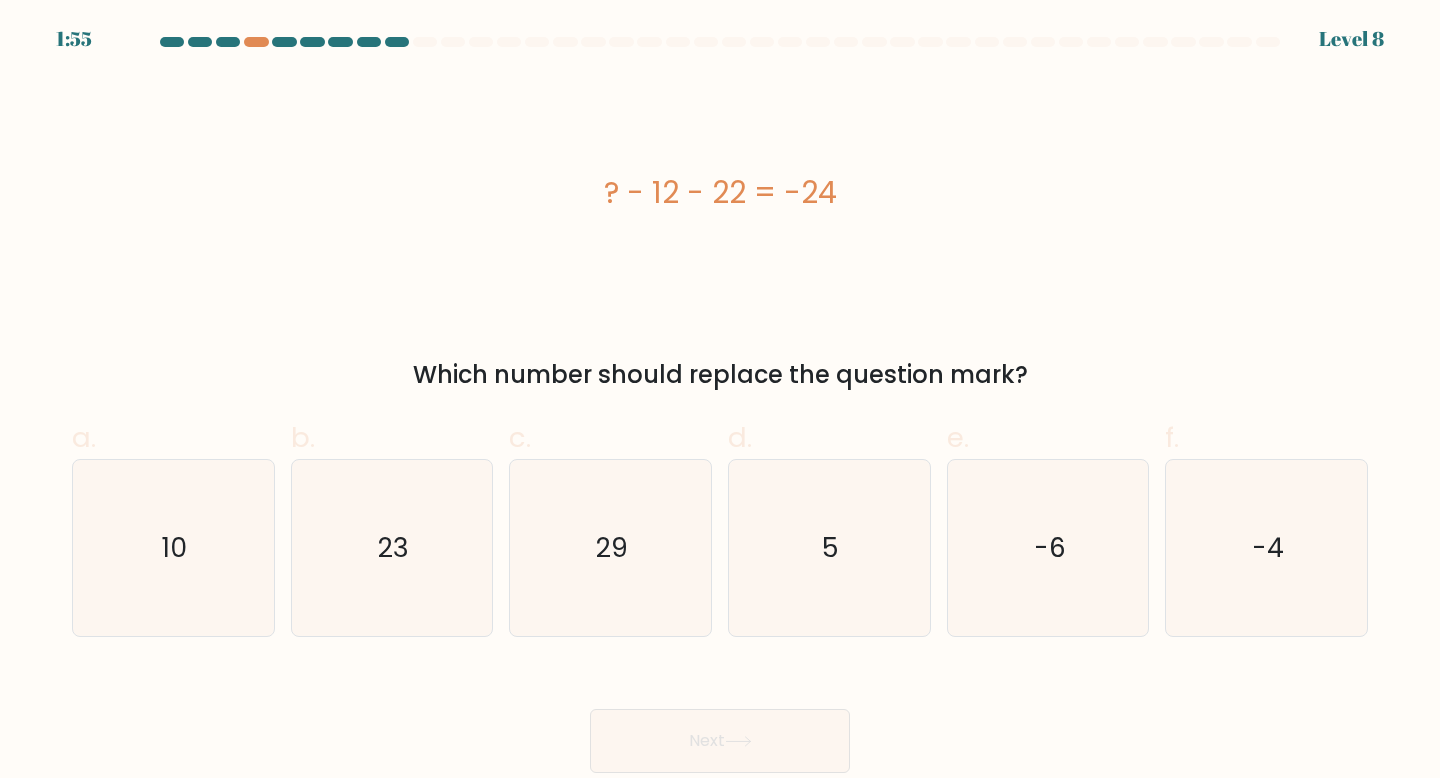 click on "Next" at bounding box center [720, 741] 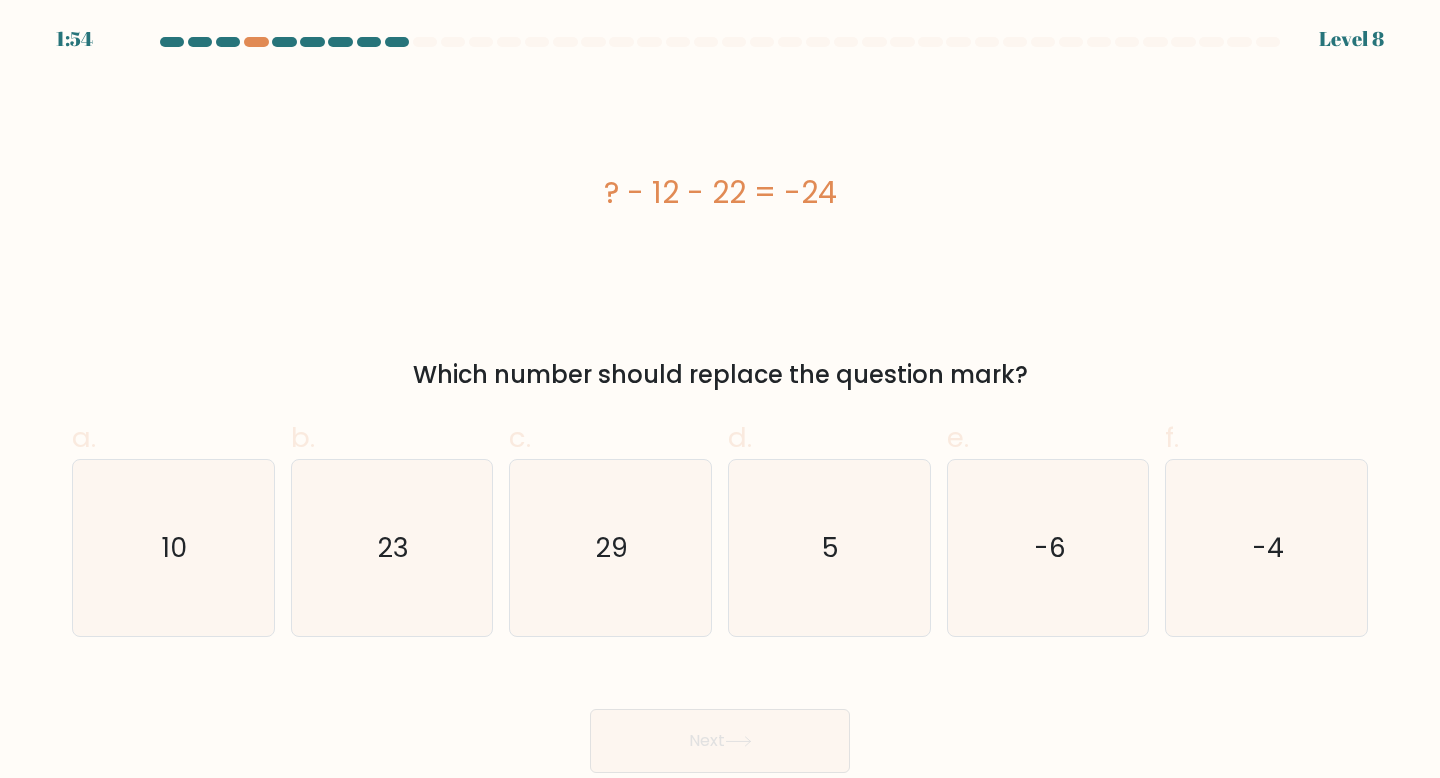 click on "? - 12 - 22 = -24
Which number should replace the question mark?" at bounding box center (720, 234) 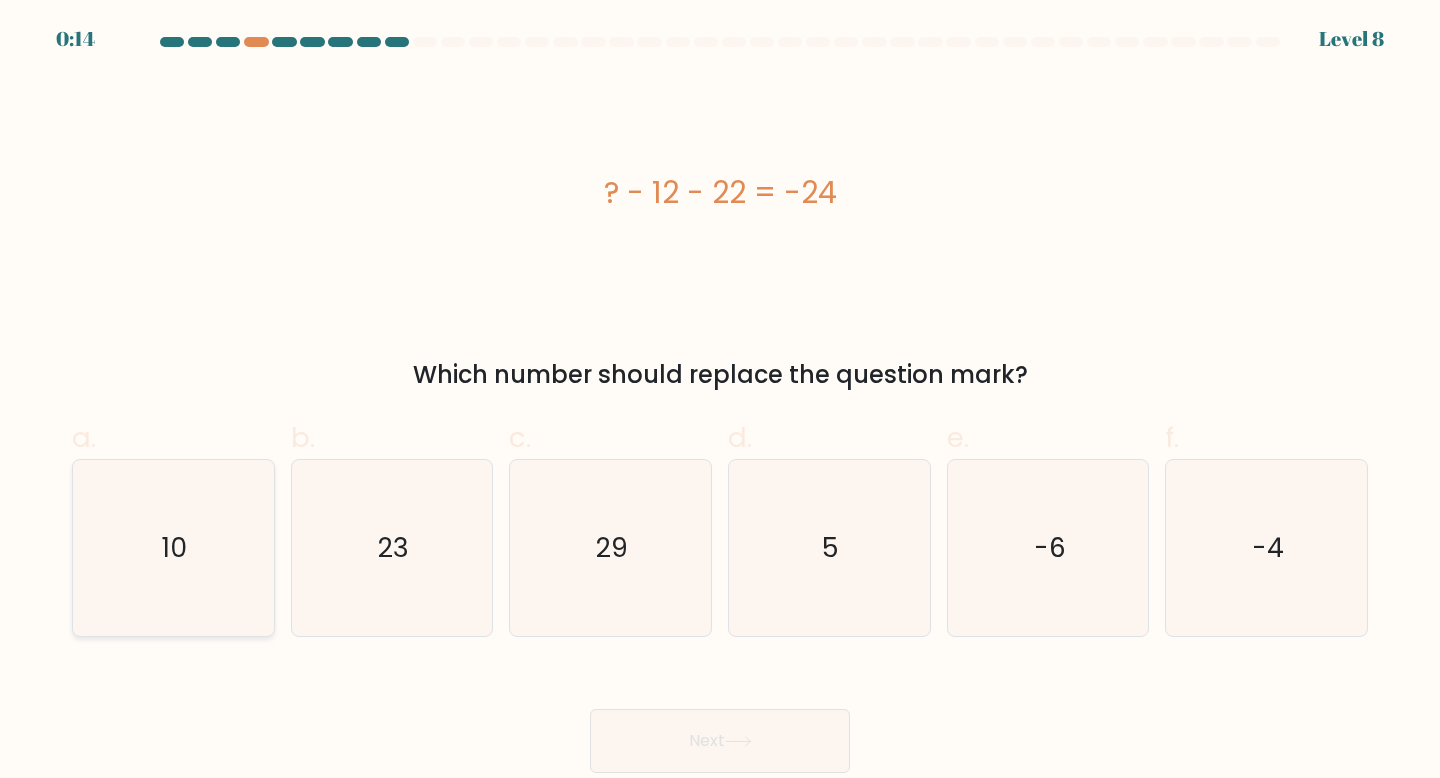 click on "10" 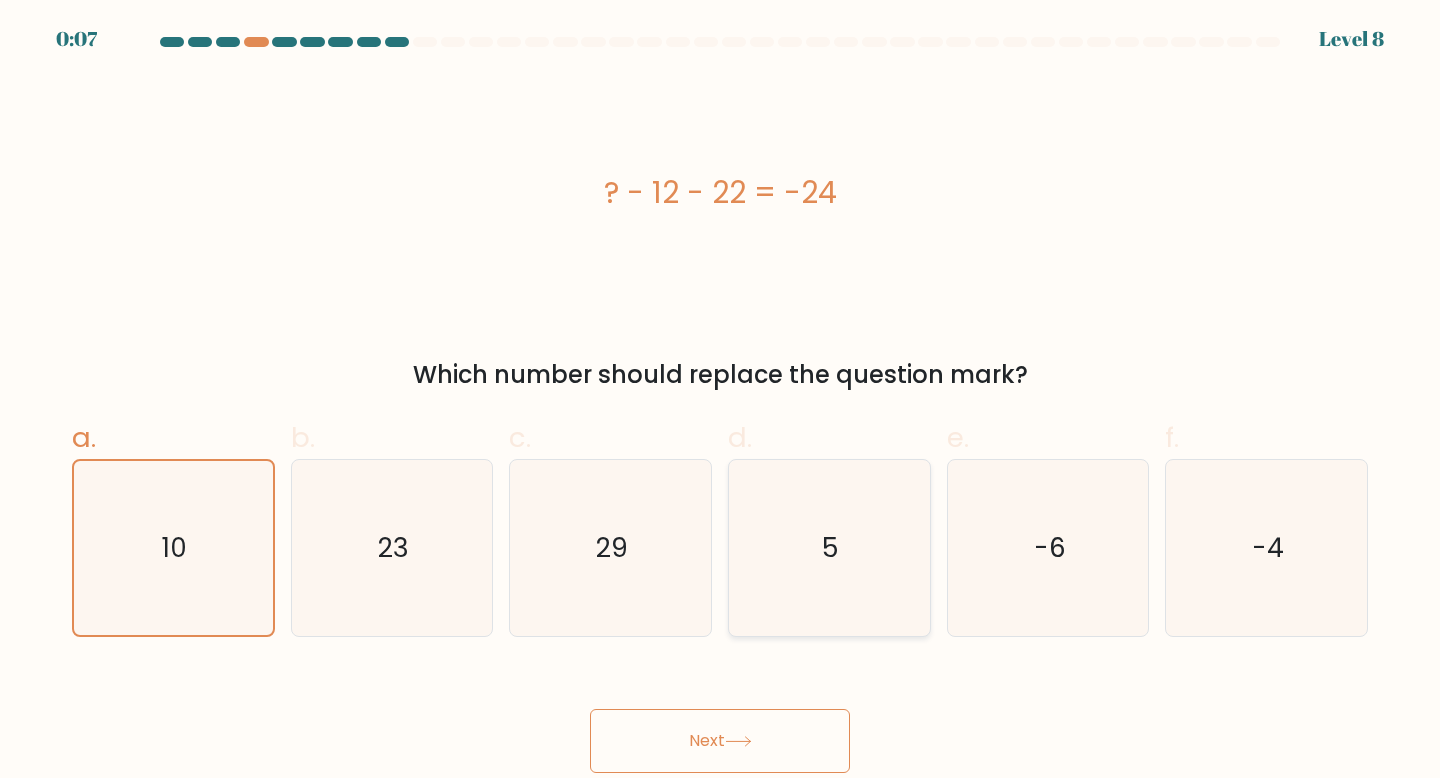 click on "5" 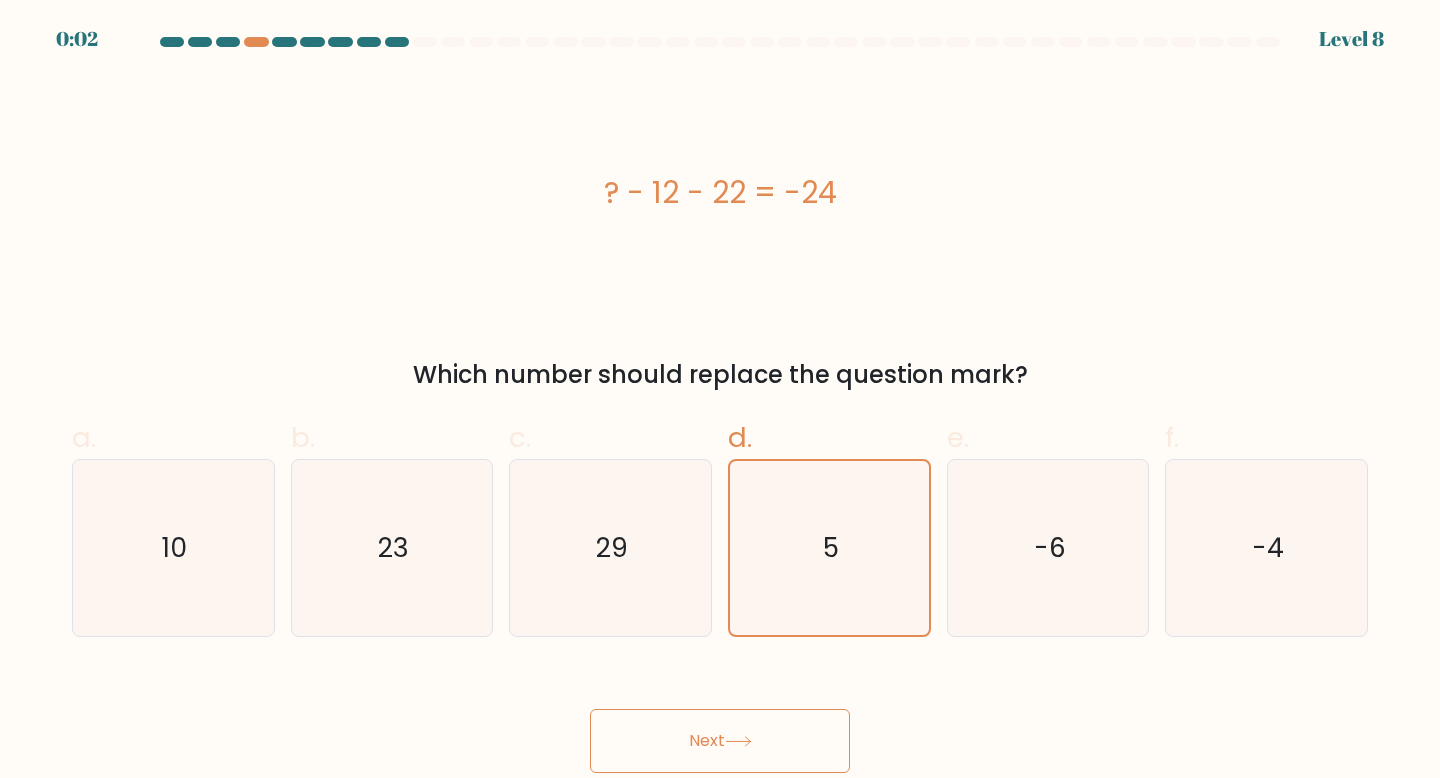 click on "Next" at bounding box center (720, 741) 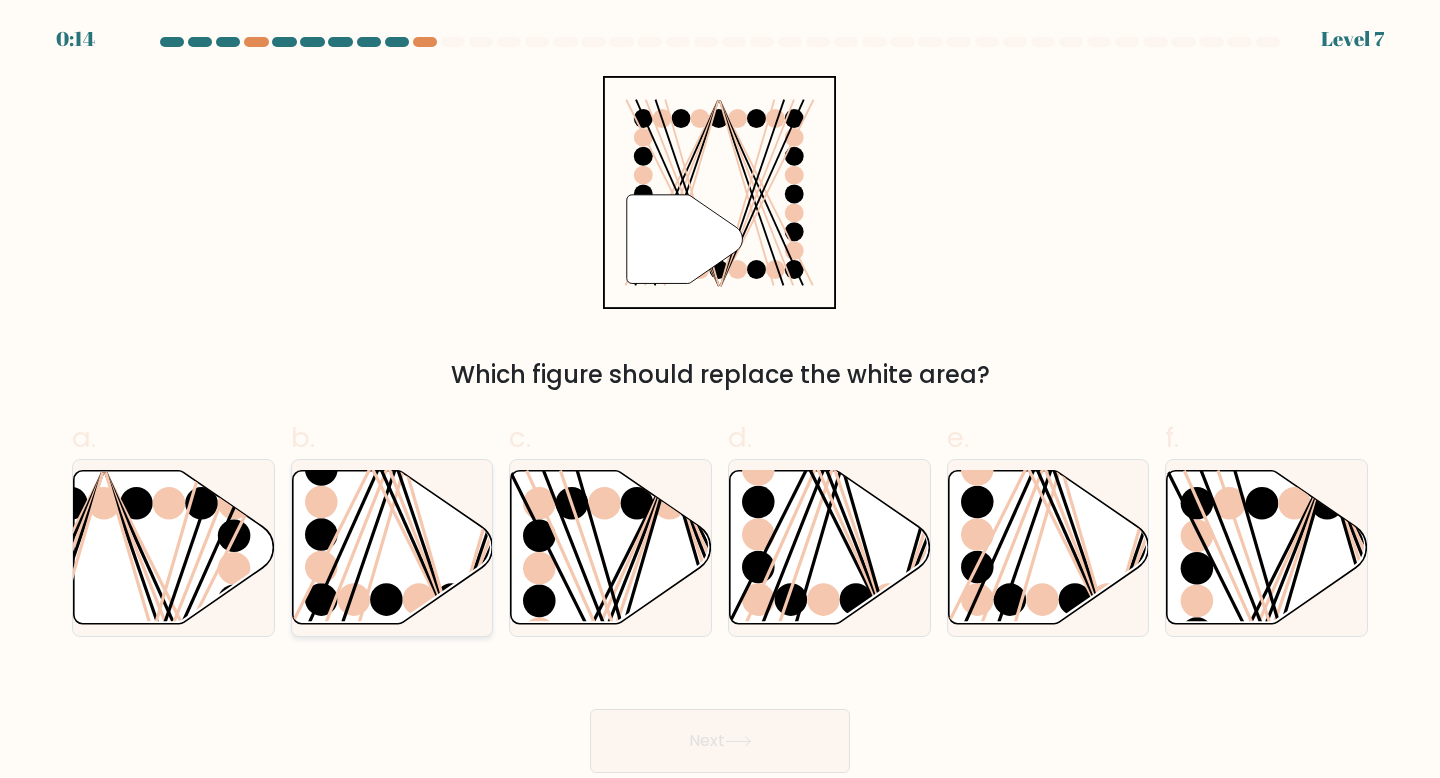 click 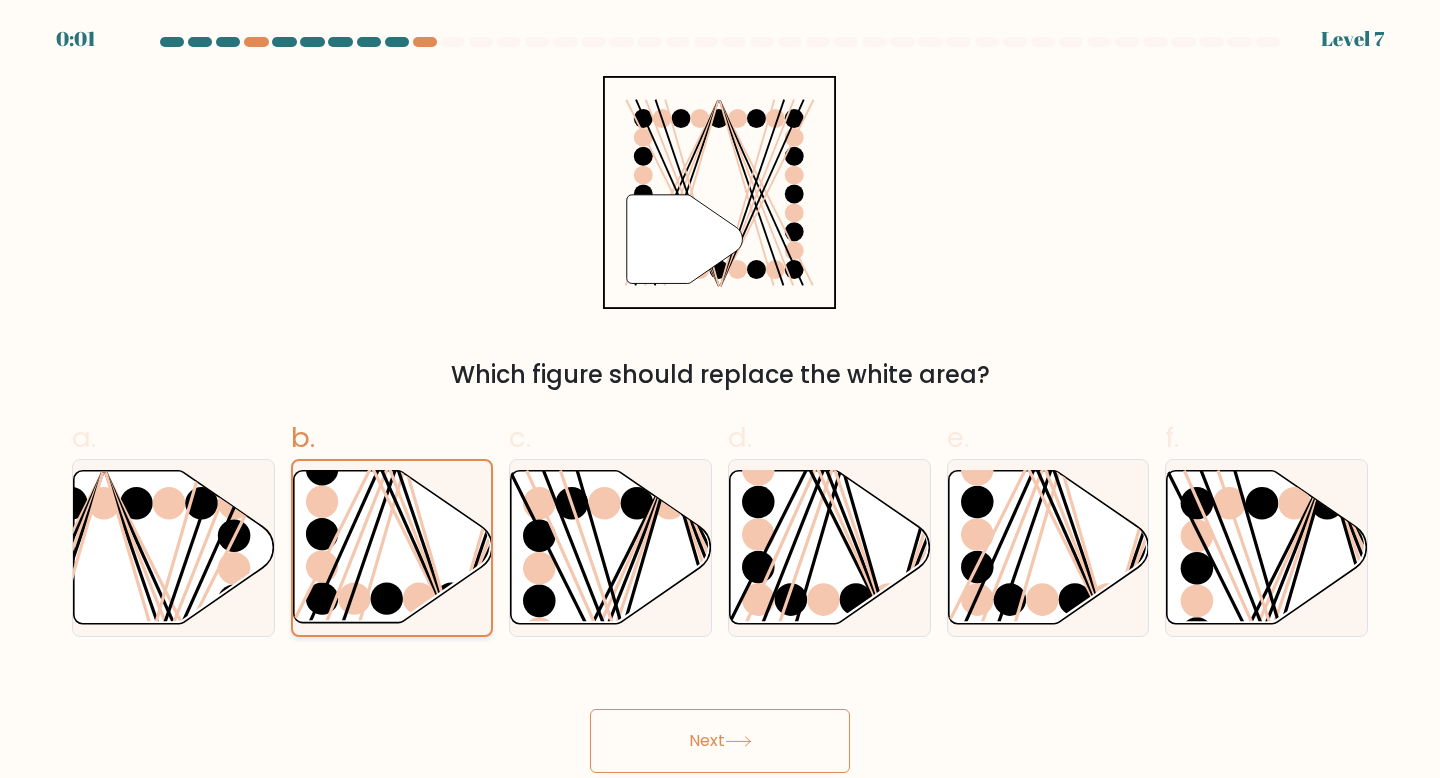 click 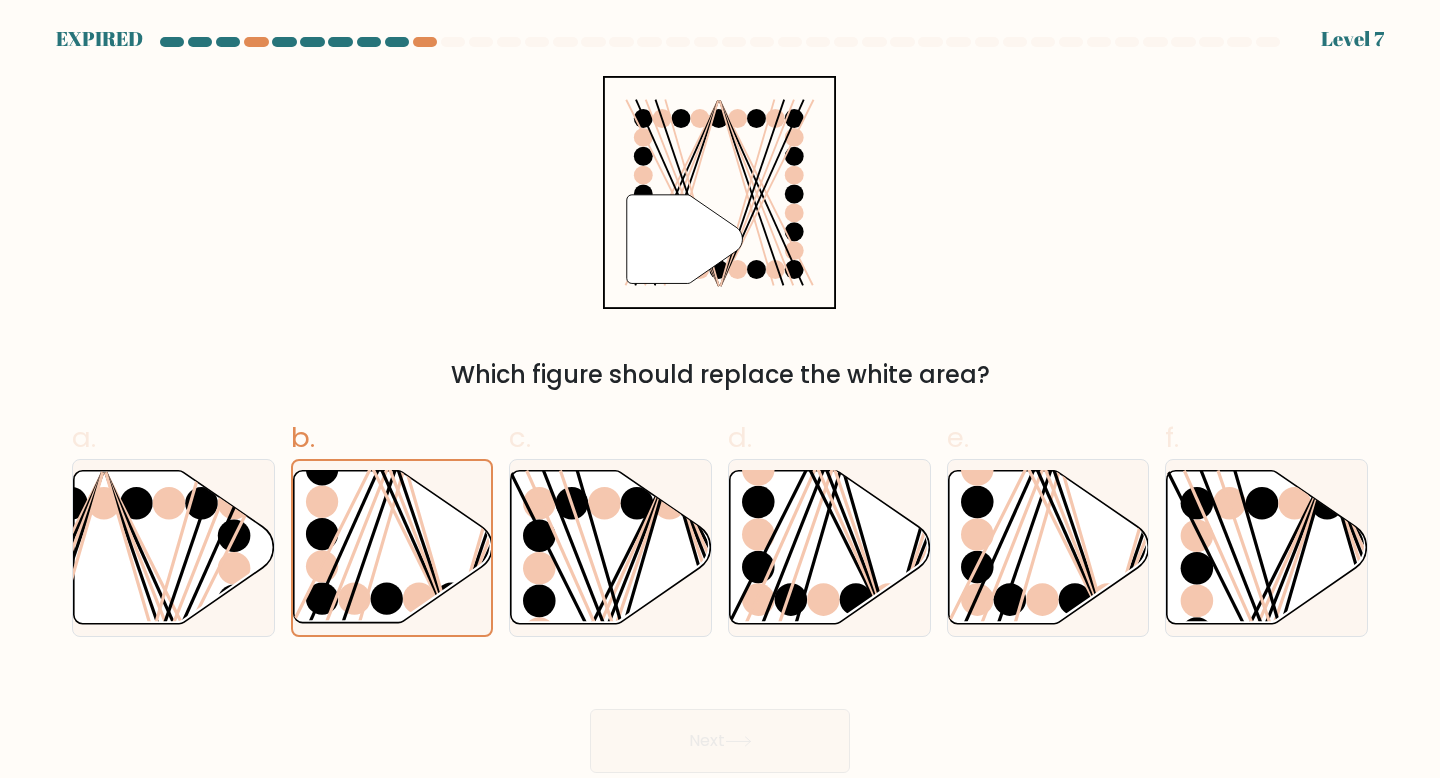 click on "Next" at bounding box center (720, 717) 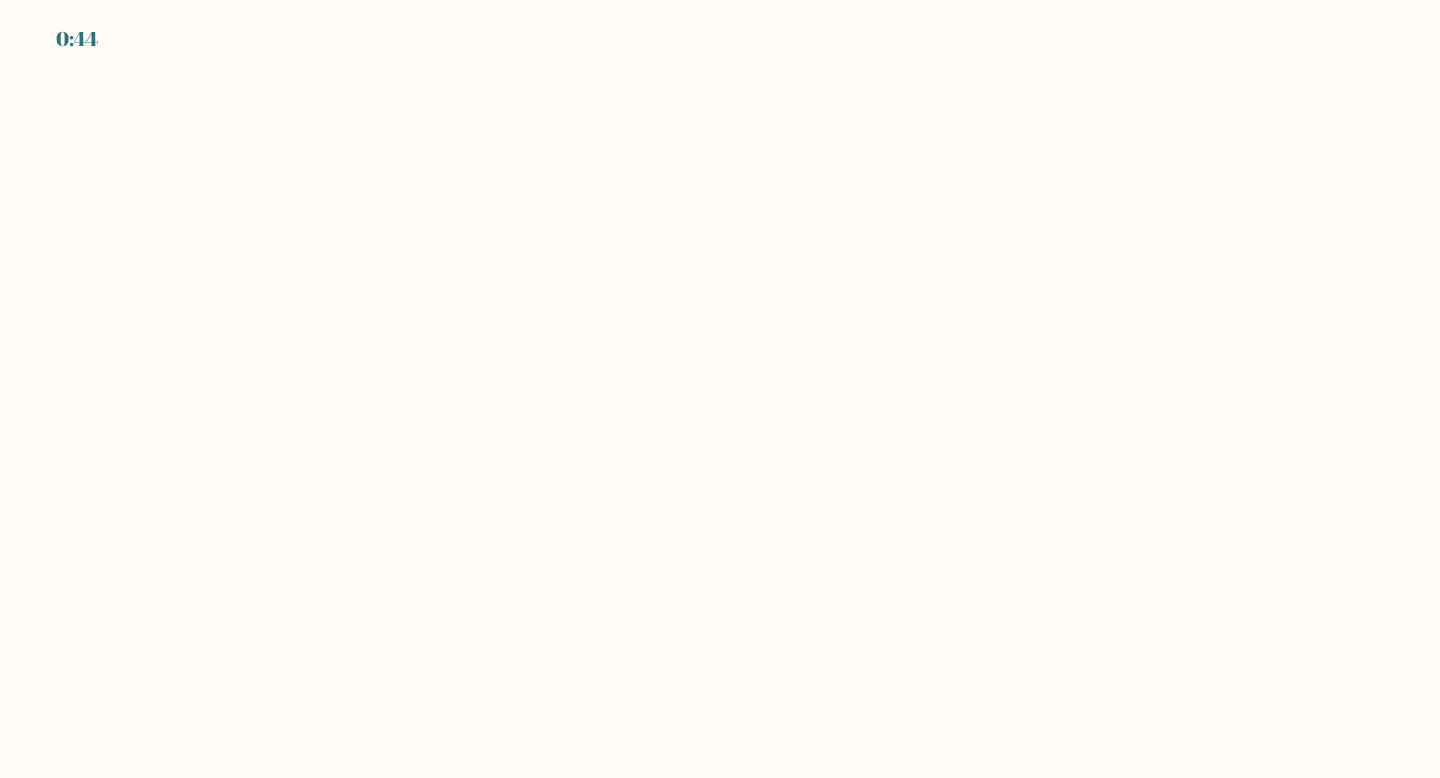 scroll, scrollTop: 0, scrollLeft: 0, axis: both 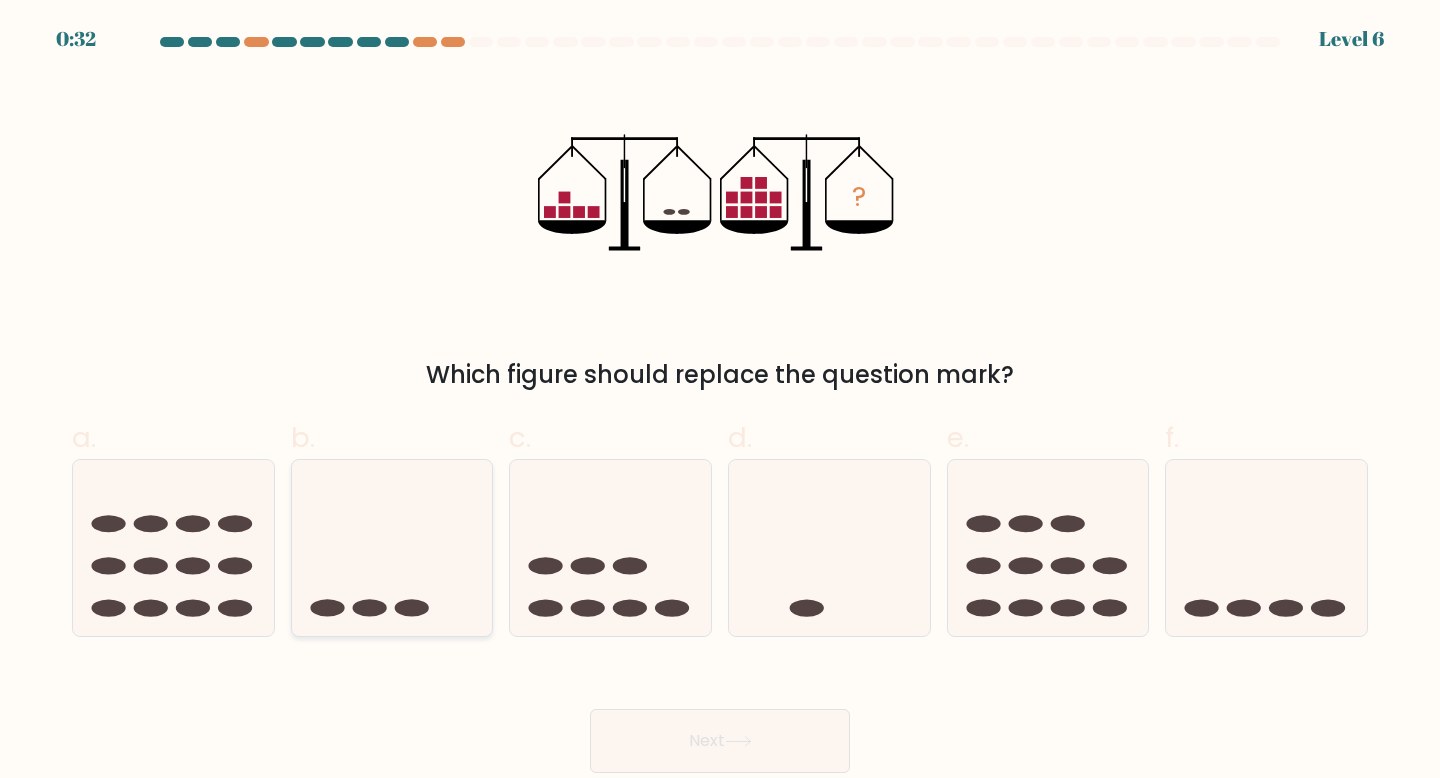 click 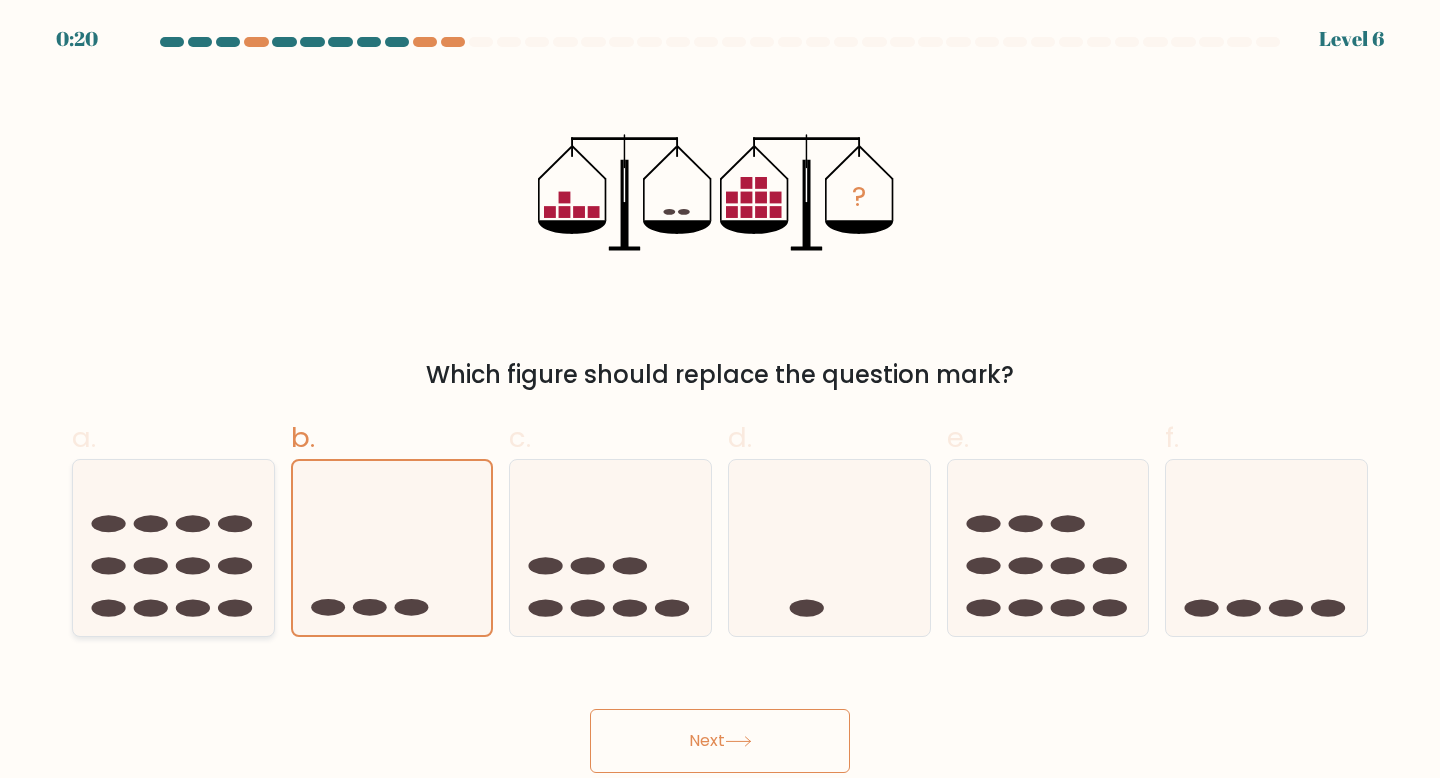click 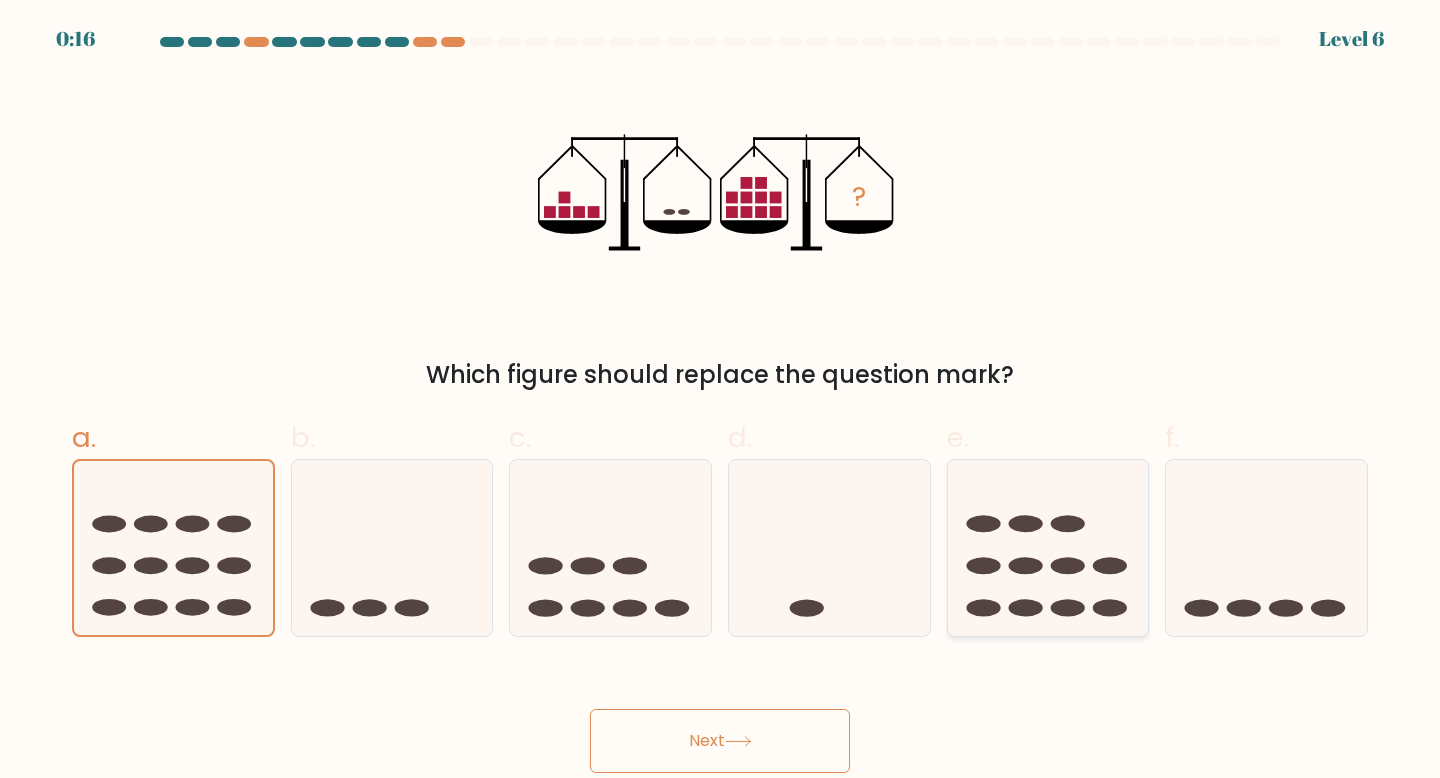 click 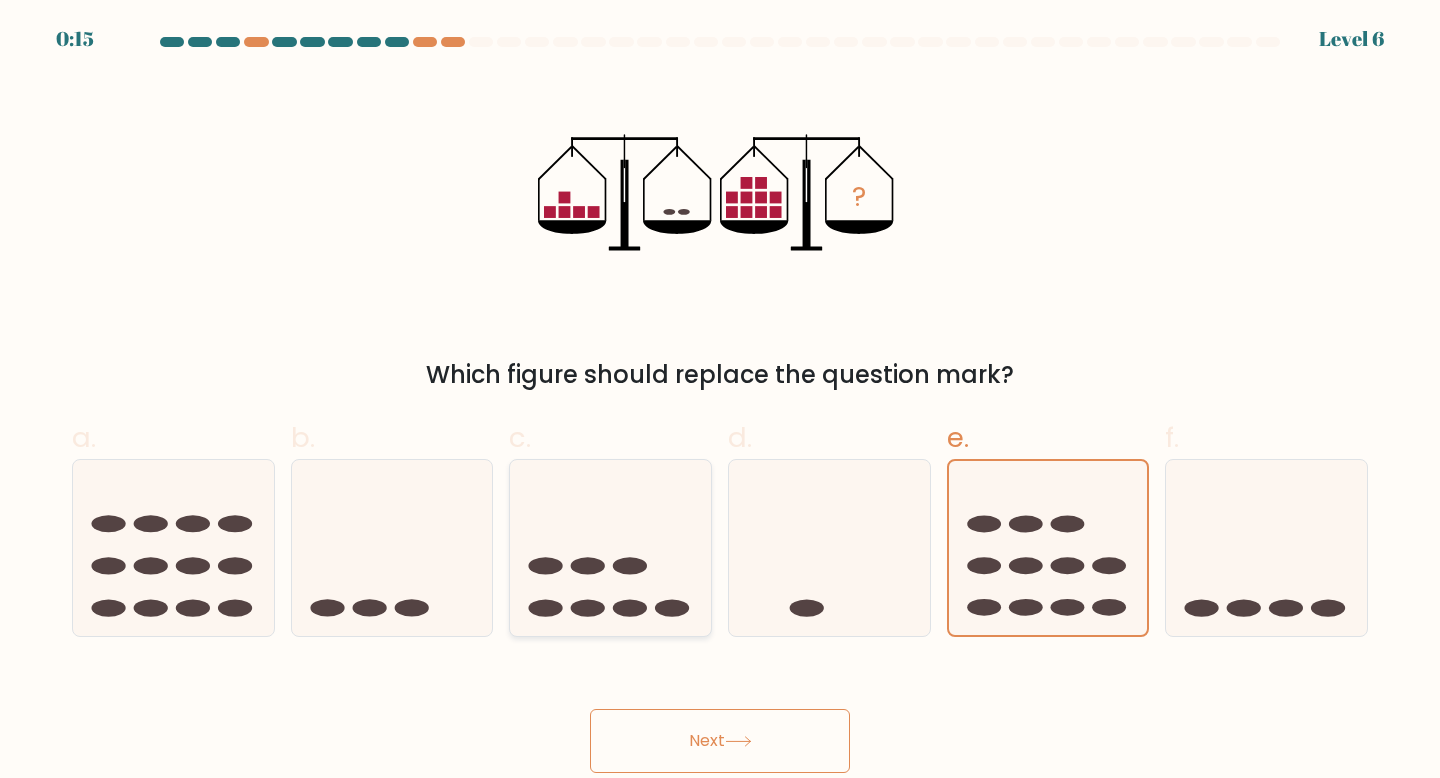 click 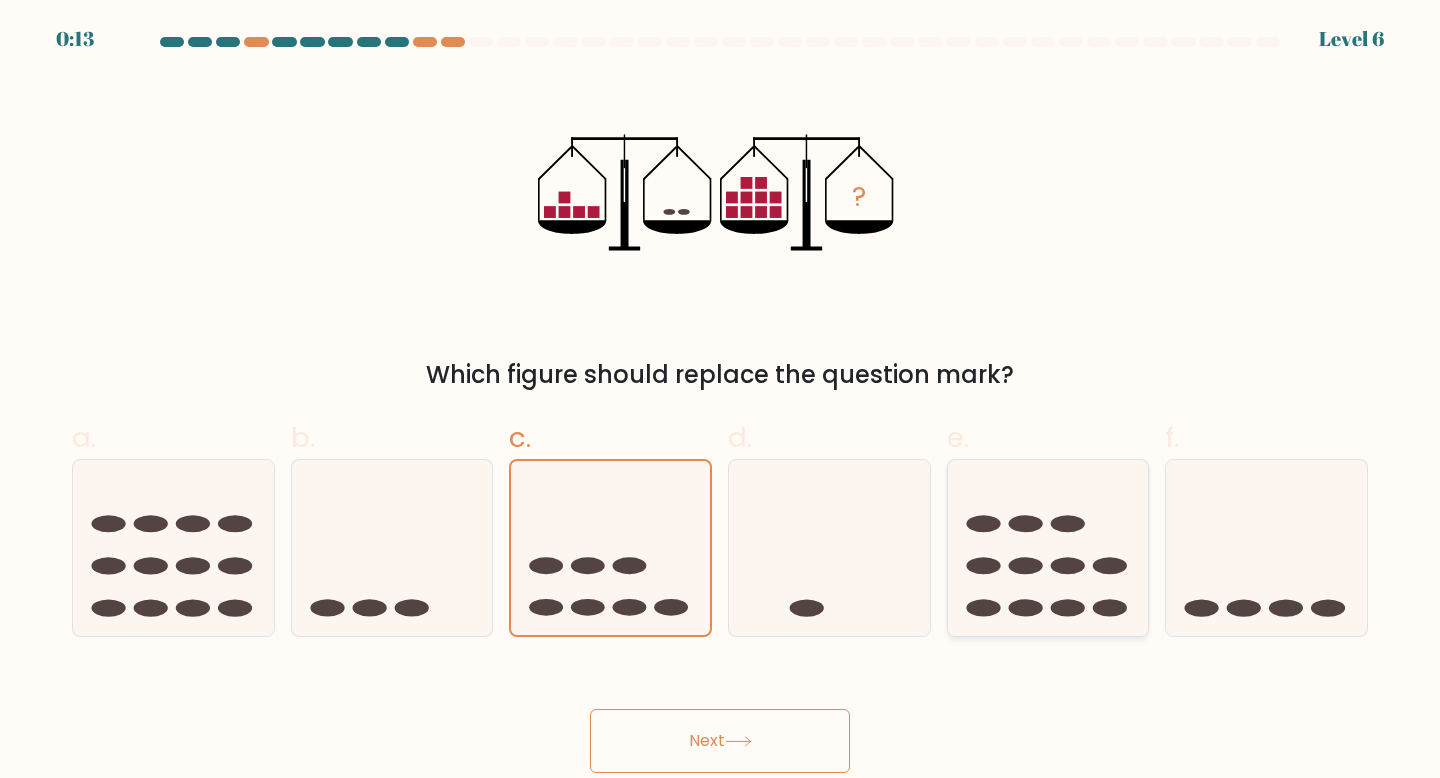 click 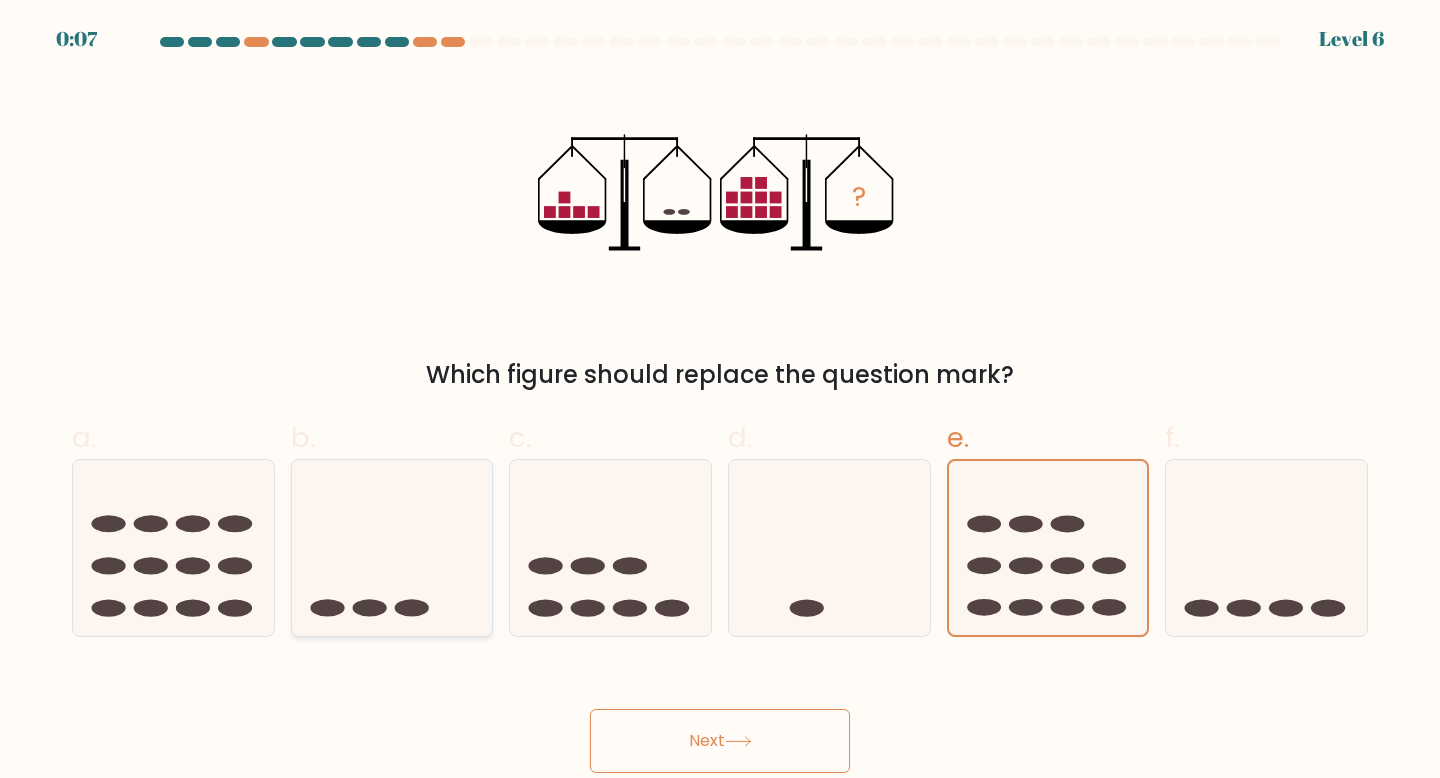 click 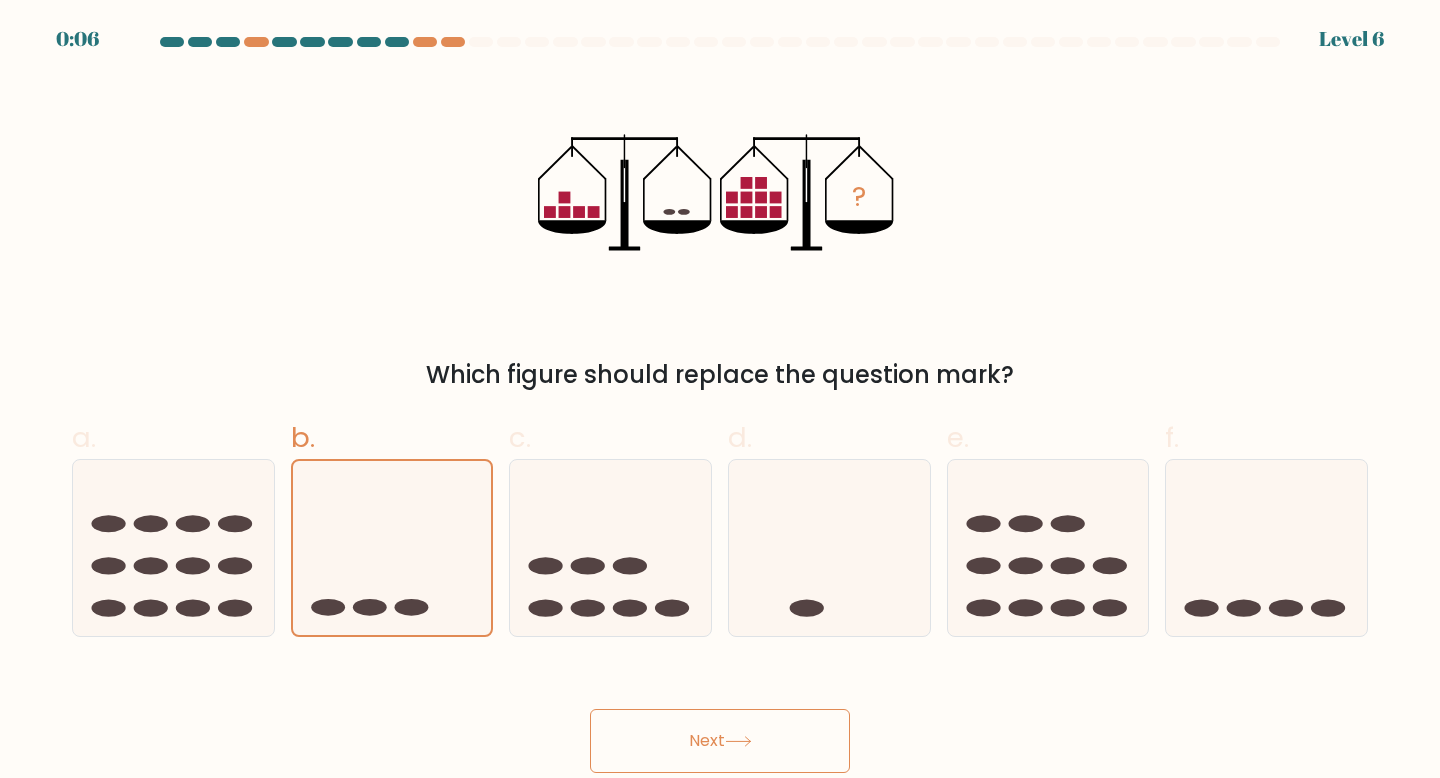 click on "Next" at bounding box center [720, 741] 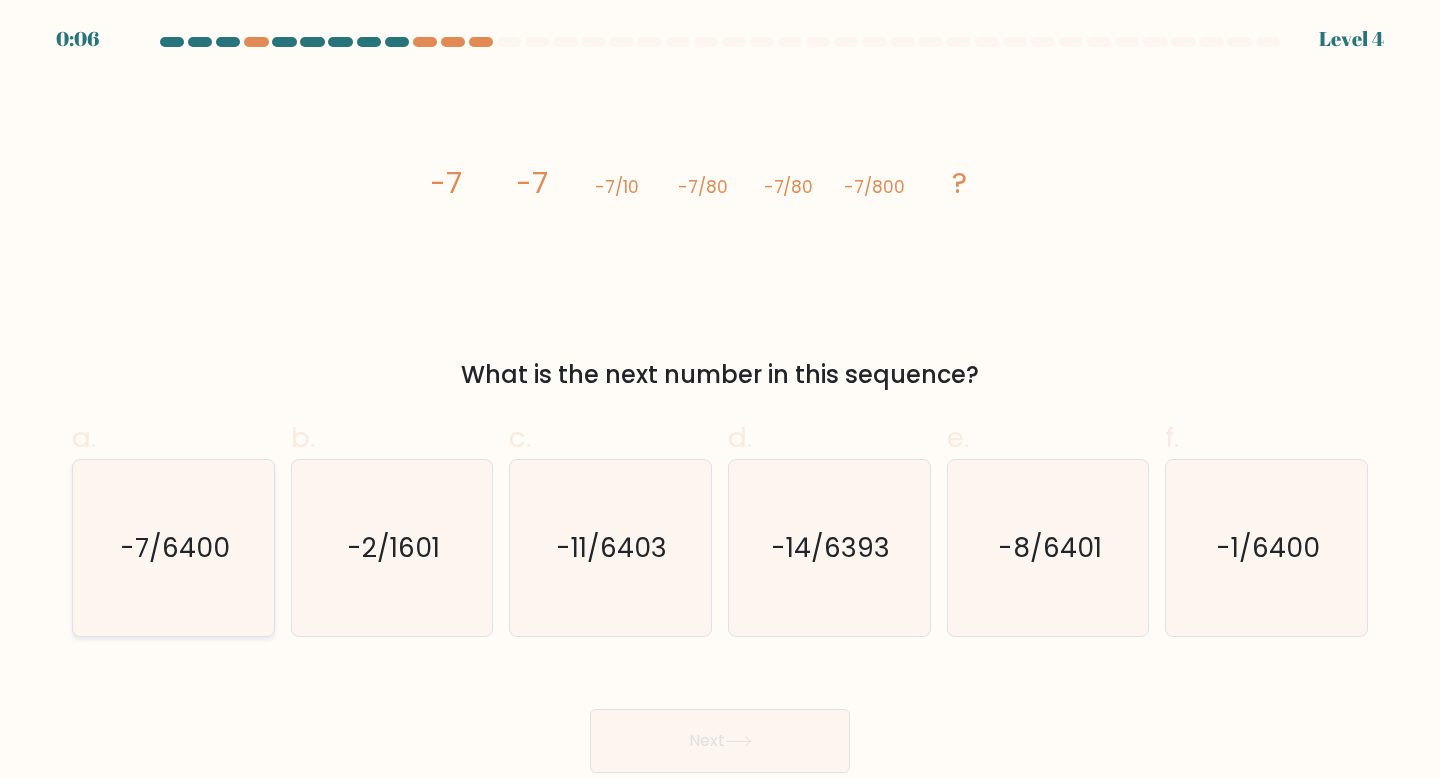 click on "-7/6400" 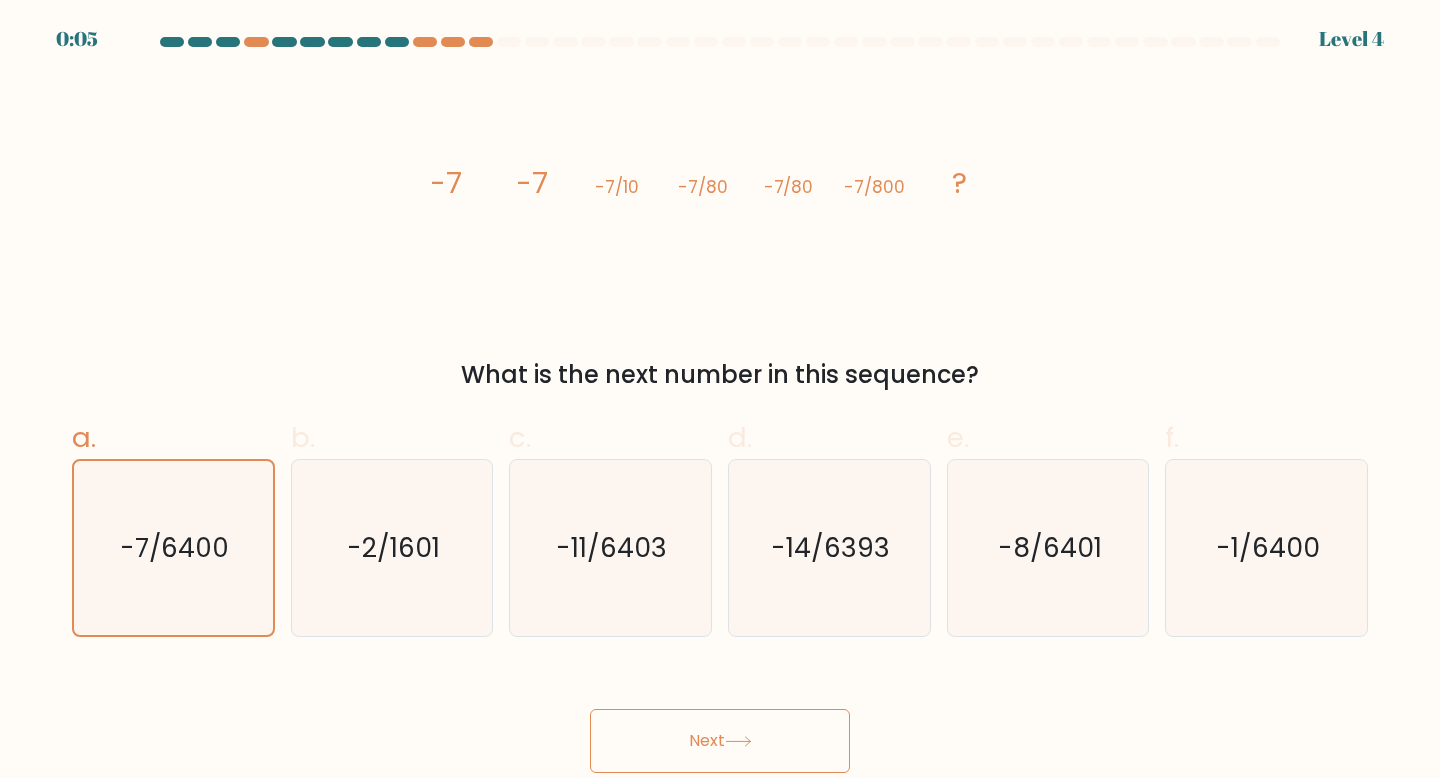 click on "Next" at bounding box center (720, 741) 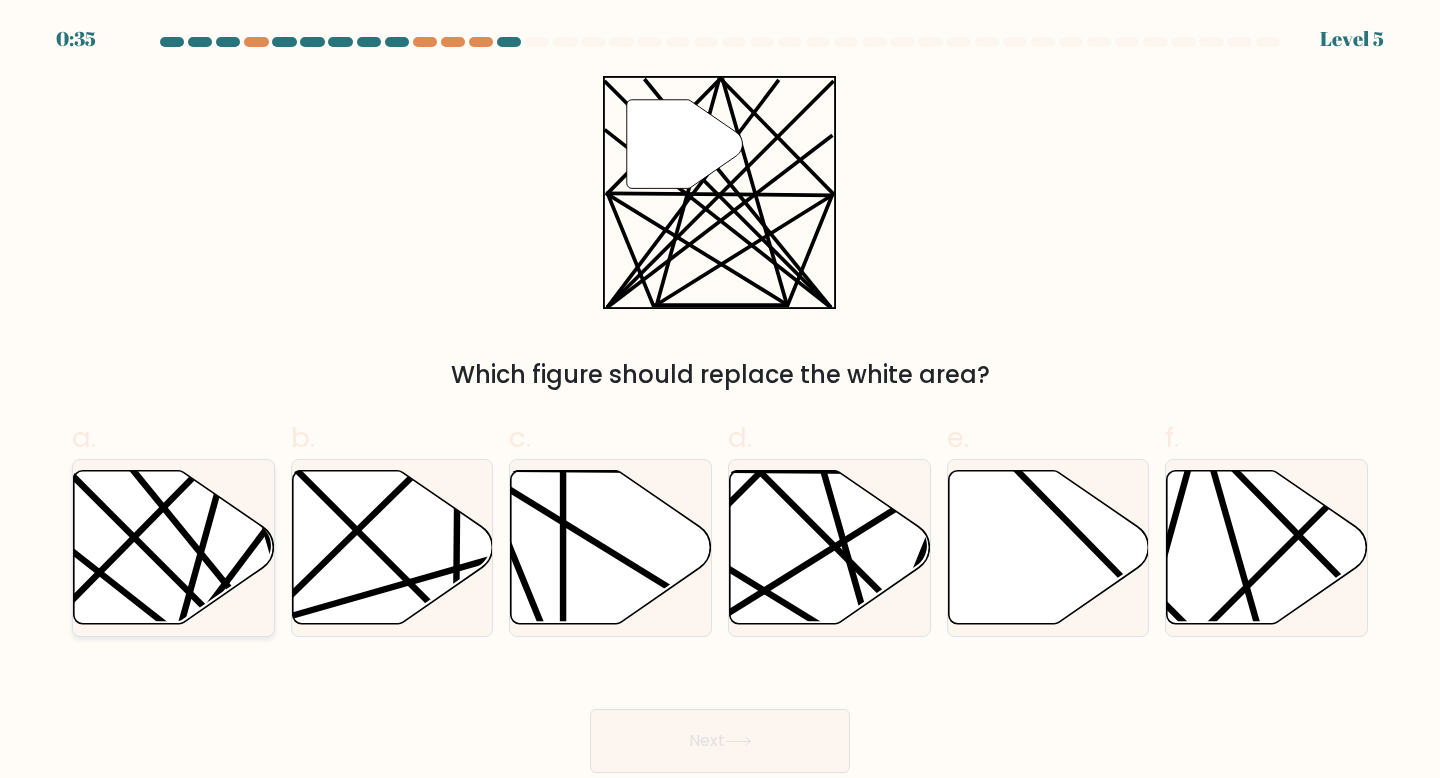 click 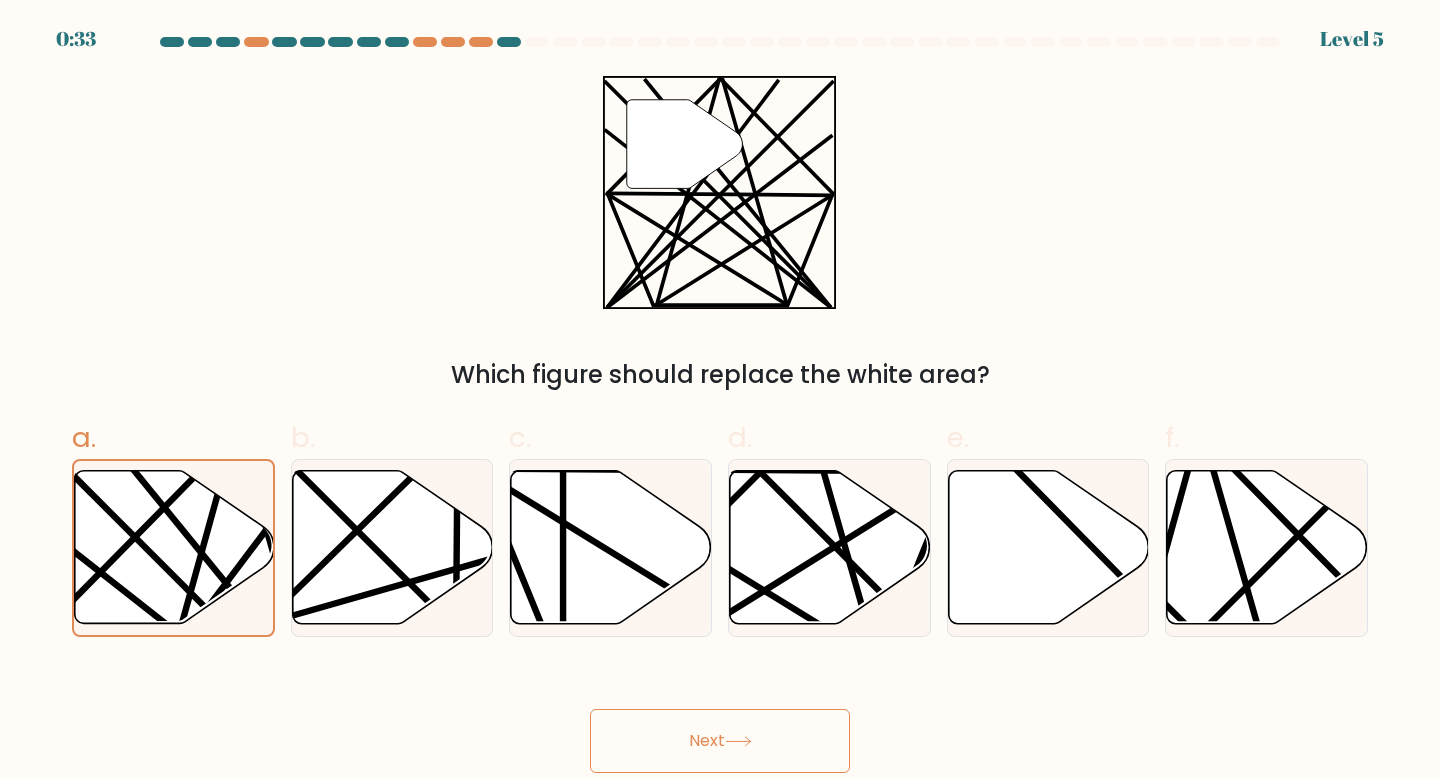 click on "Next" at bounding box center (720, 741) 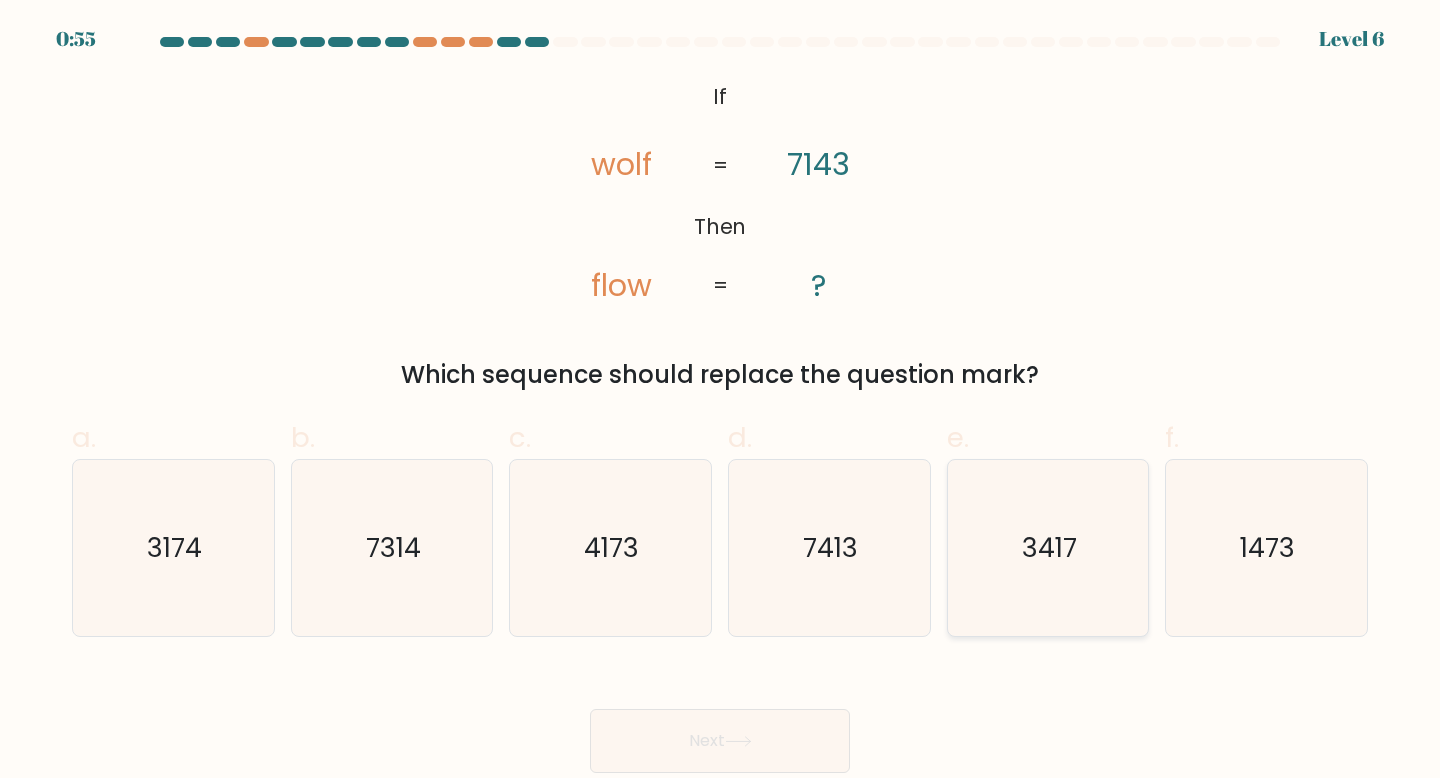 click on "3417" 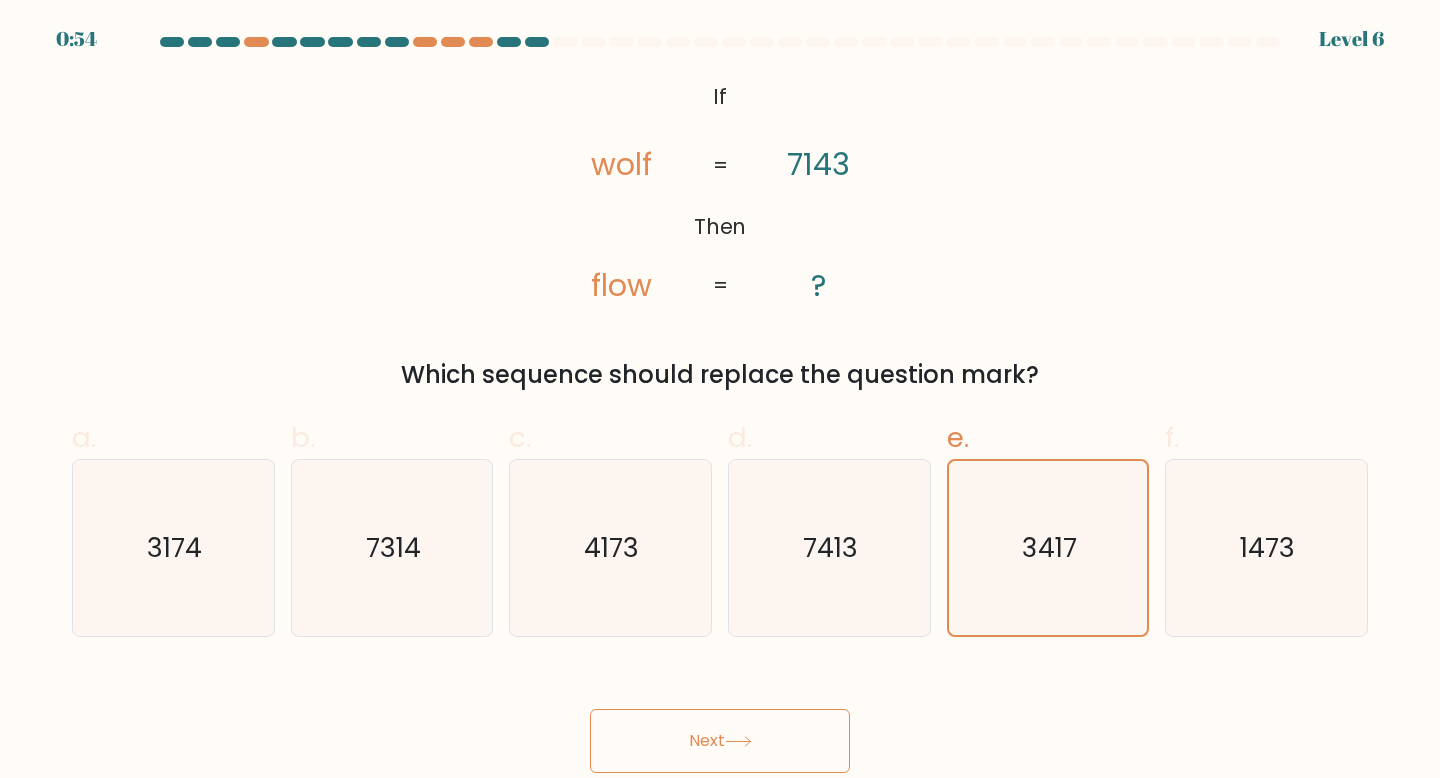 click on "Next" at bounding box center [720, 741] 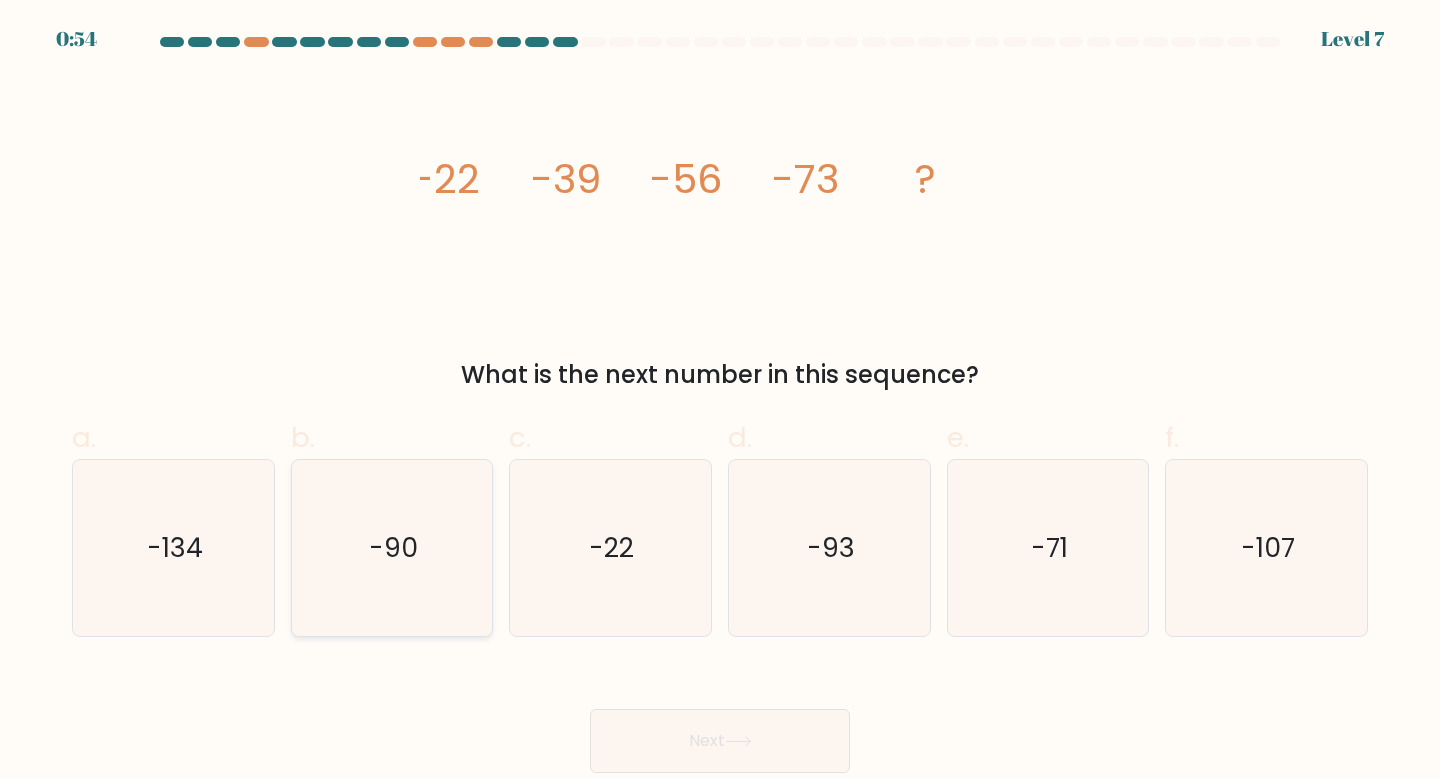 click on "-90" 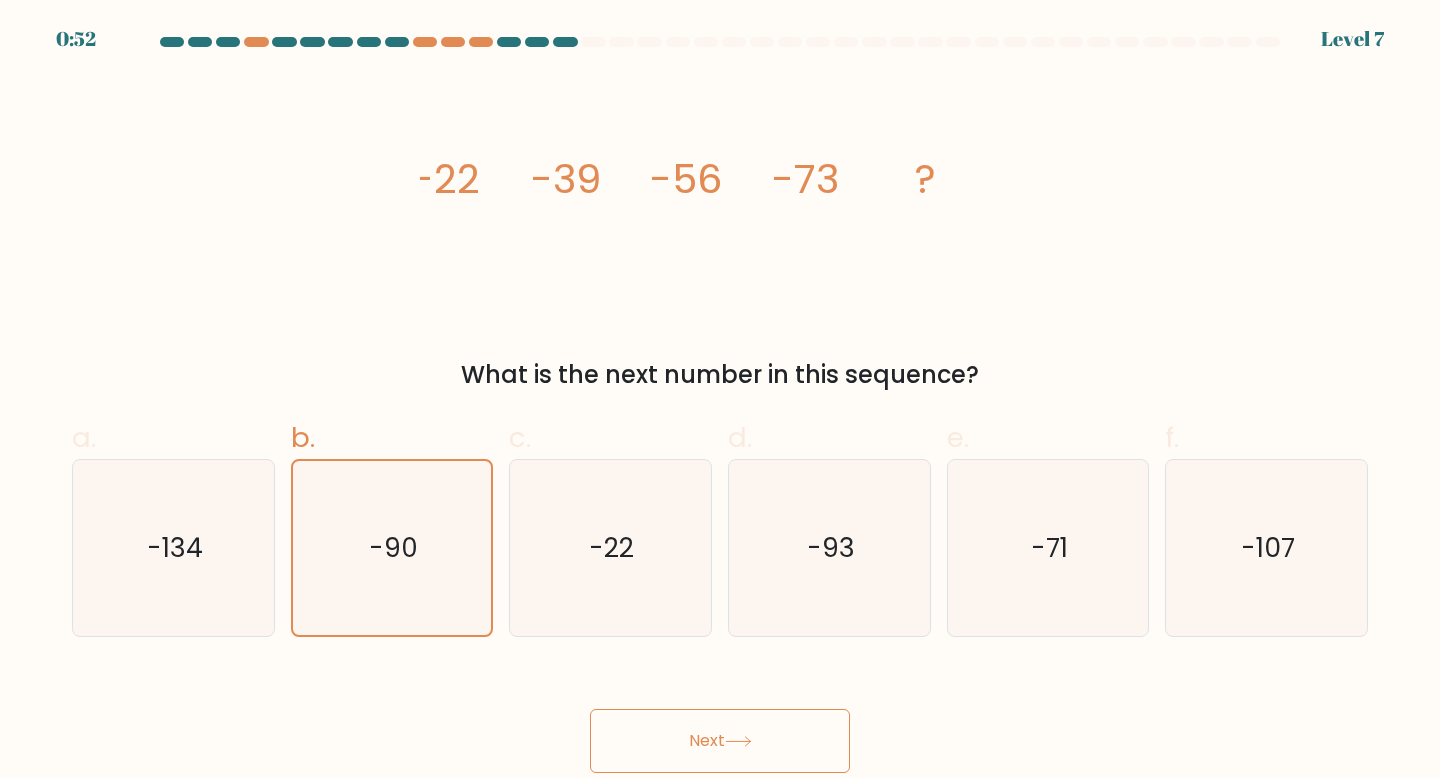 click on "Next" at bounding box center (720, 741) 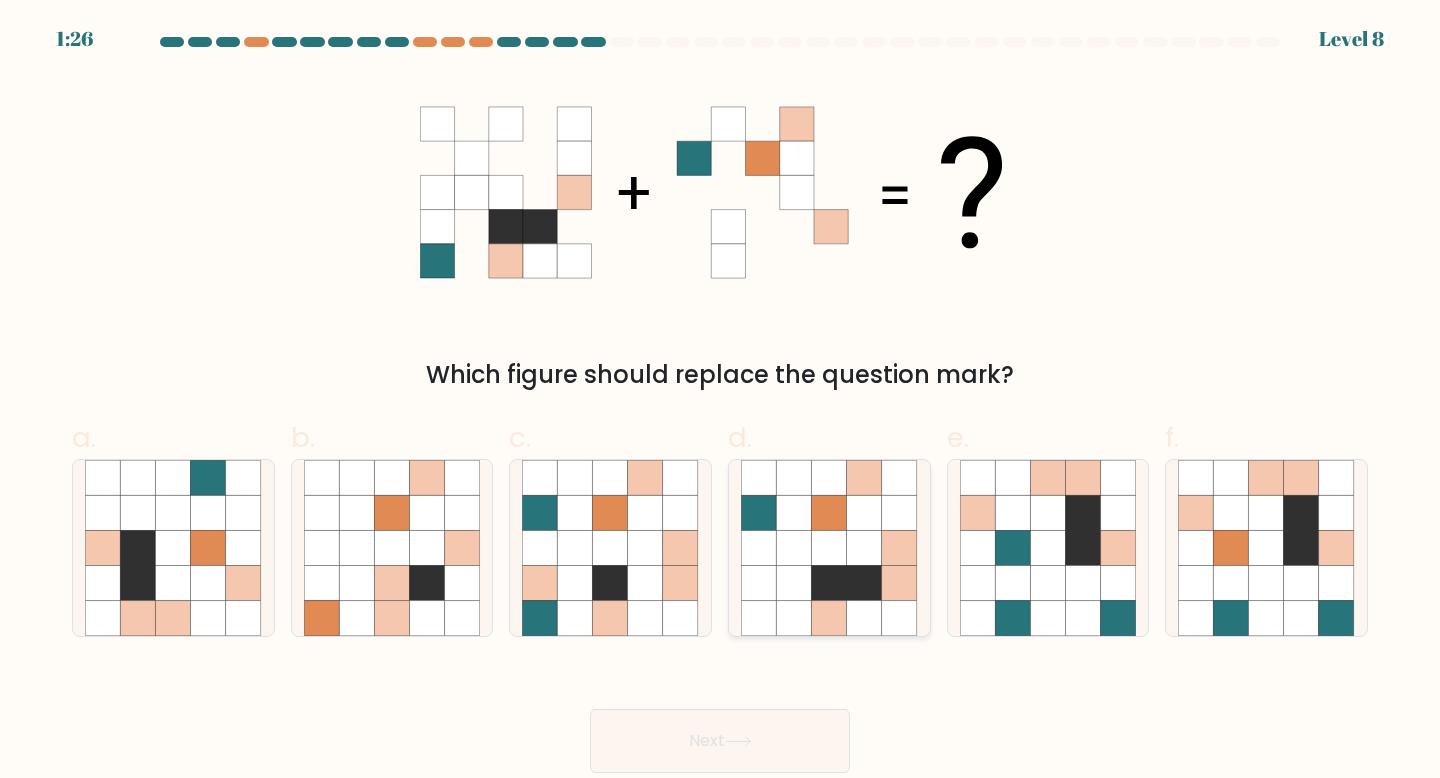 click 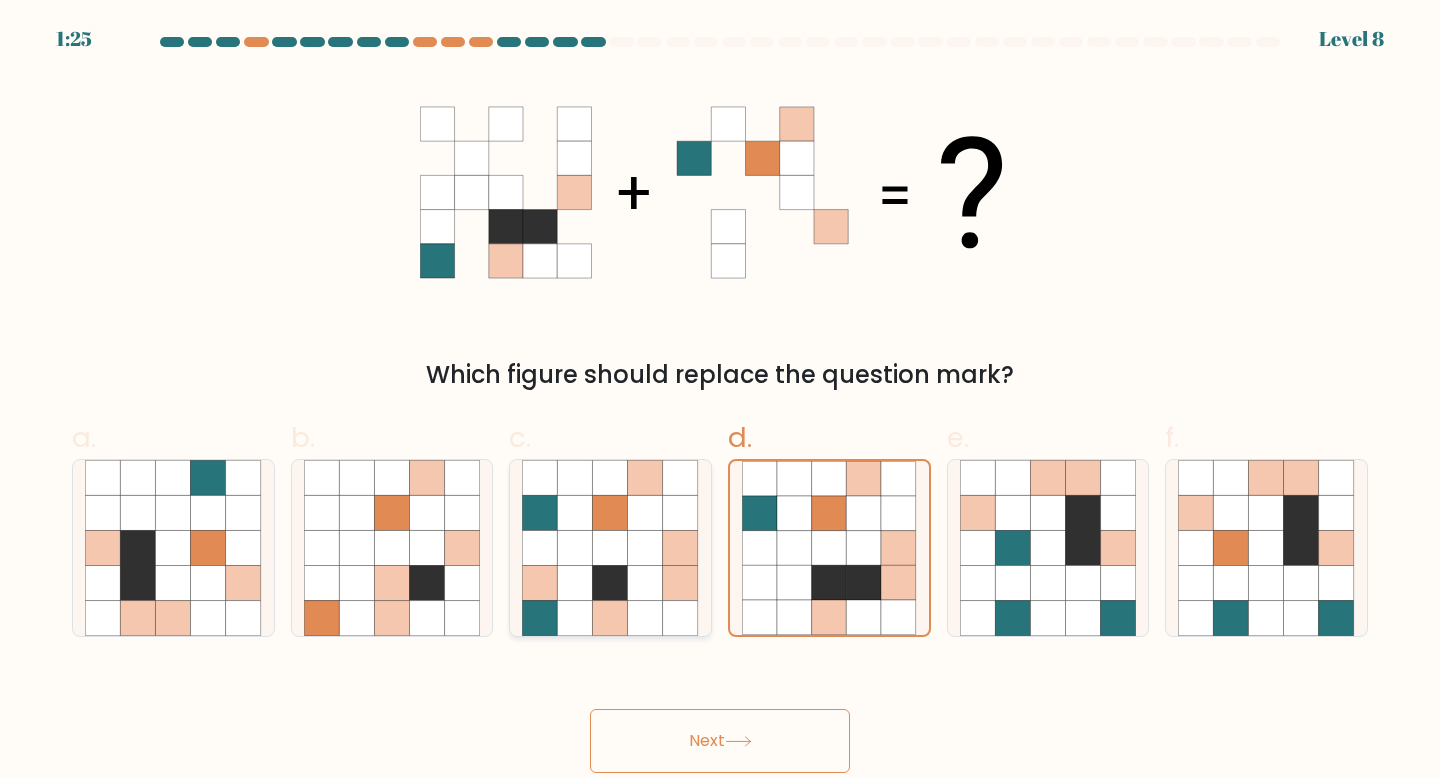 click 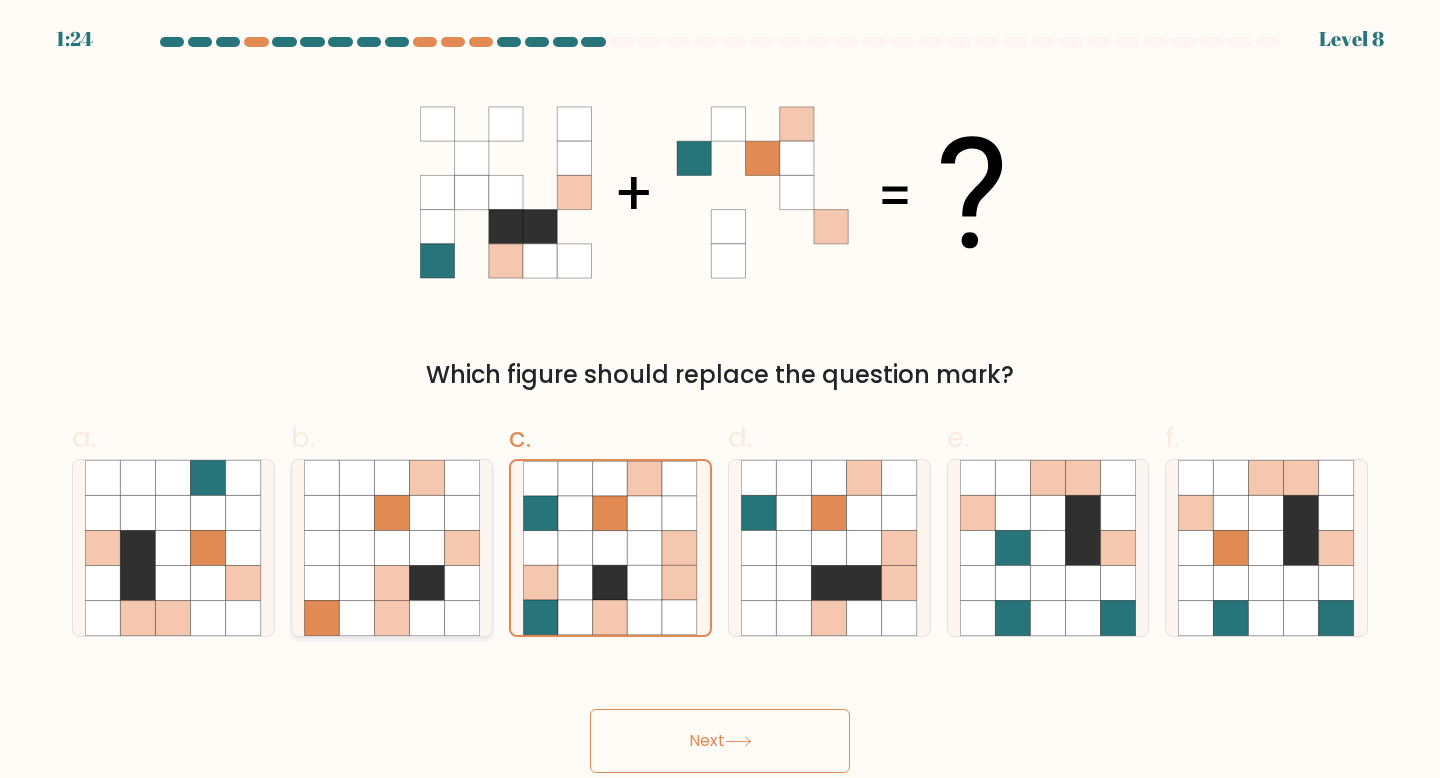 click 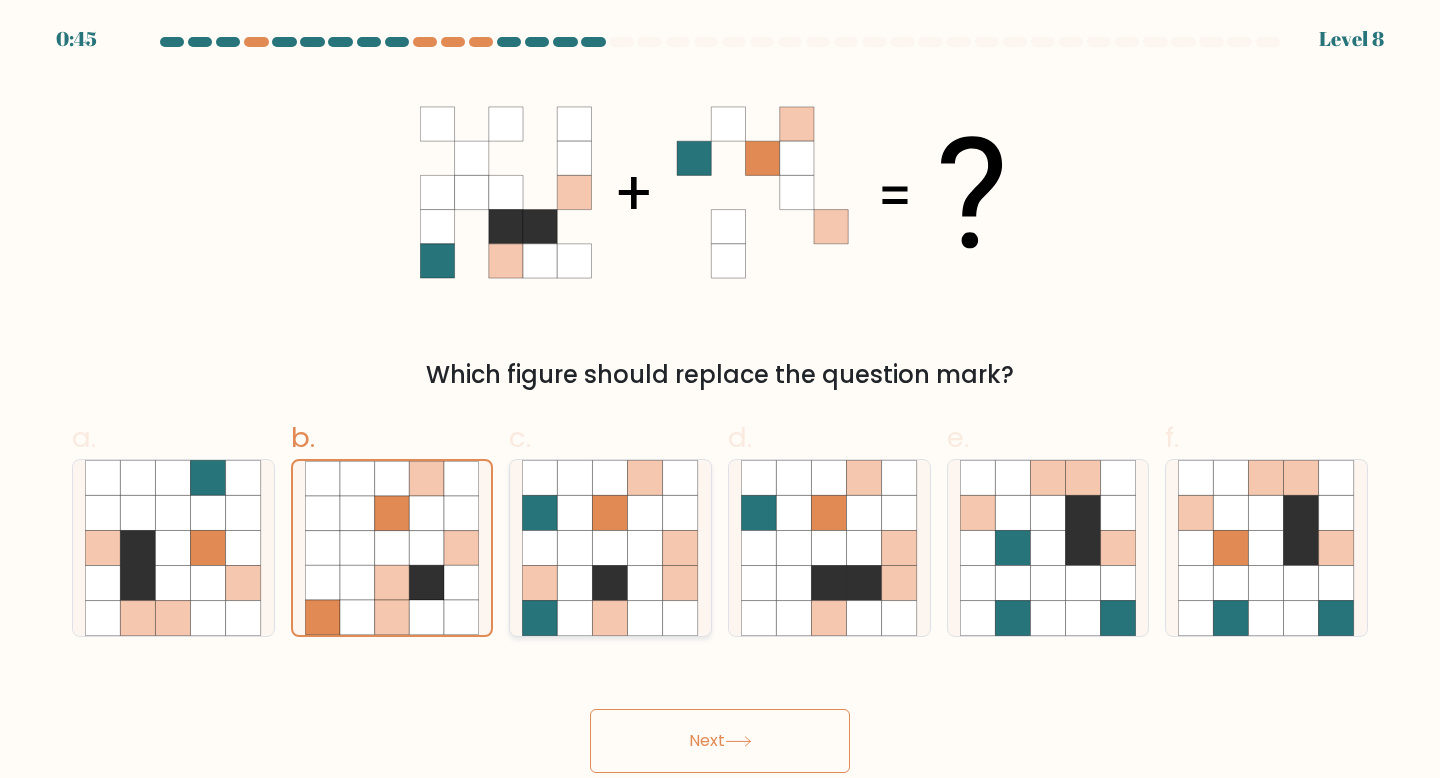 click 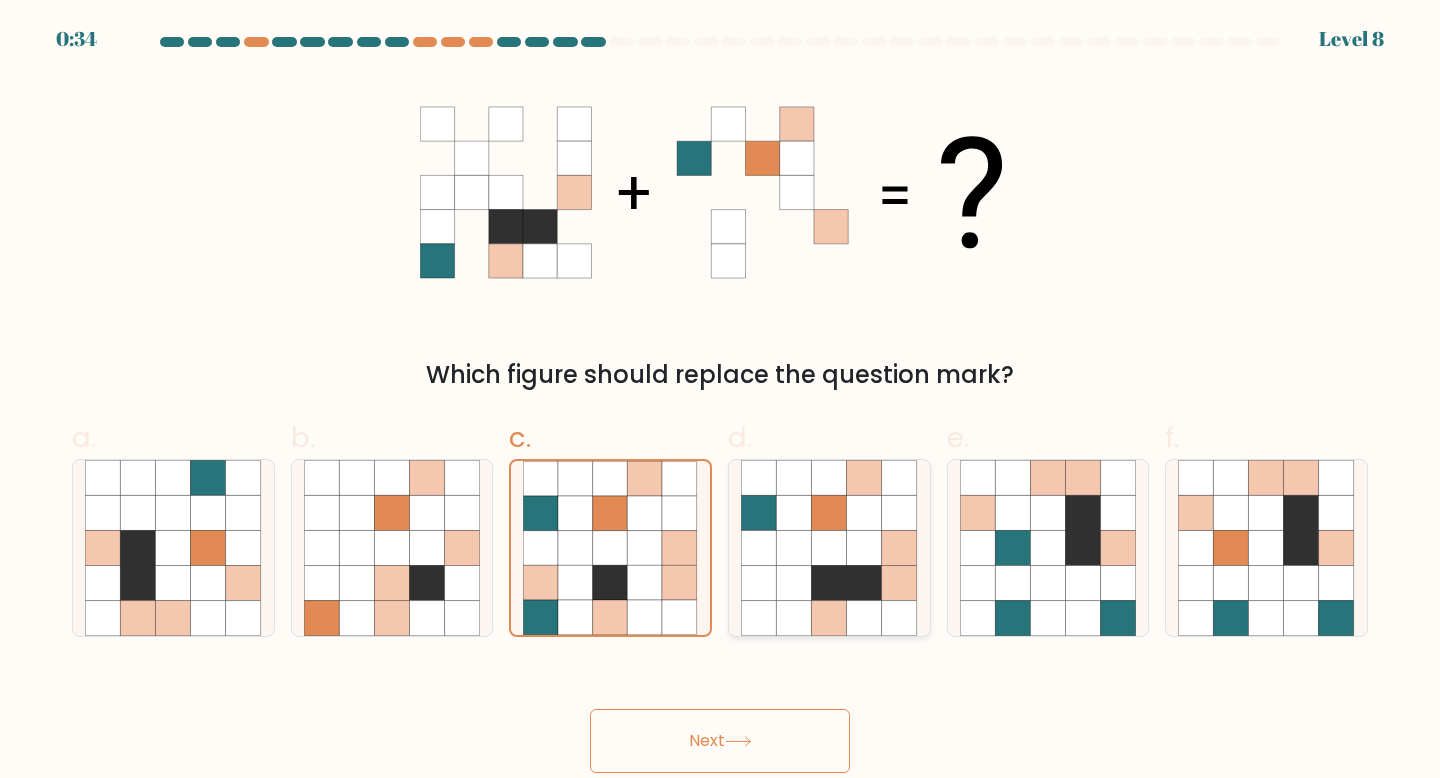 click 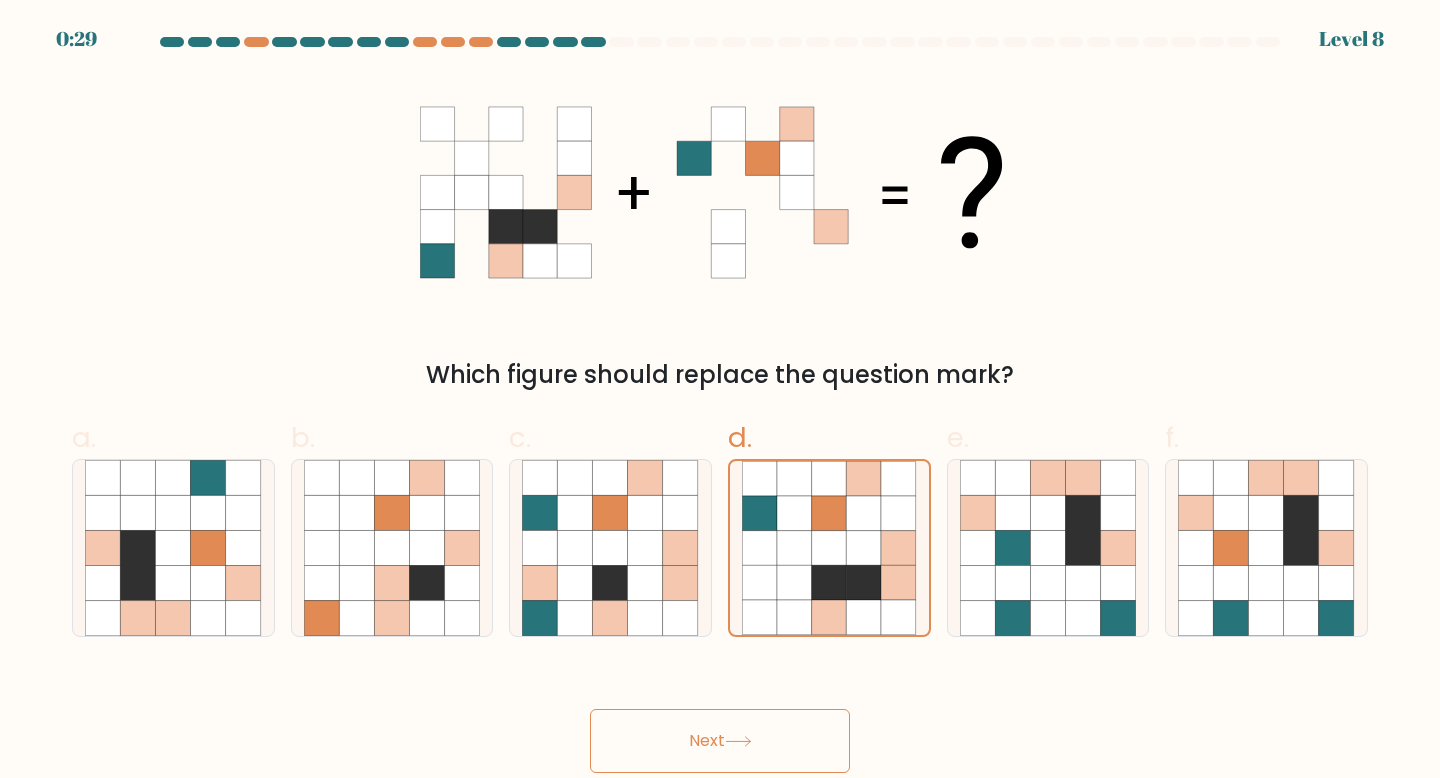 click on "Next" at bounding box center [720, 741] 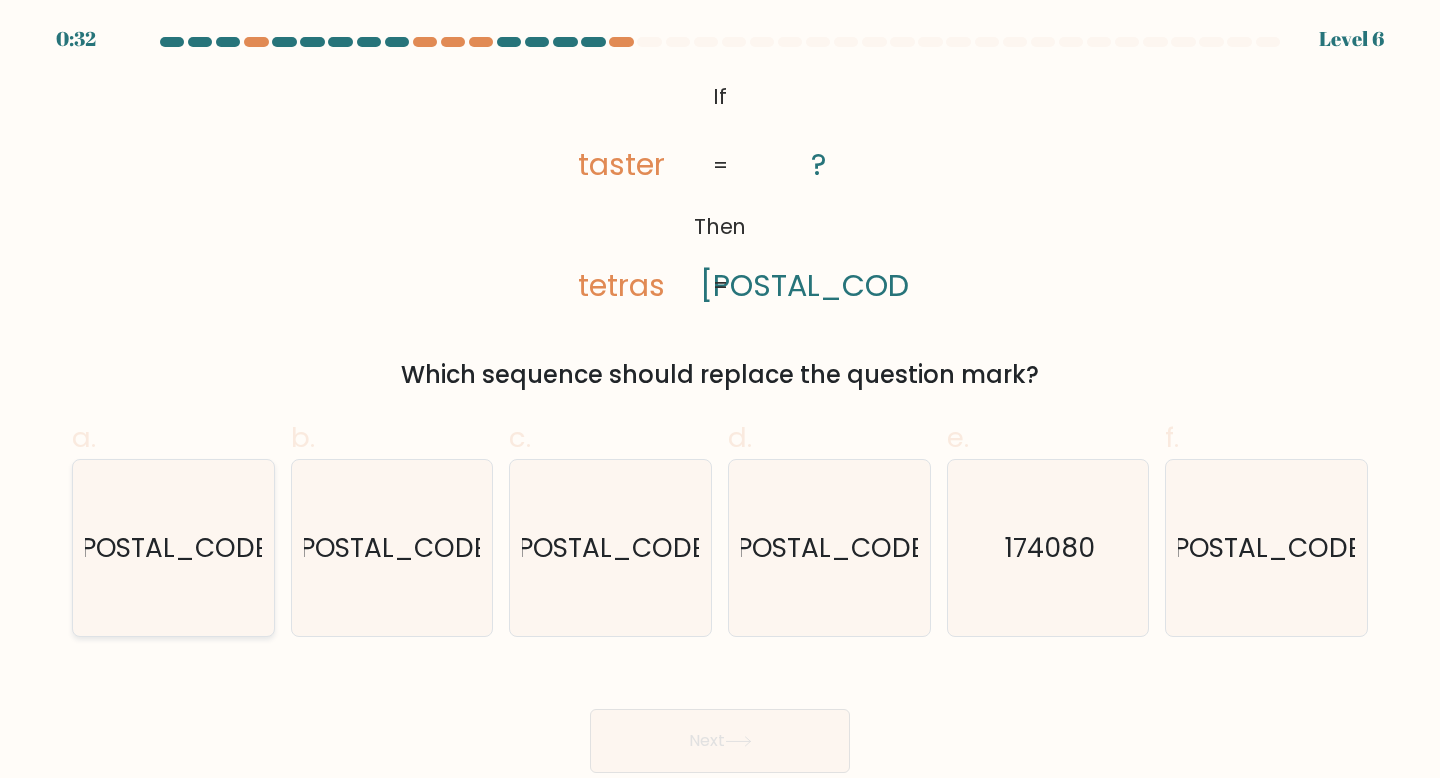 click on "071048" 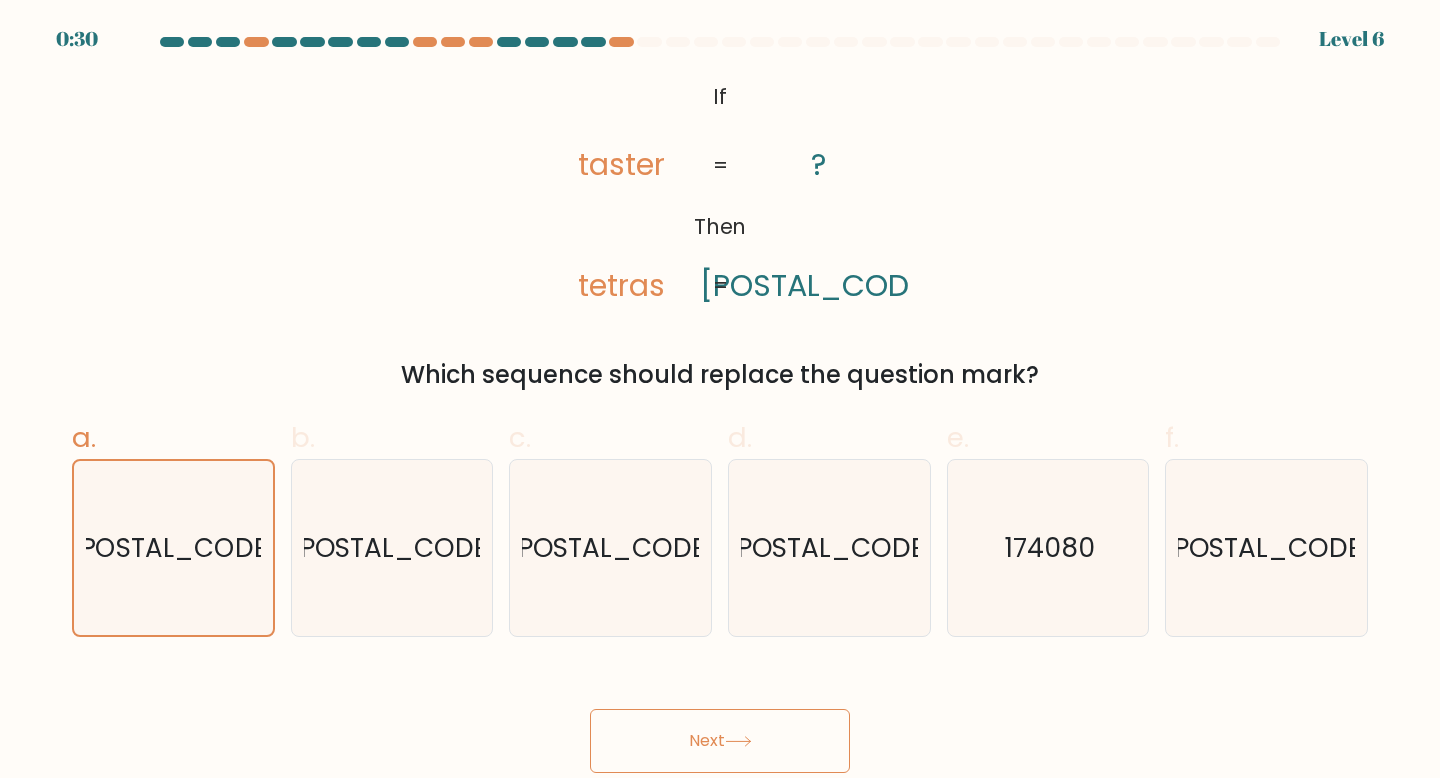 click on "Next" at bounding box center (720, 741) 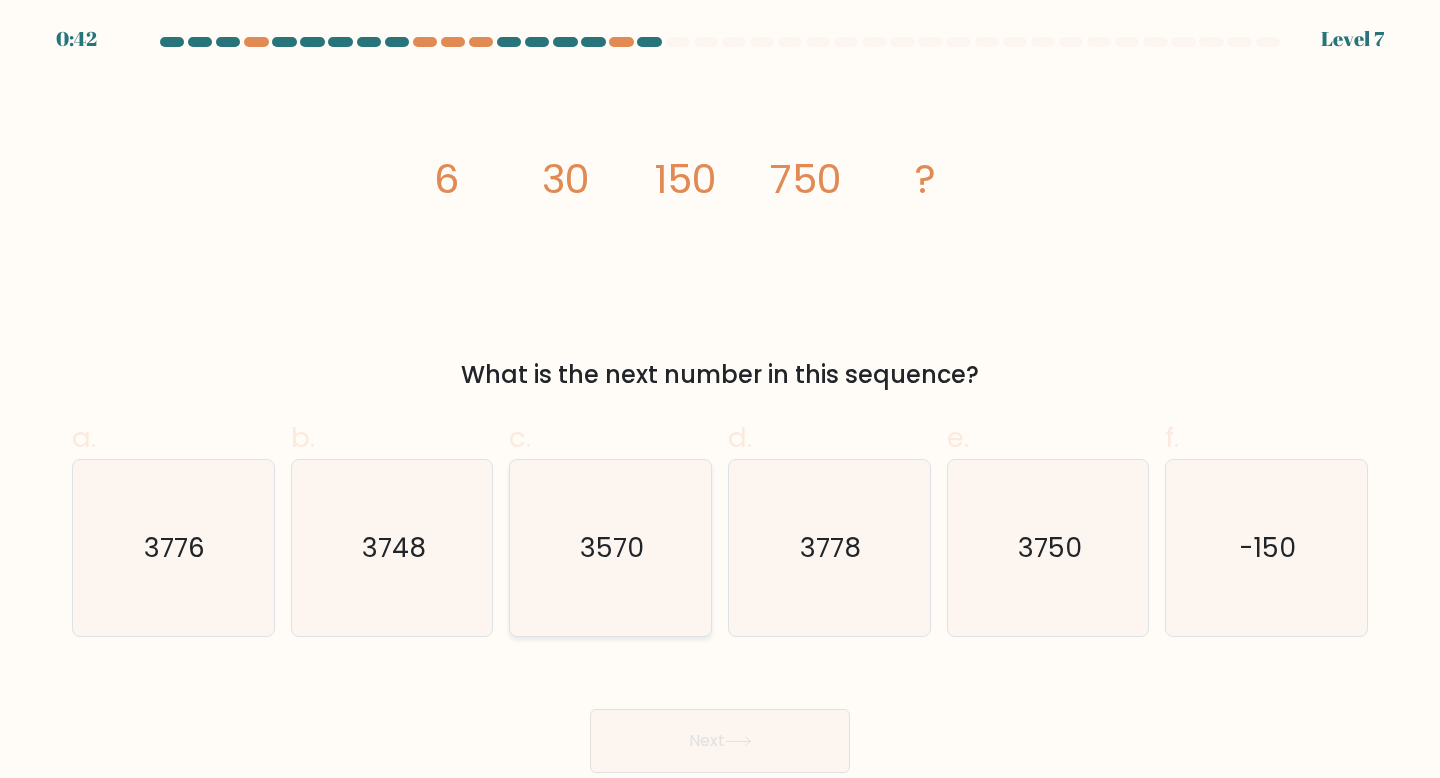 click on "3570" 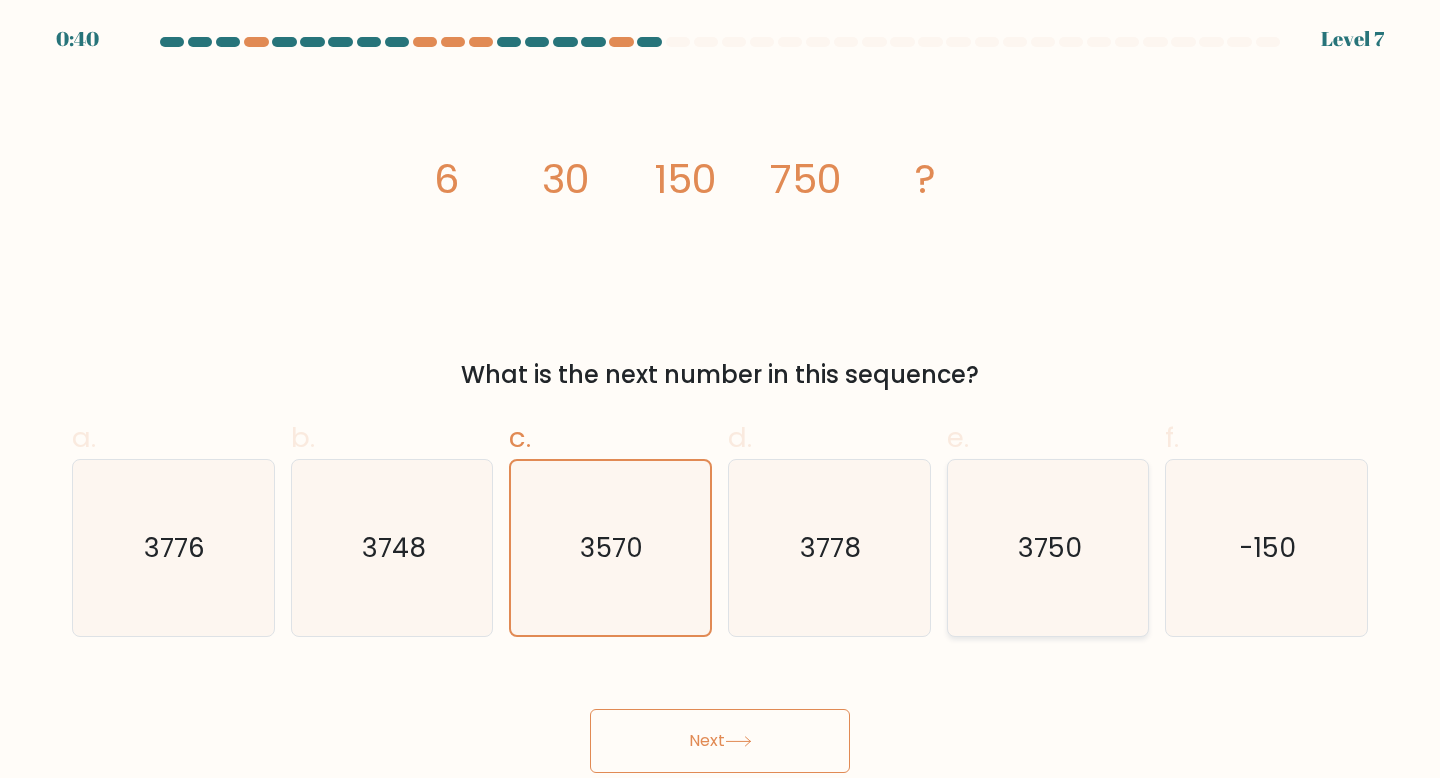 click on "3750" 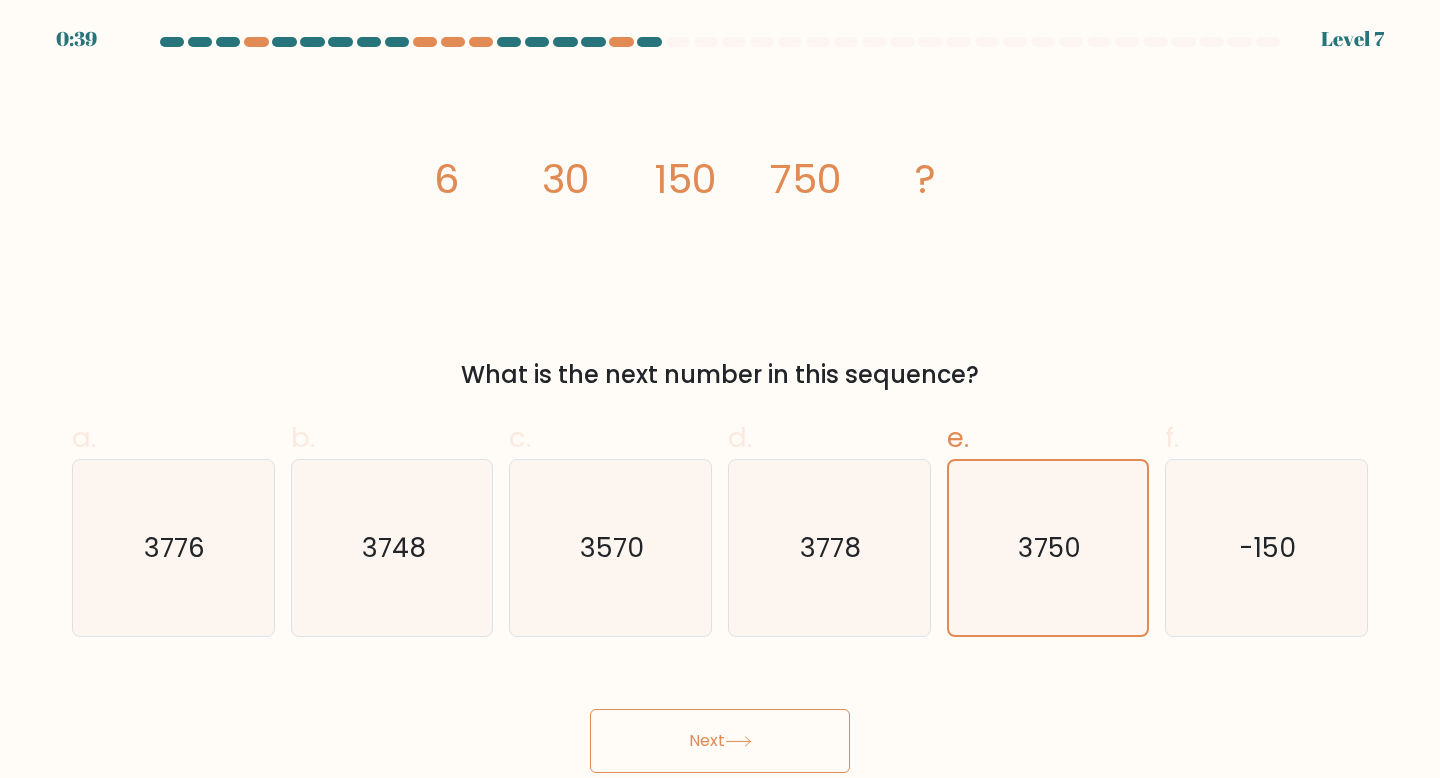 click on "Next" at bounding box center [720, 741] 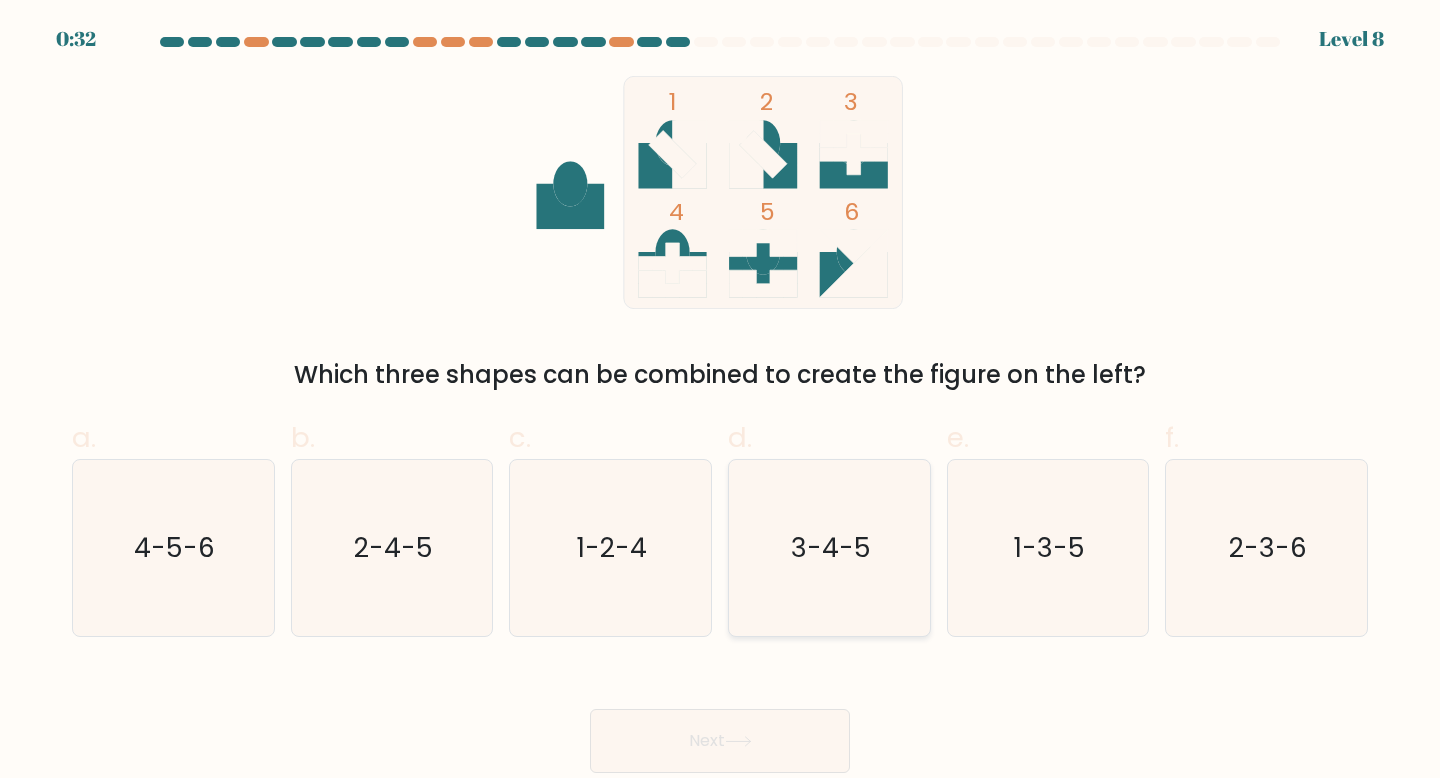 click on "3-4-5" 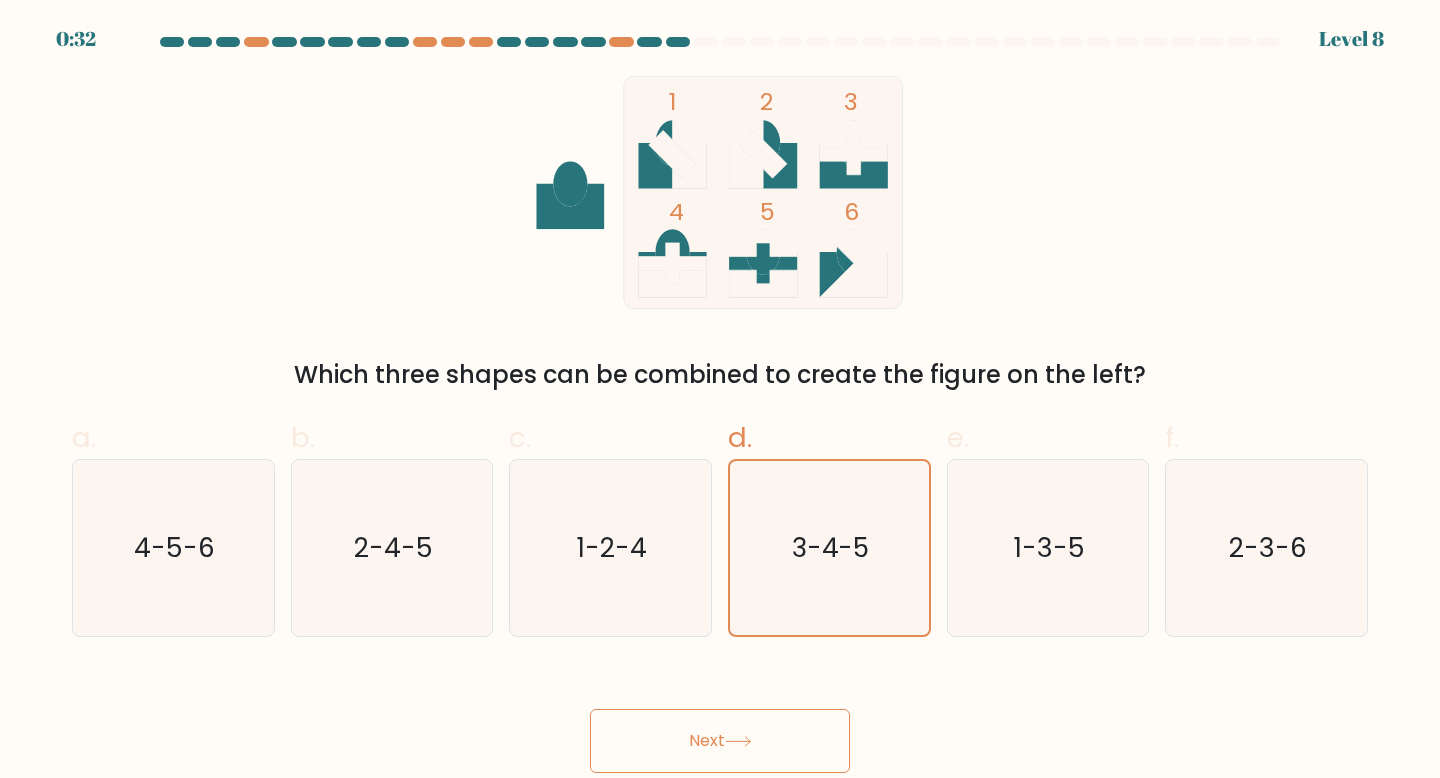 click on "Next" at bounding box center [720, 741] 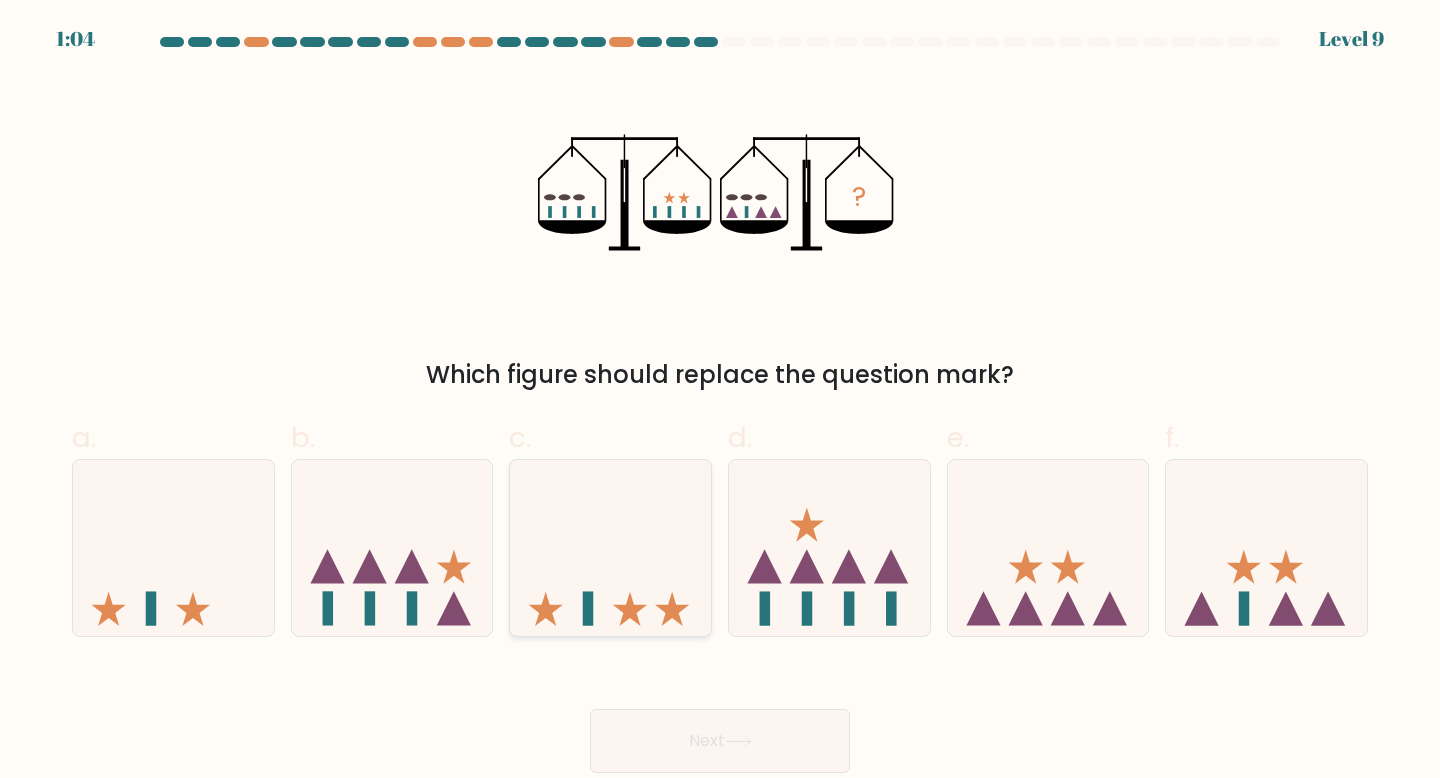 click 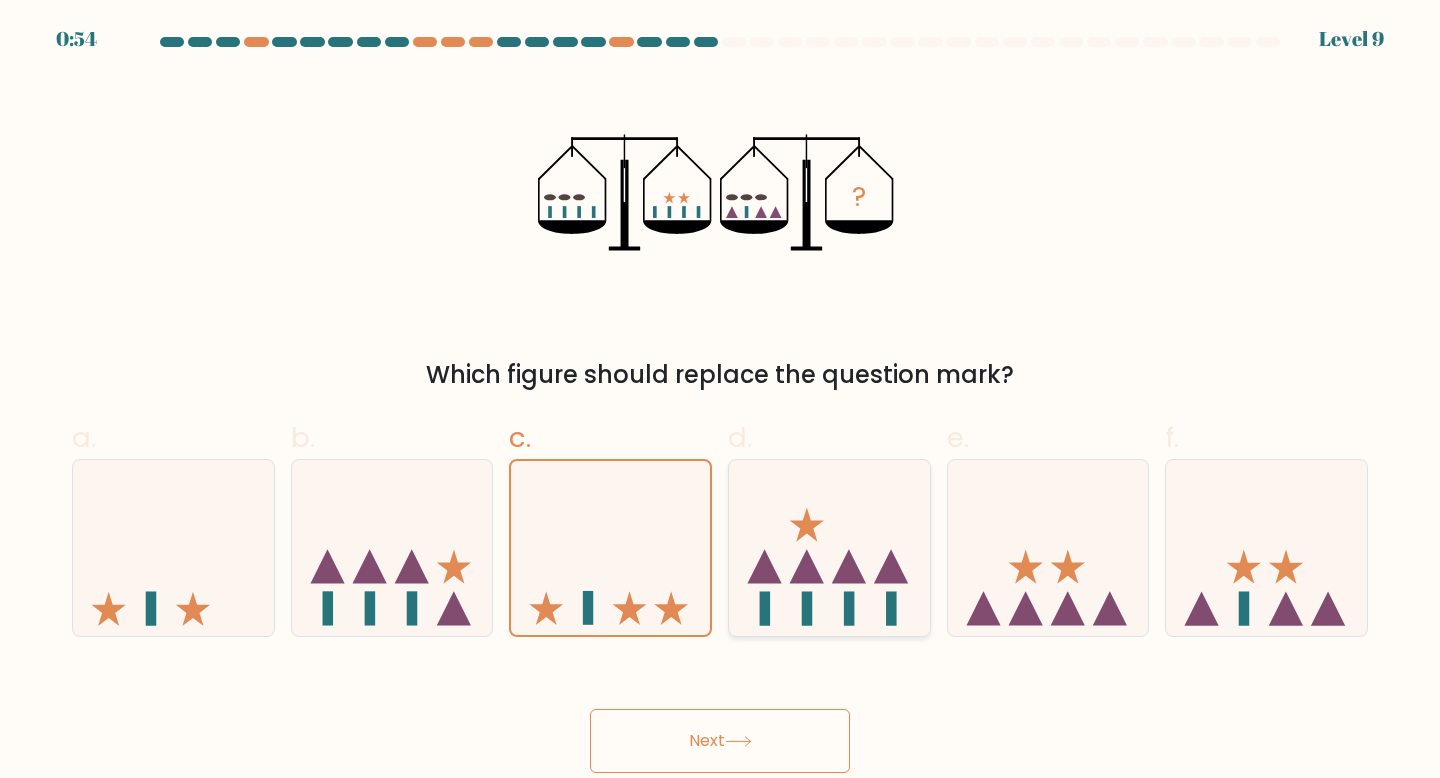 click 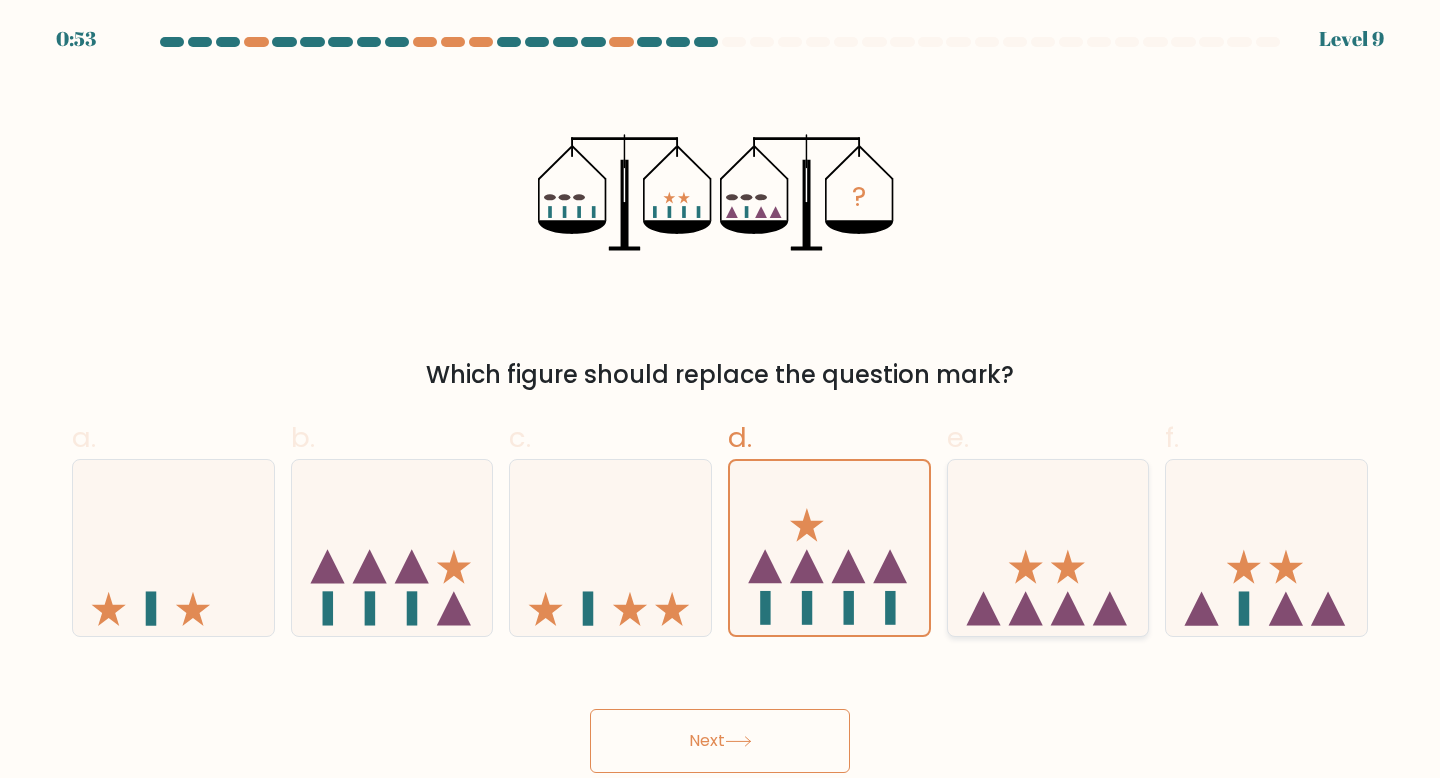 click 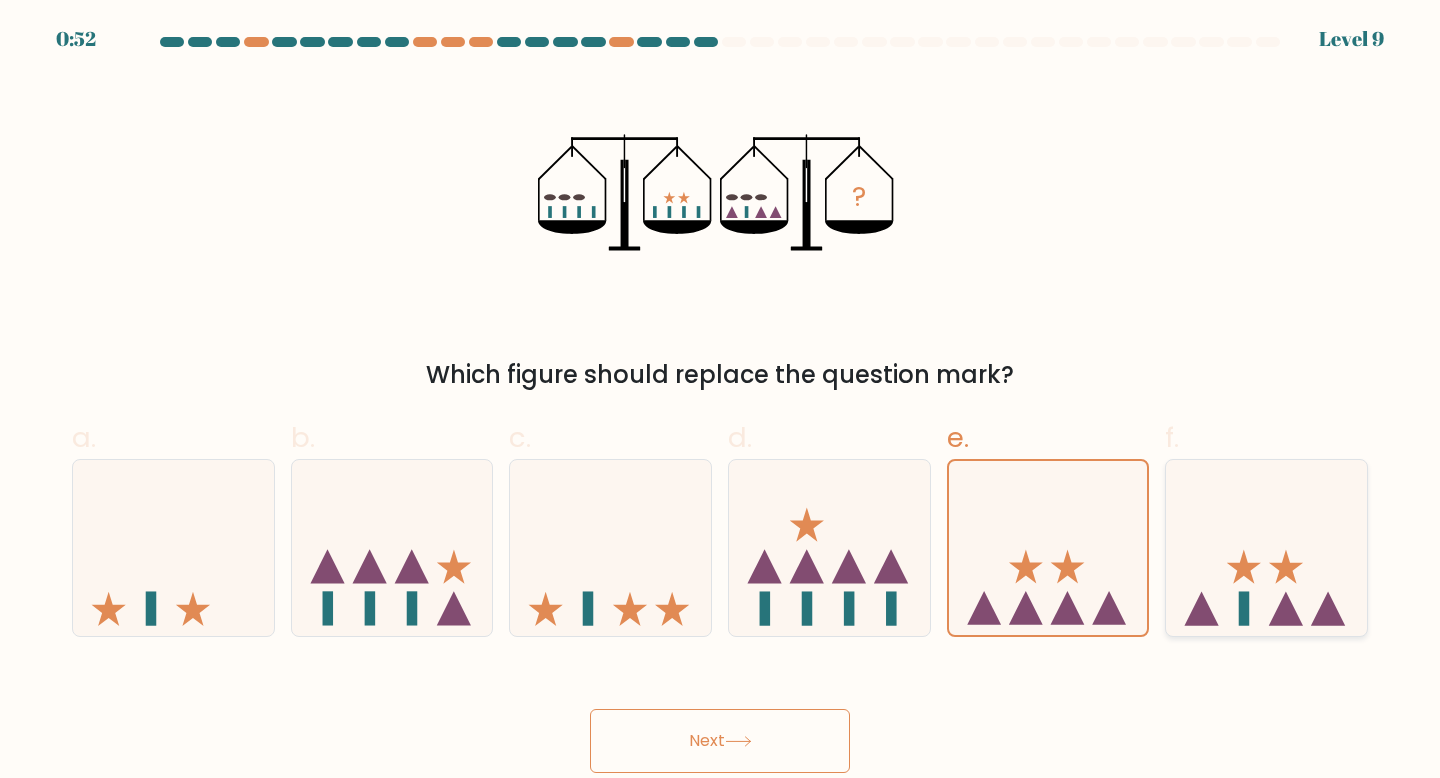 click 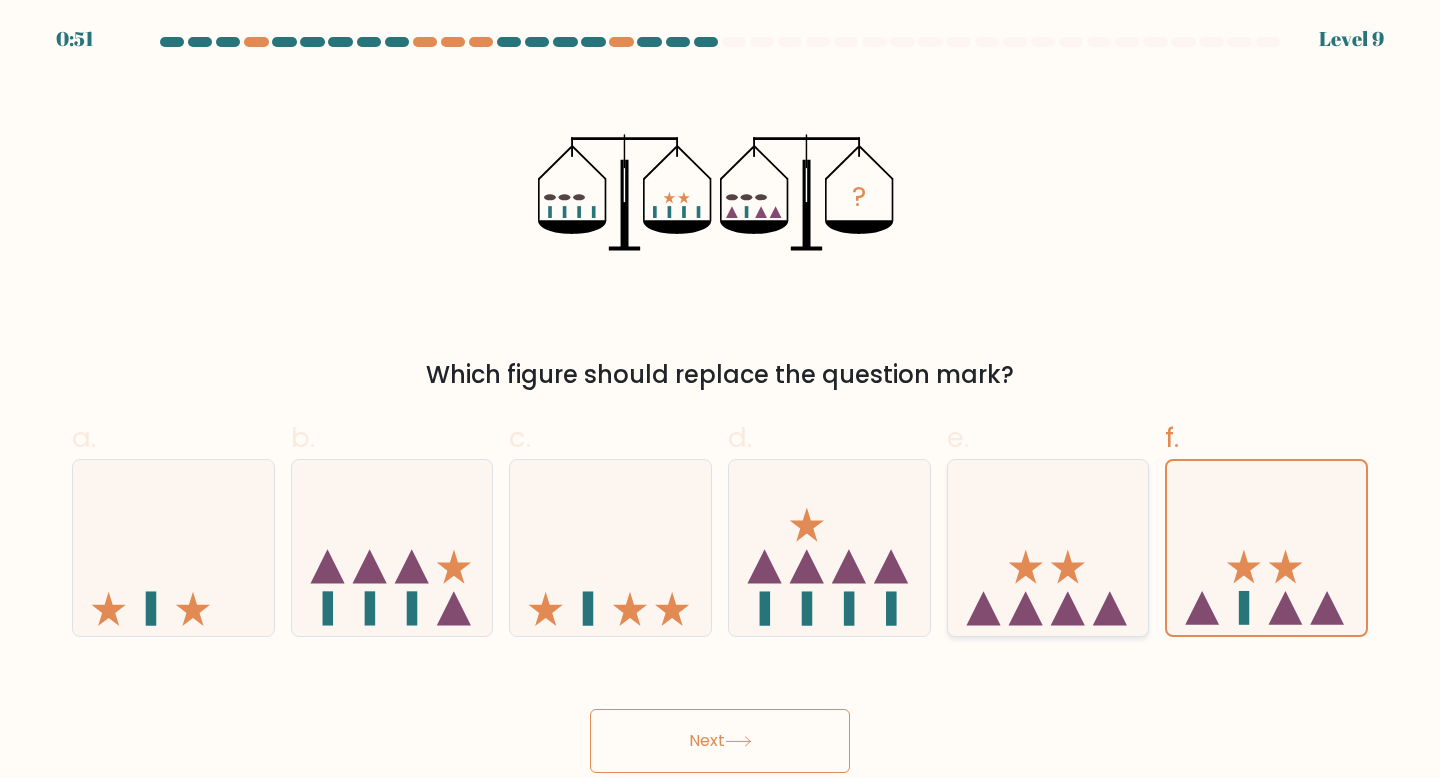 click 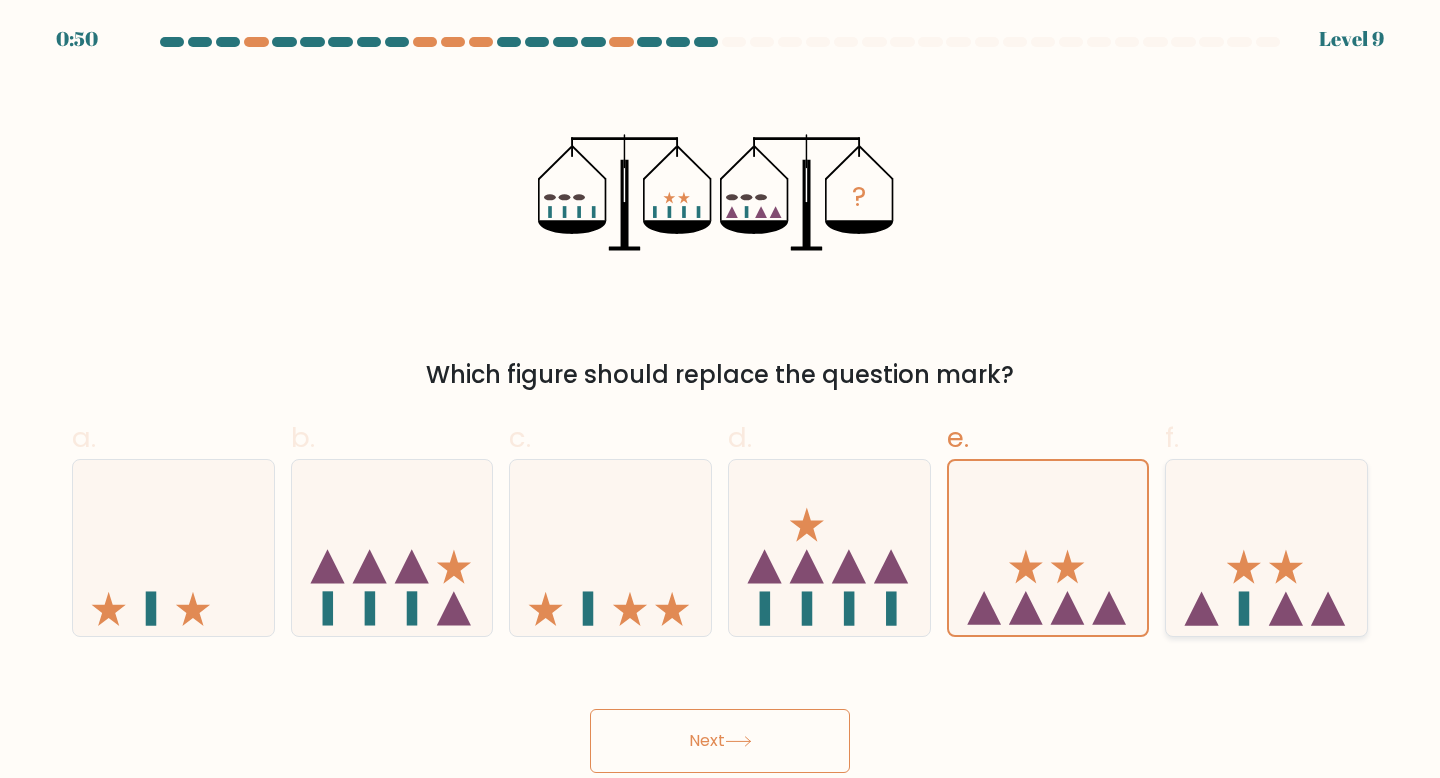 click 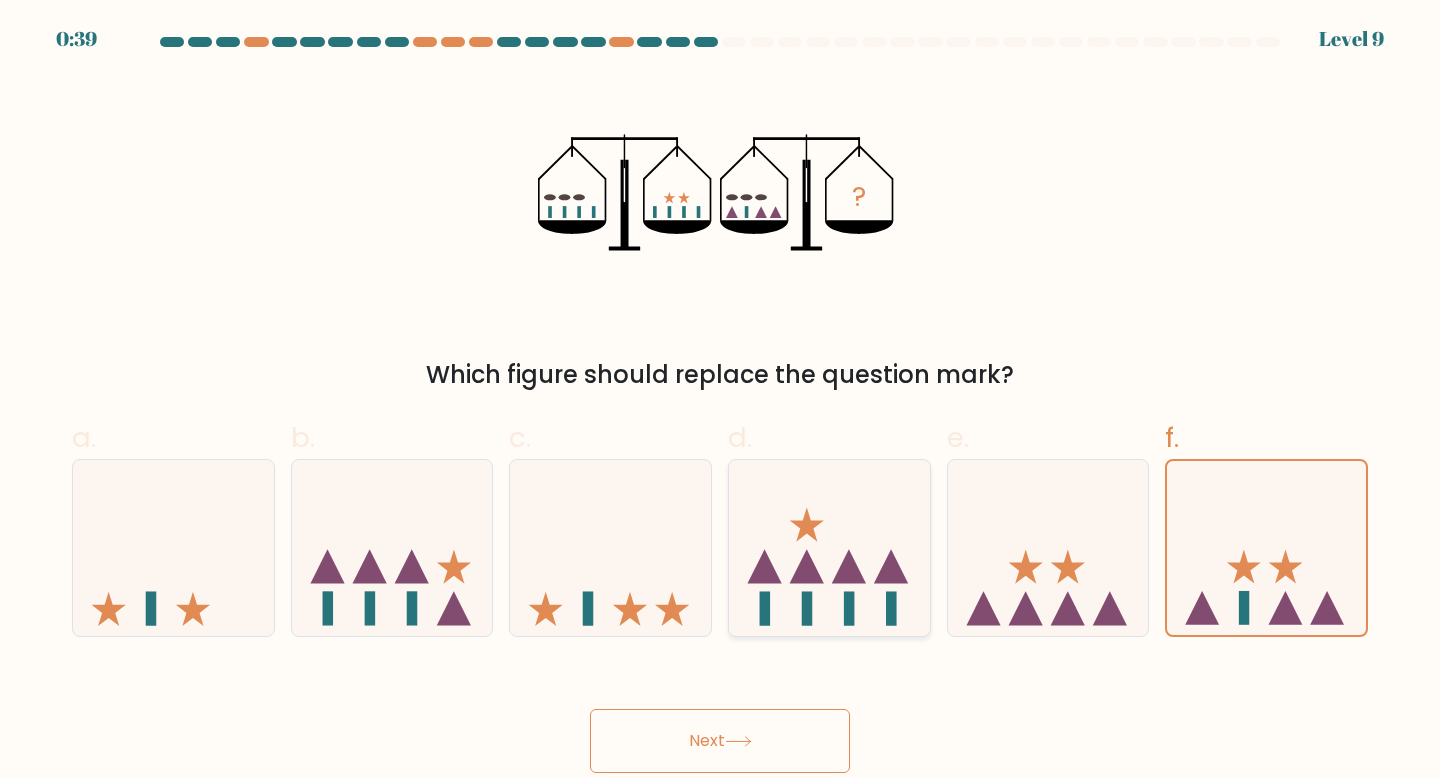 click 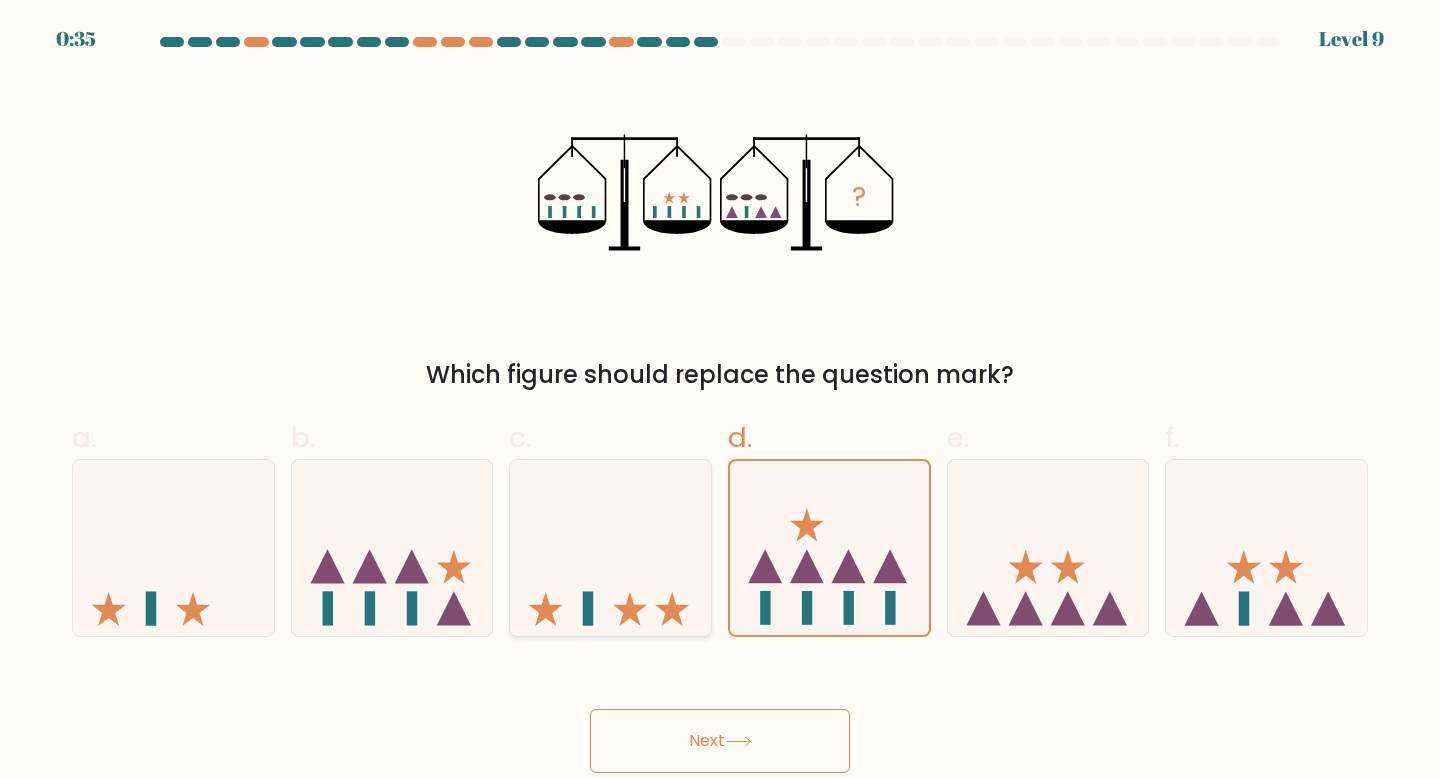 click 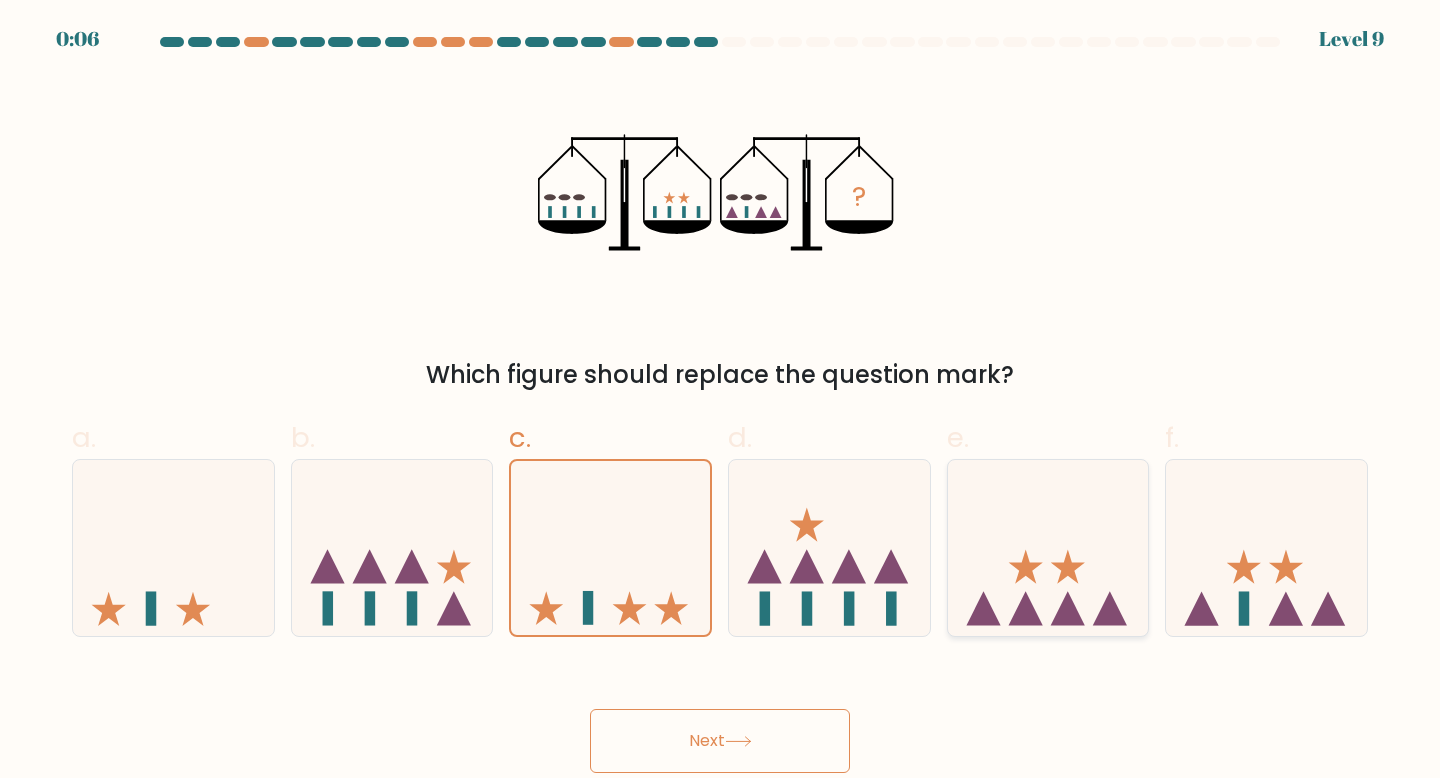 click 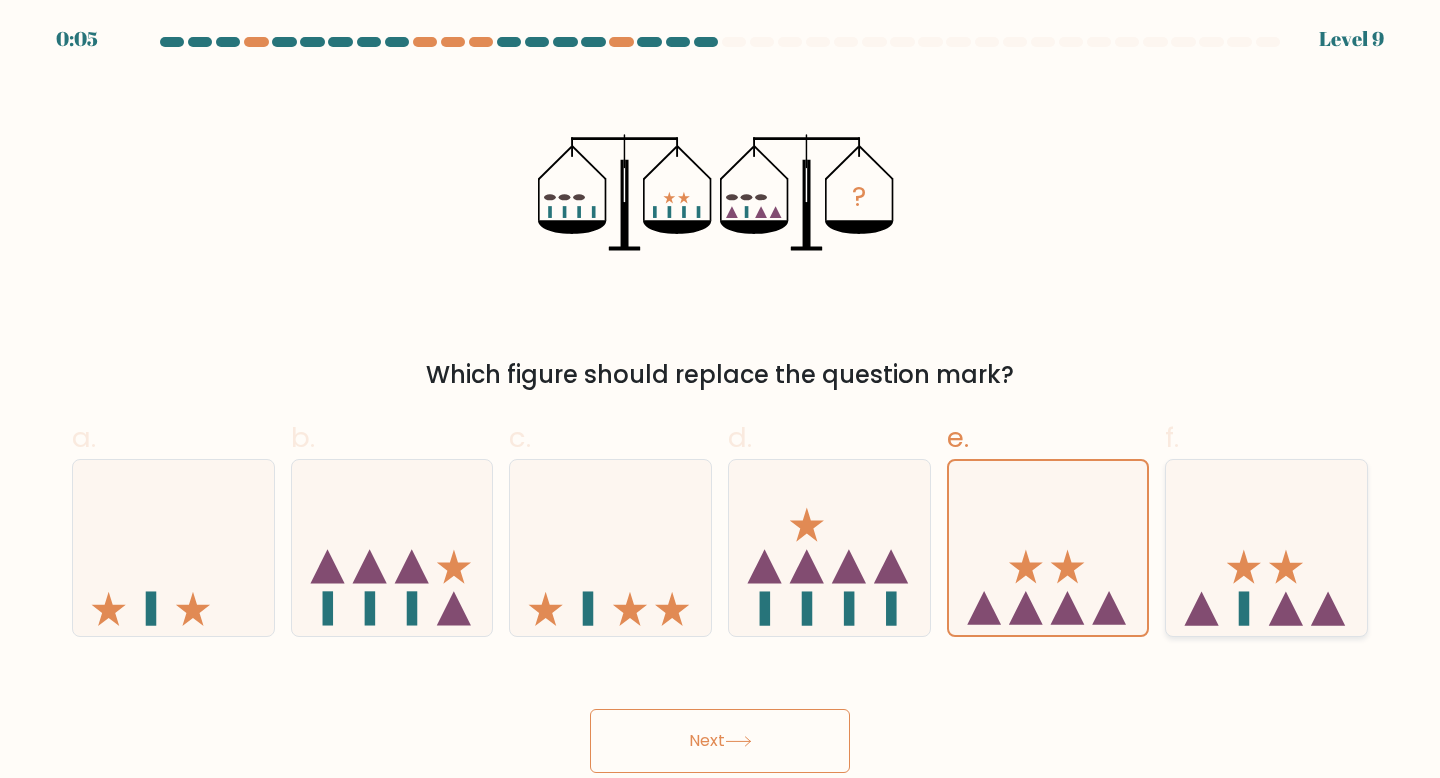 click 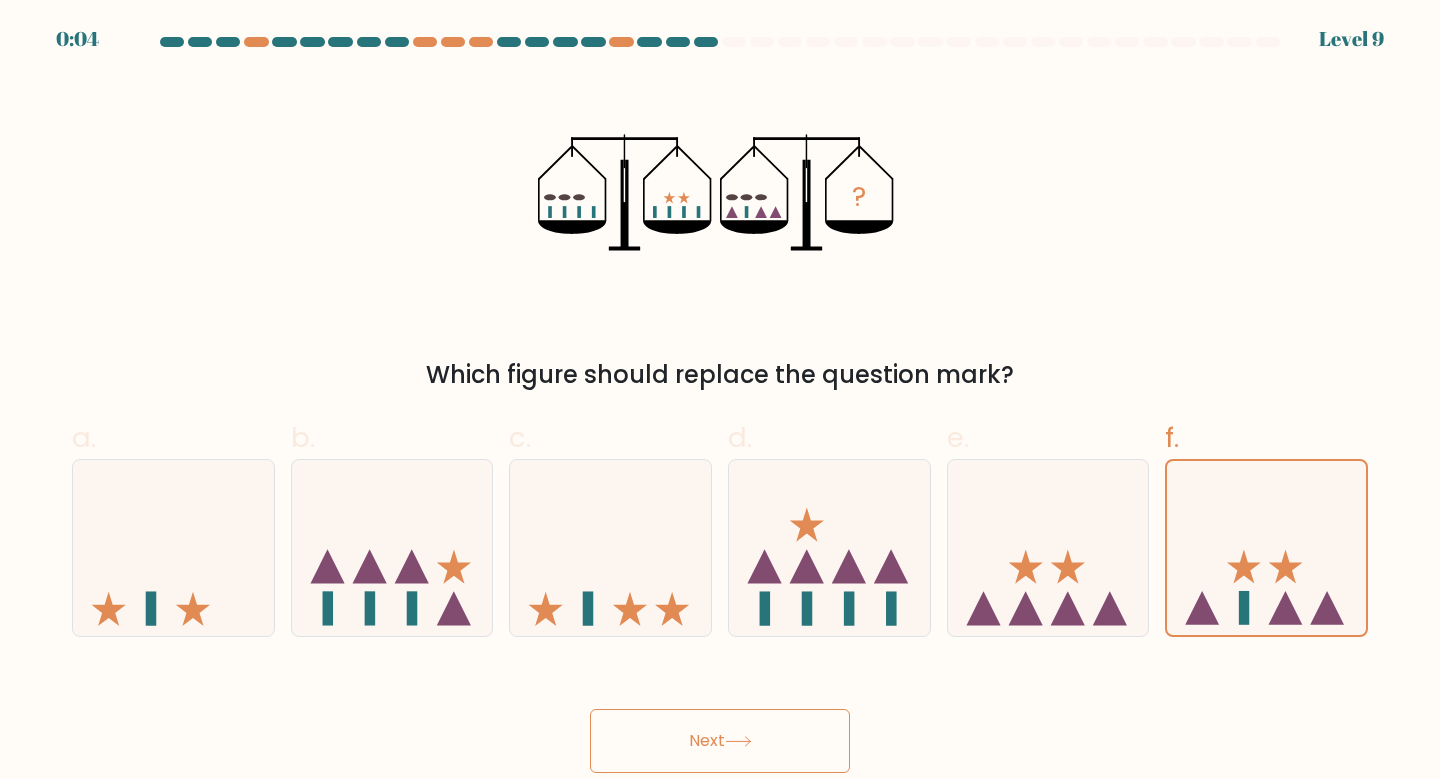 click on "Next" at bounding box center [720, 741] 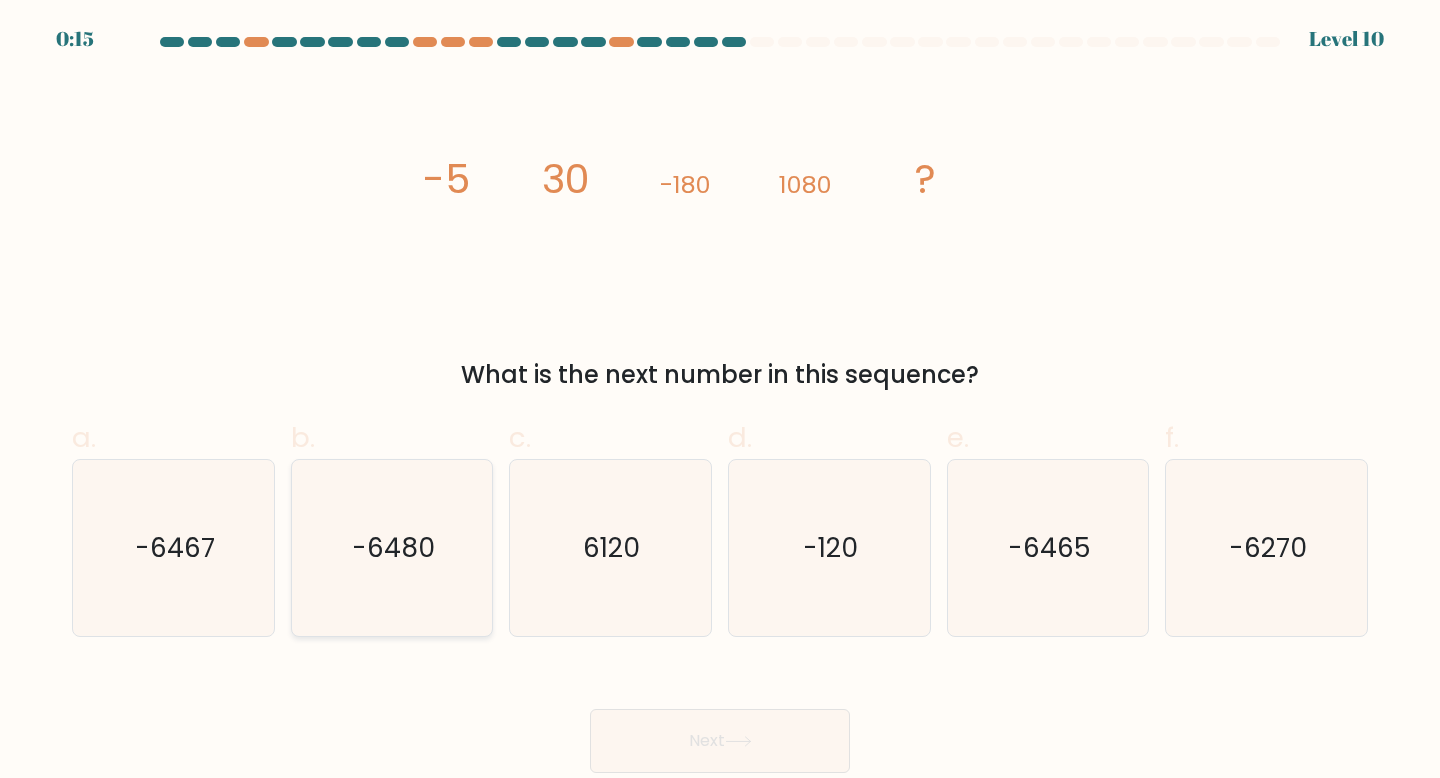 click on "-6480" 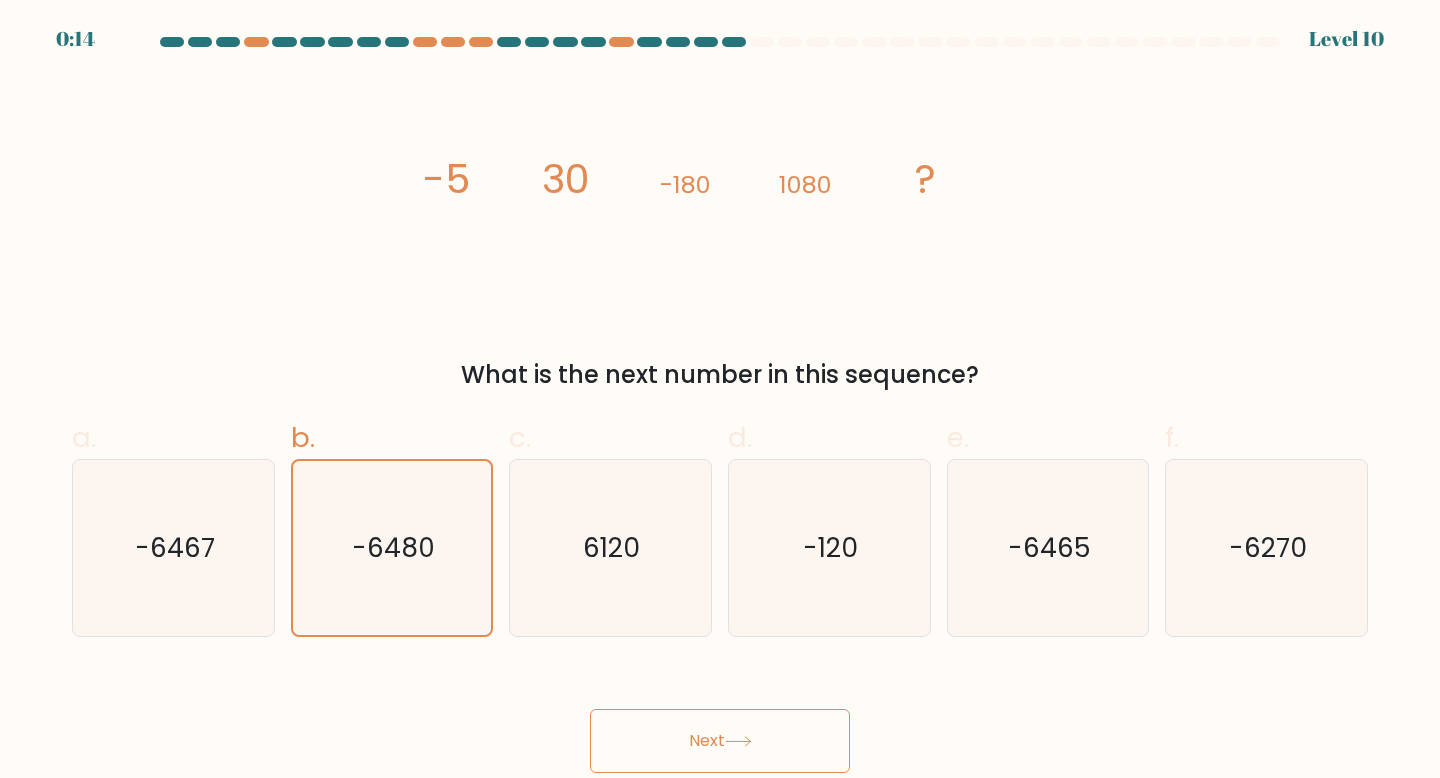 click on "Next" at bounding box center [720, 741] 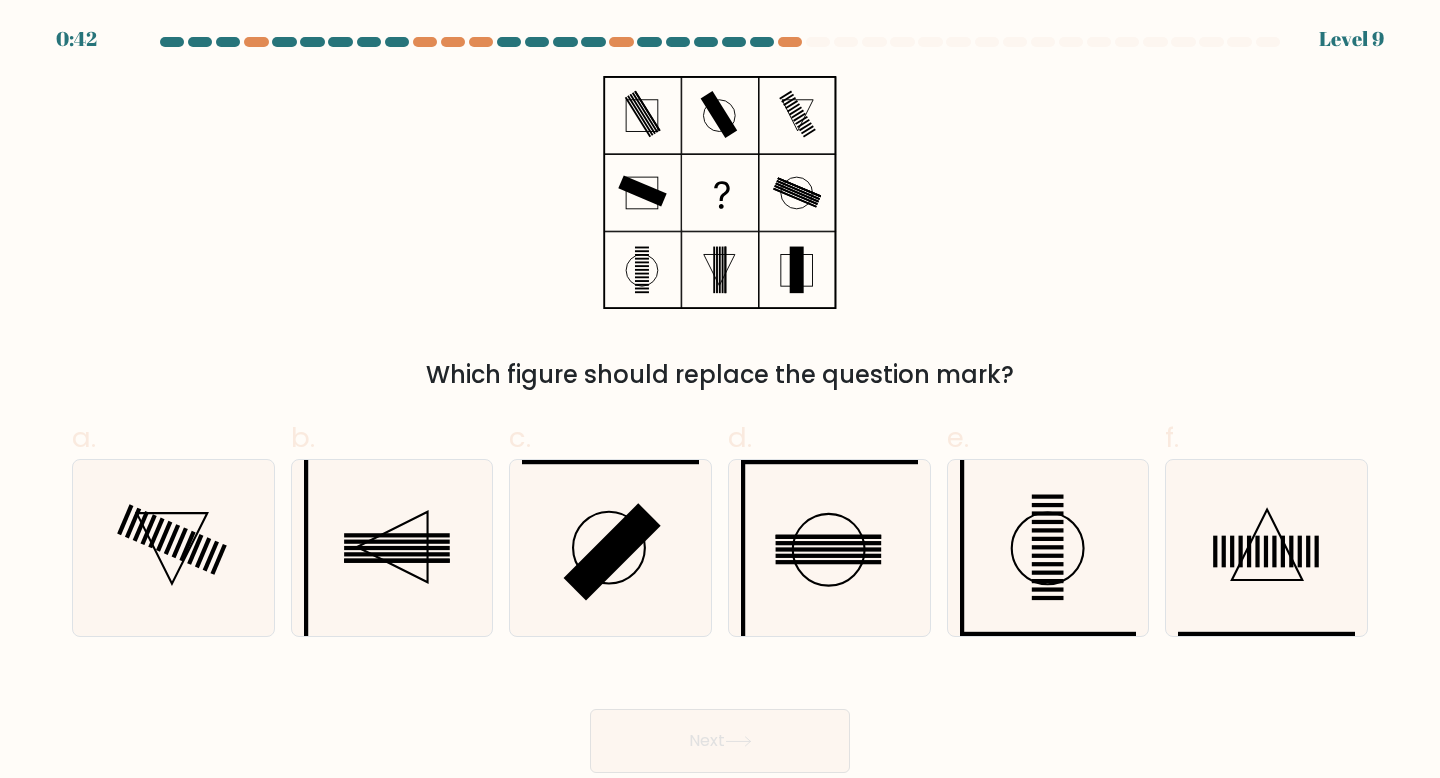 scroll, scrollTop: 0, scrollLeft: 0, axis: both 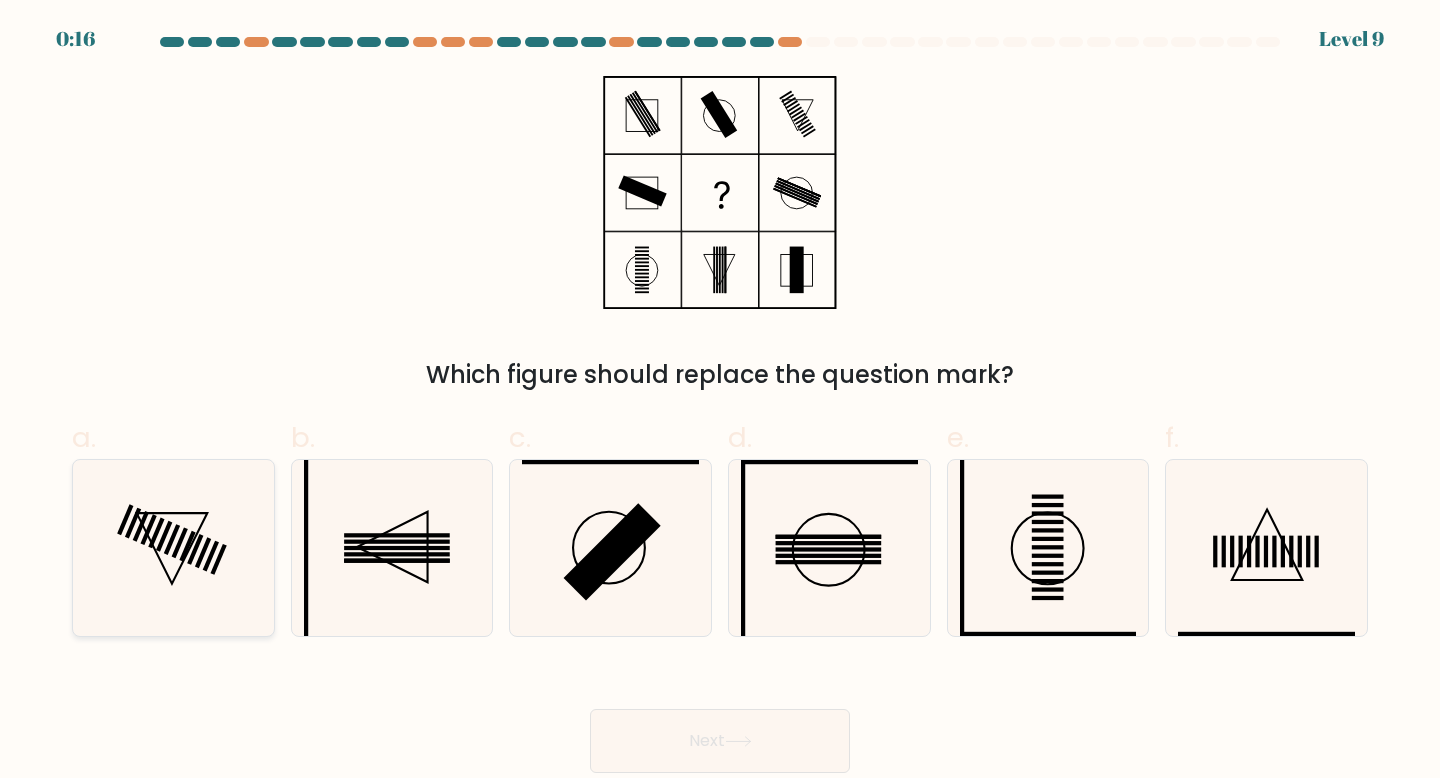click 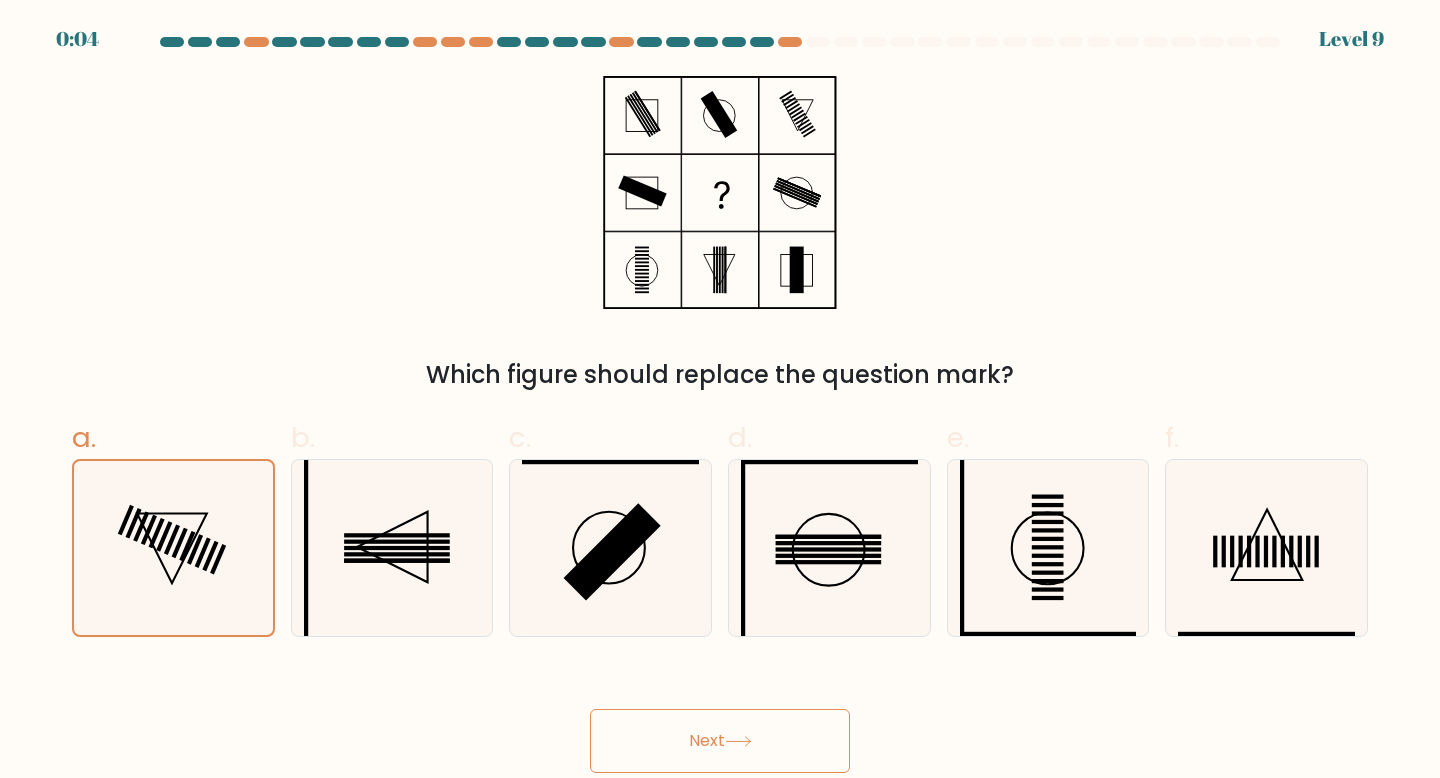 click on "Next" at bounding box center (720, 741) 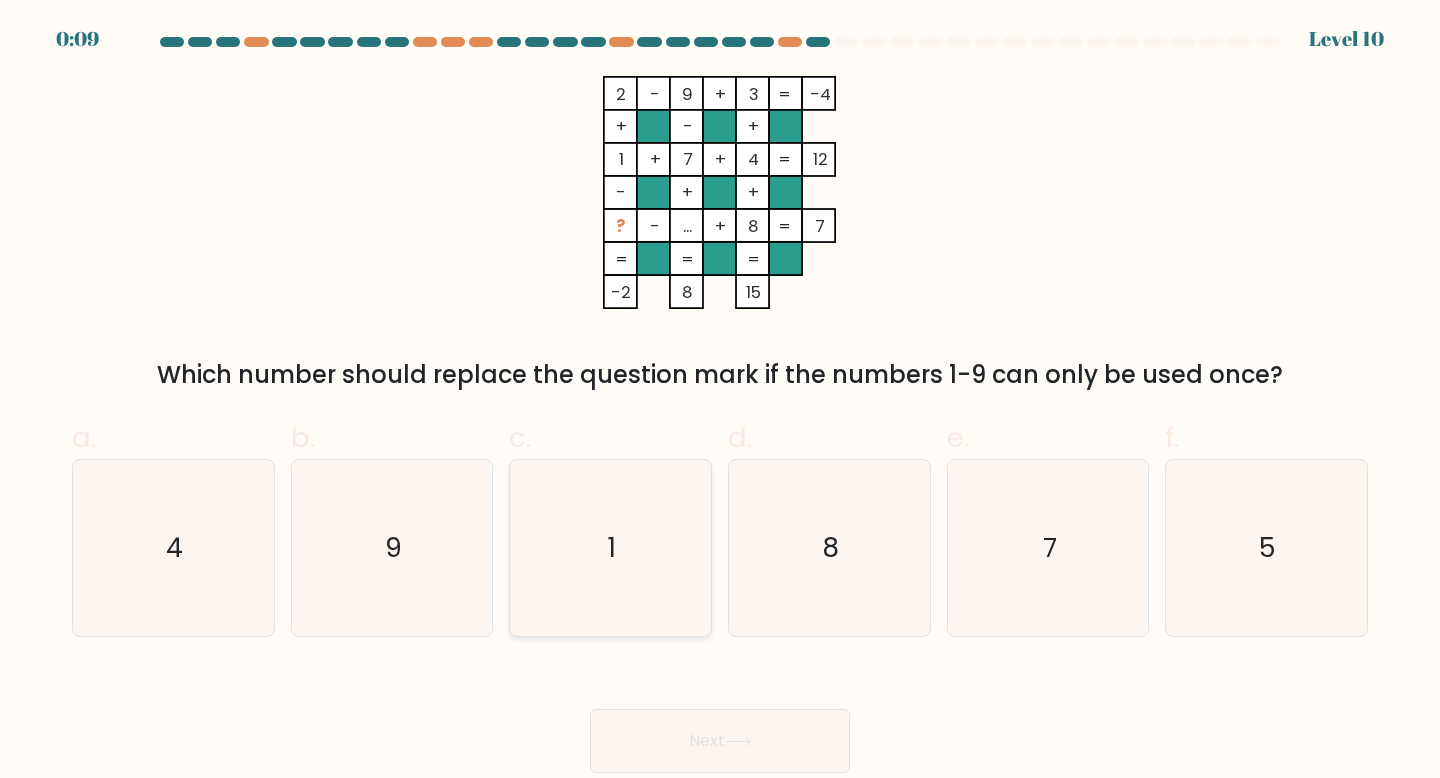 click on "1" 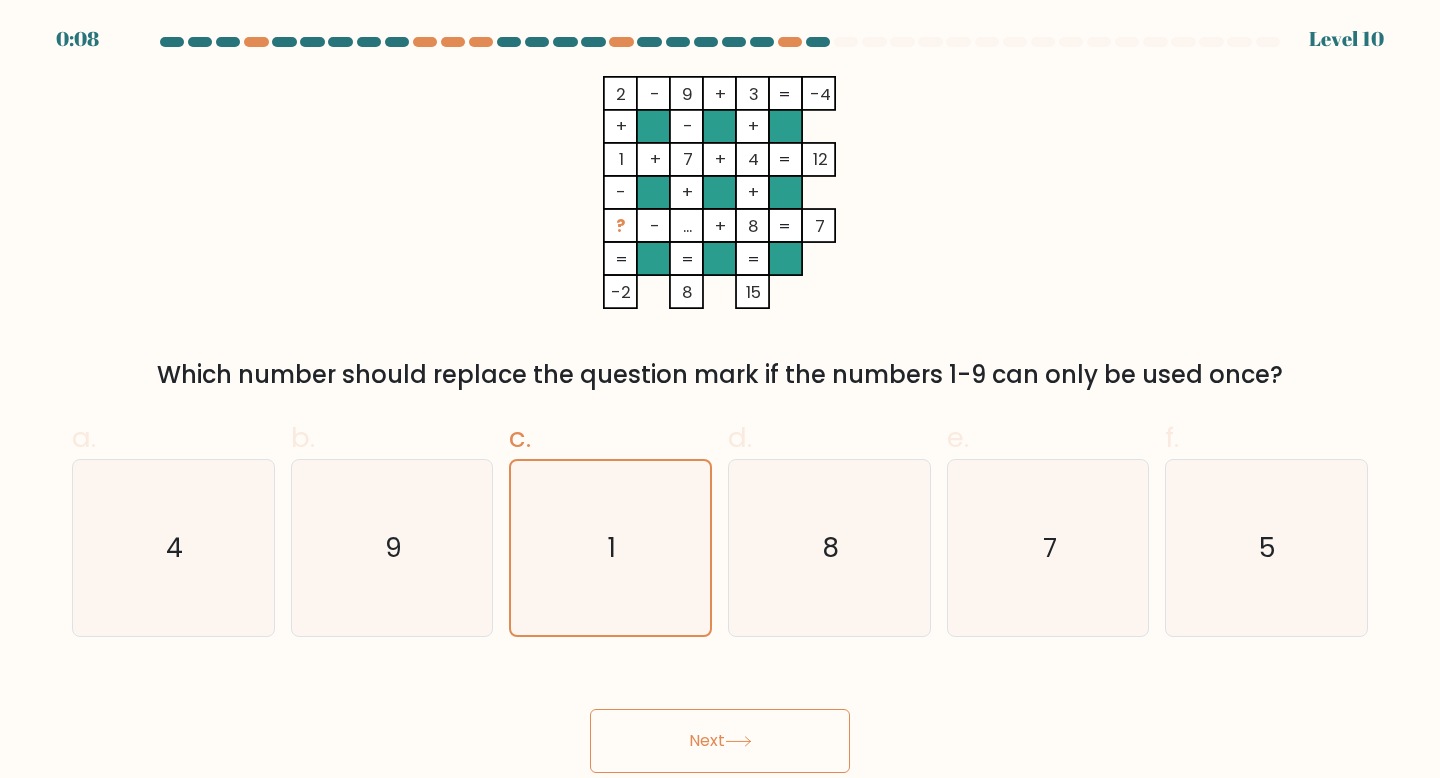 click on "Next" at bounding box center (720, 741) 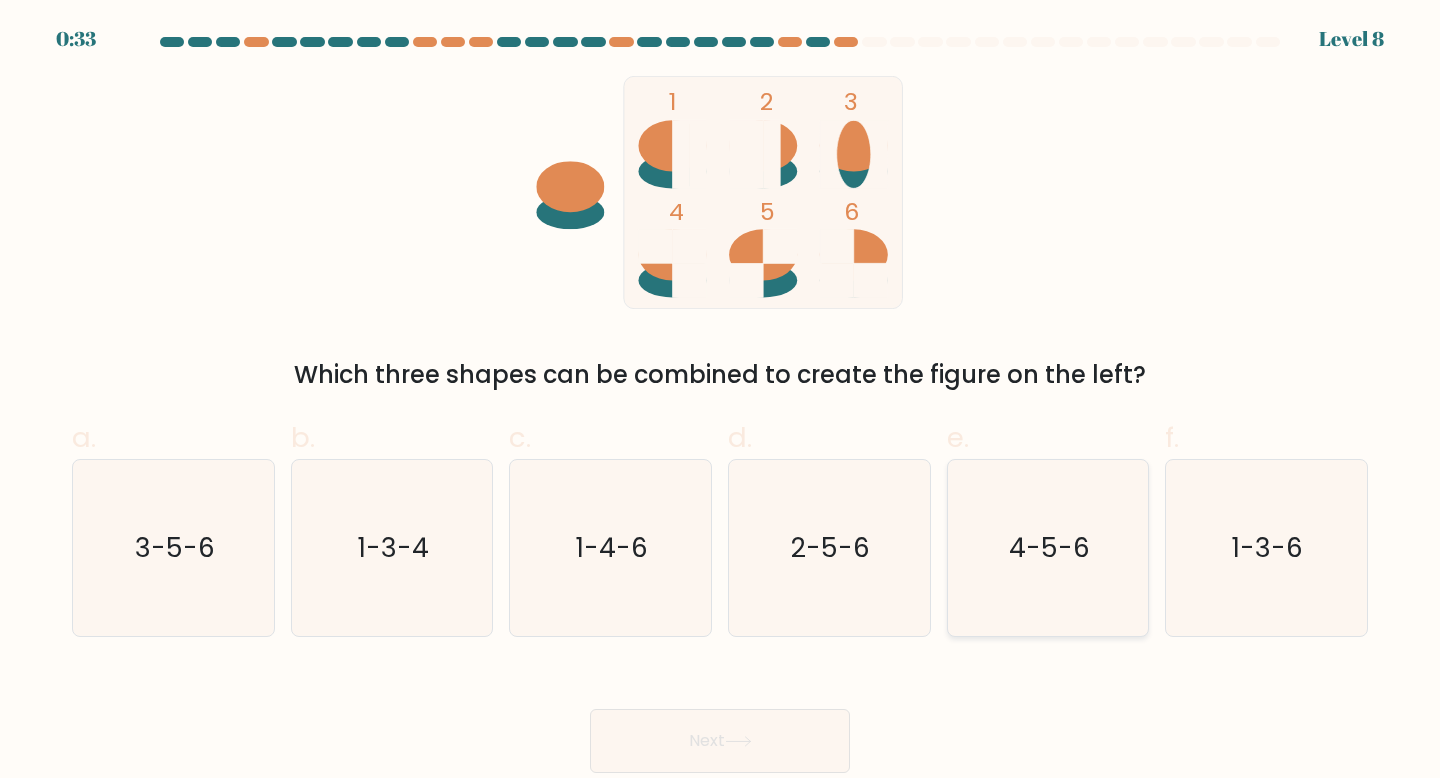 click on "4-5-6" 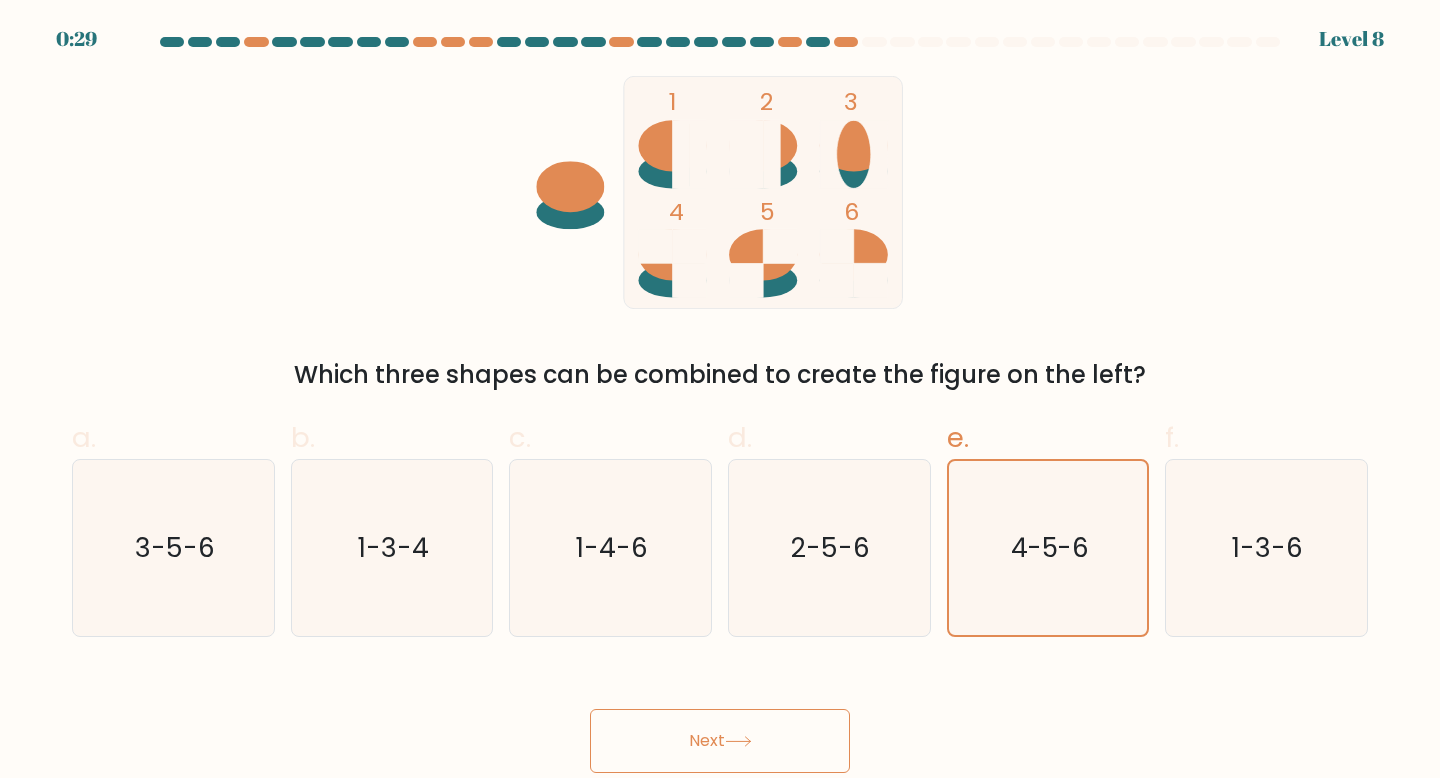 click on "Next" at bounding box center (720, 741) 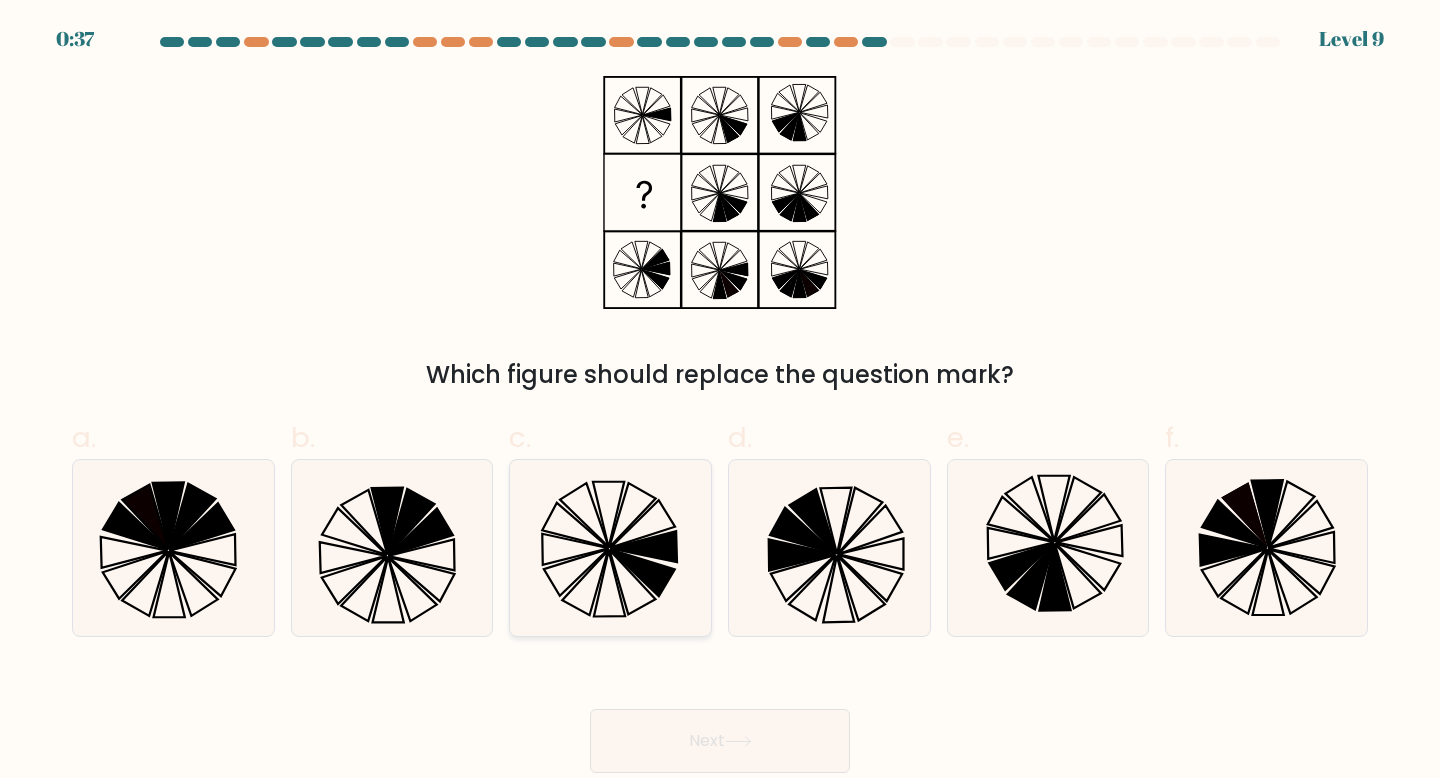 click 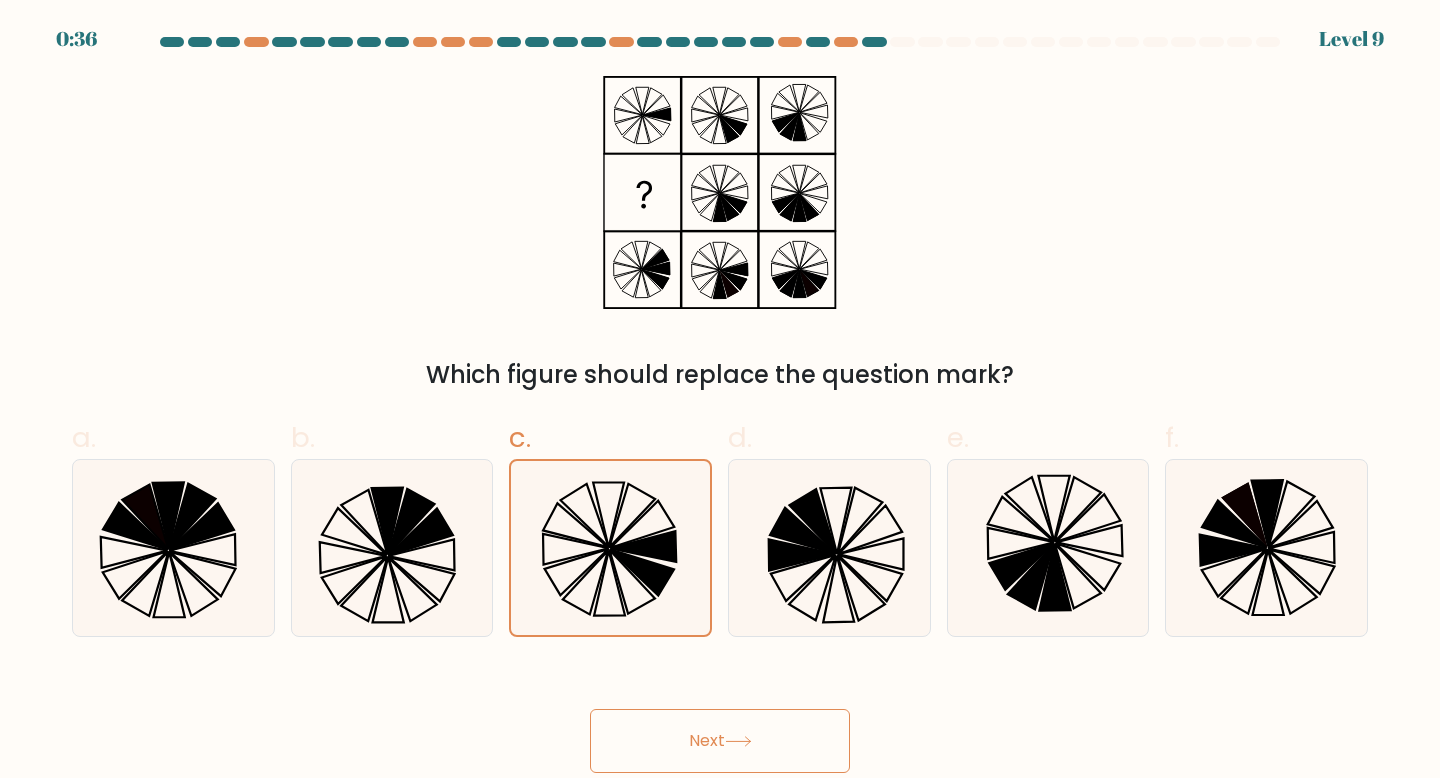 click on "Next" at bounding box center [720, 741] 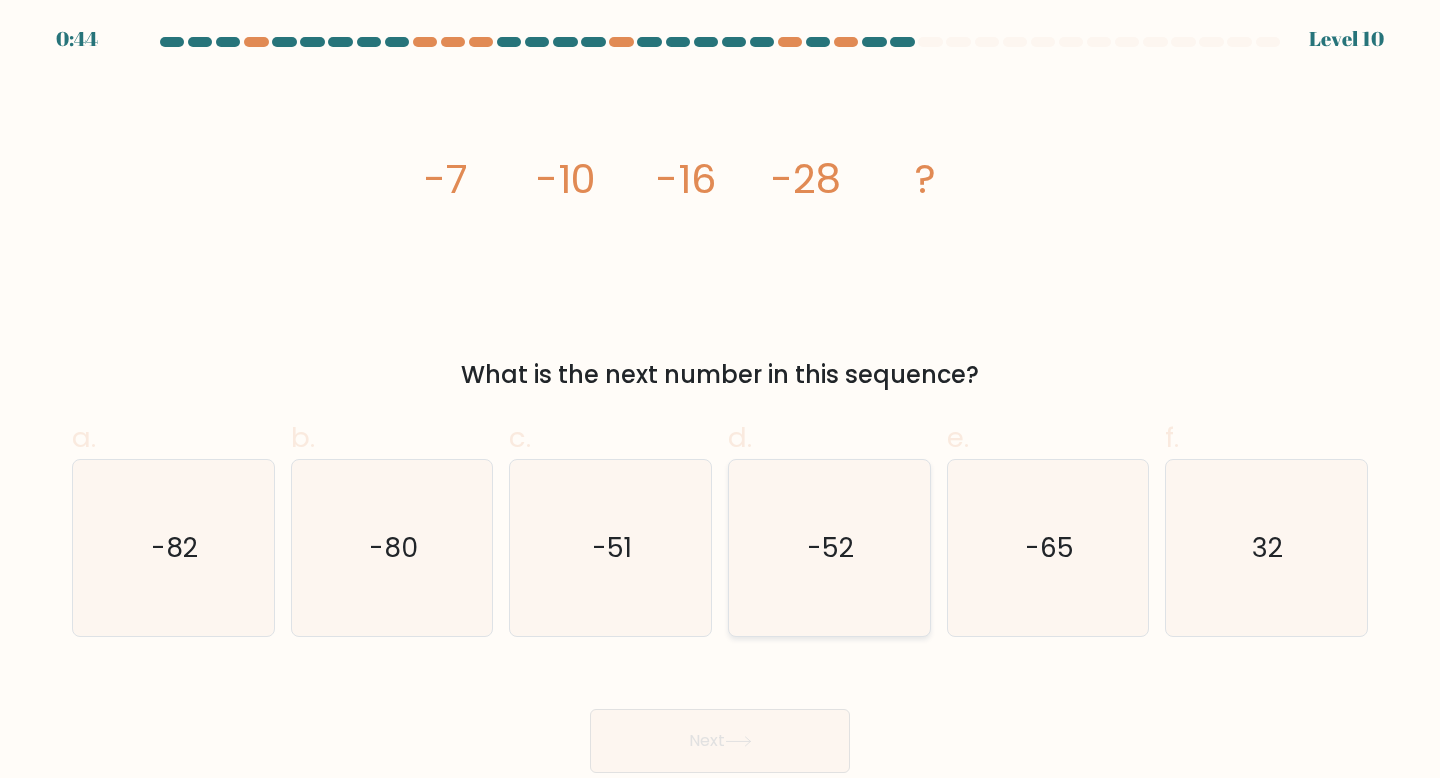 click on "-52" 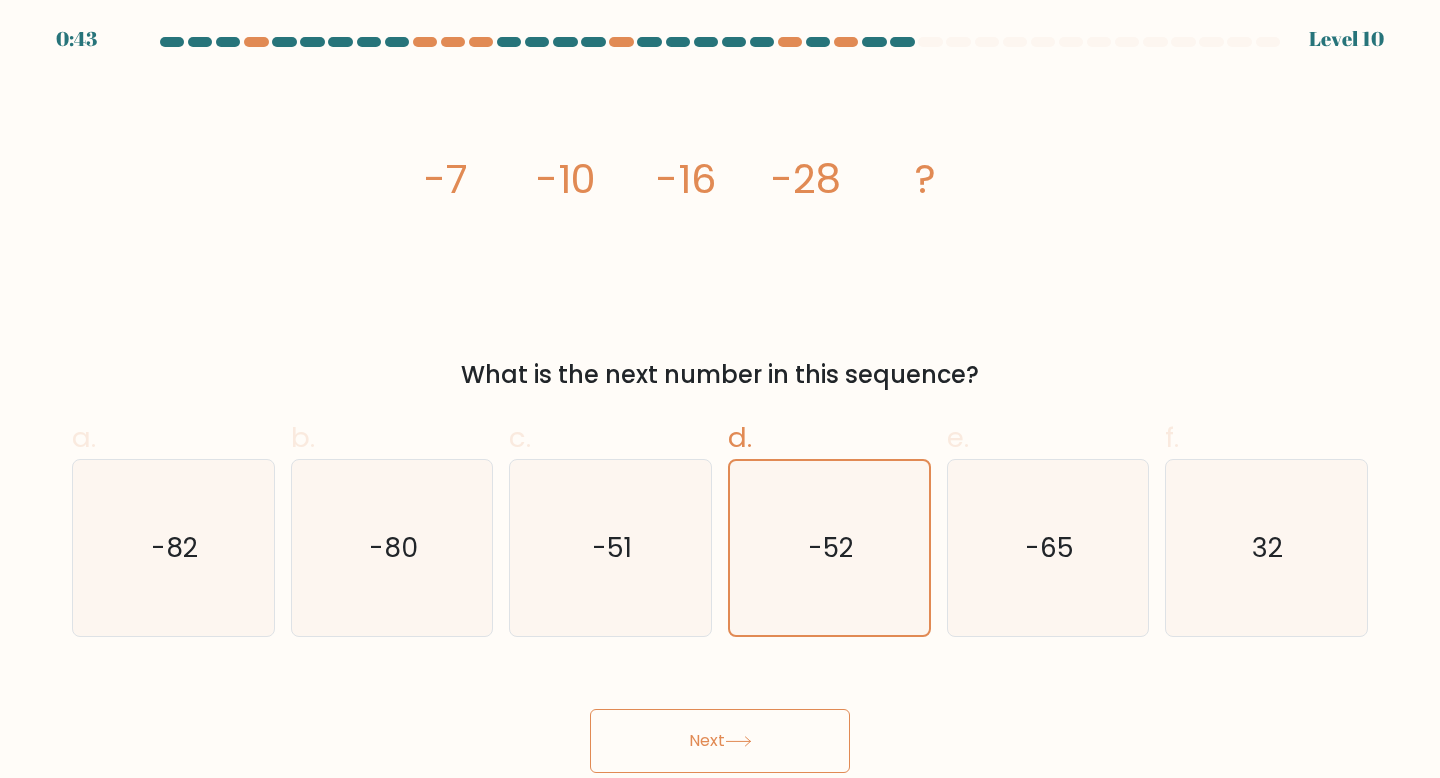 click on "Next" at bounding box center (720, 741) 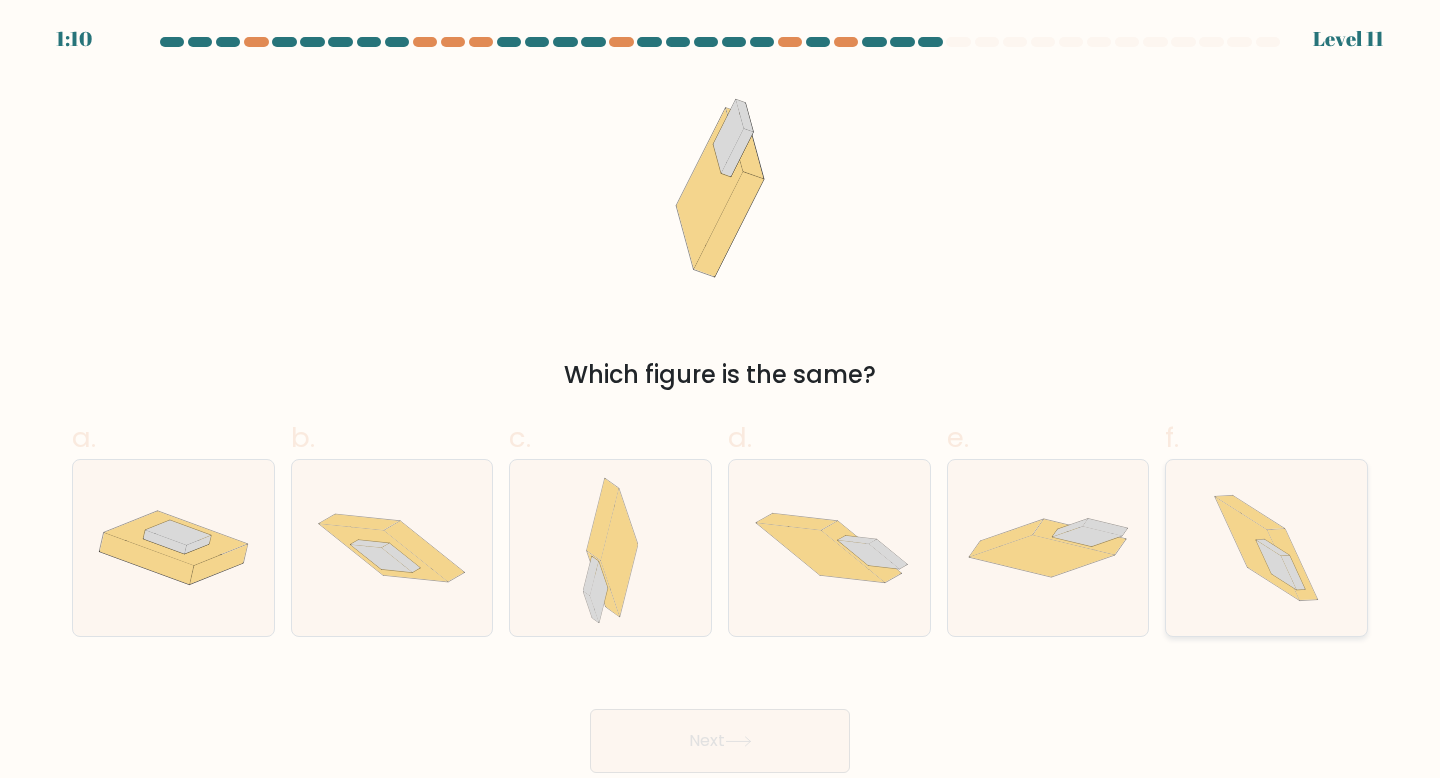 click 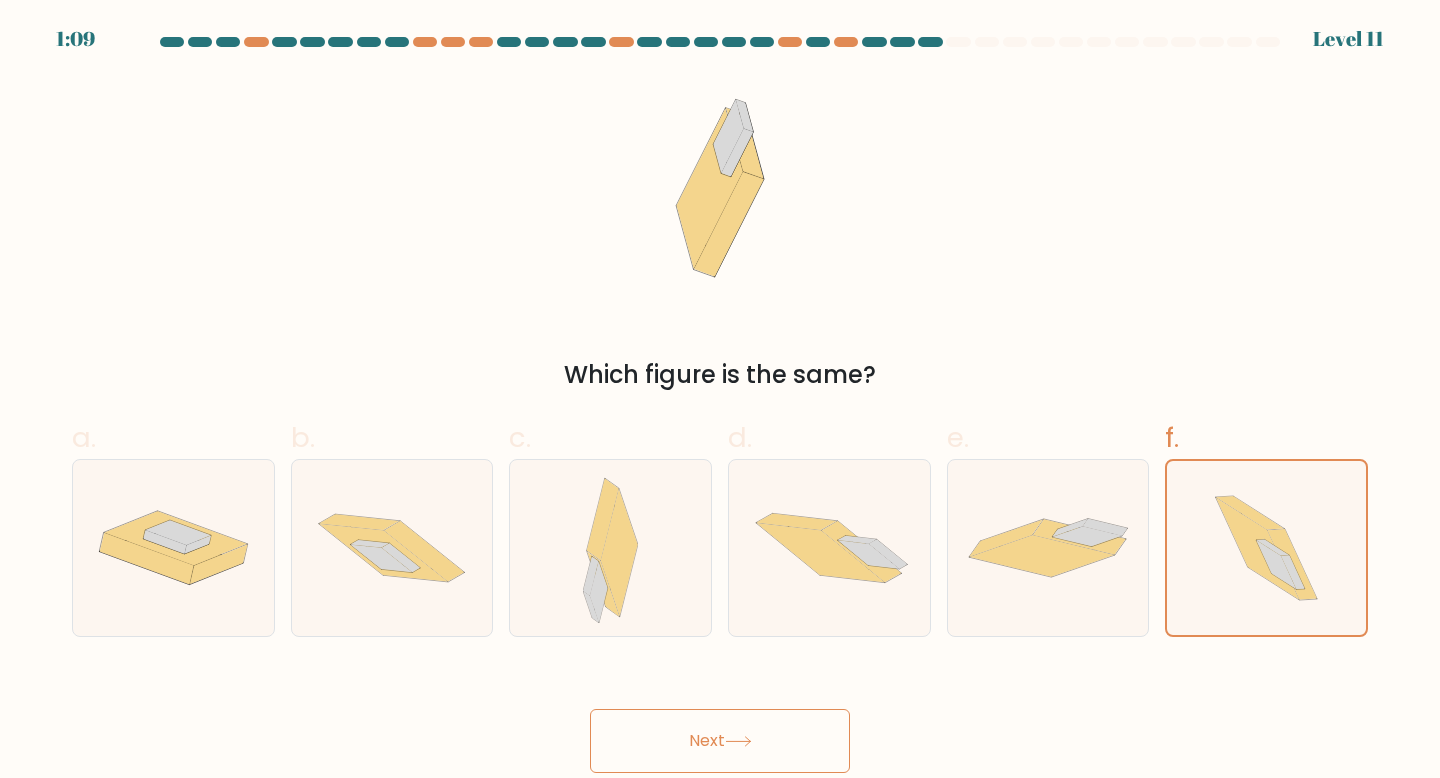 click on "Next" at bounding box center (720, 741) 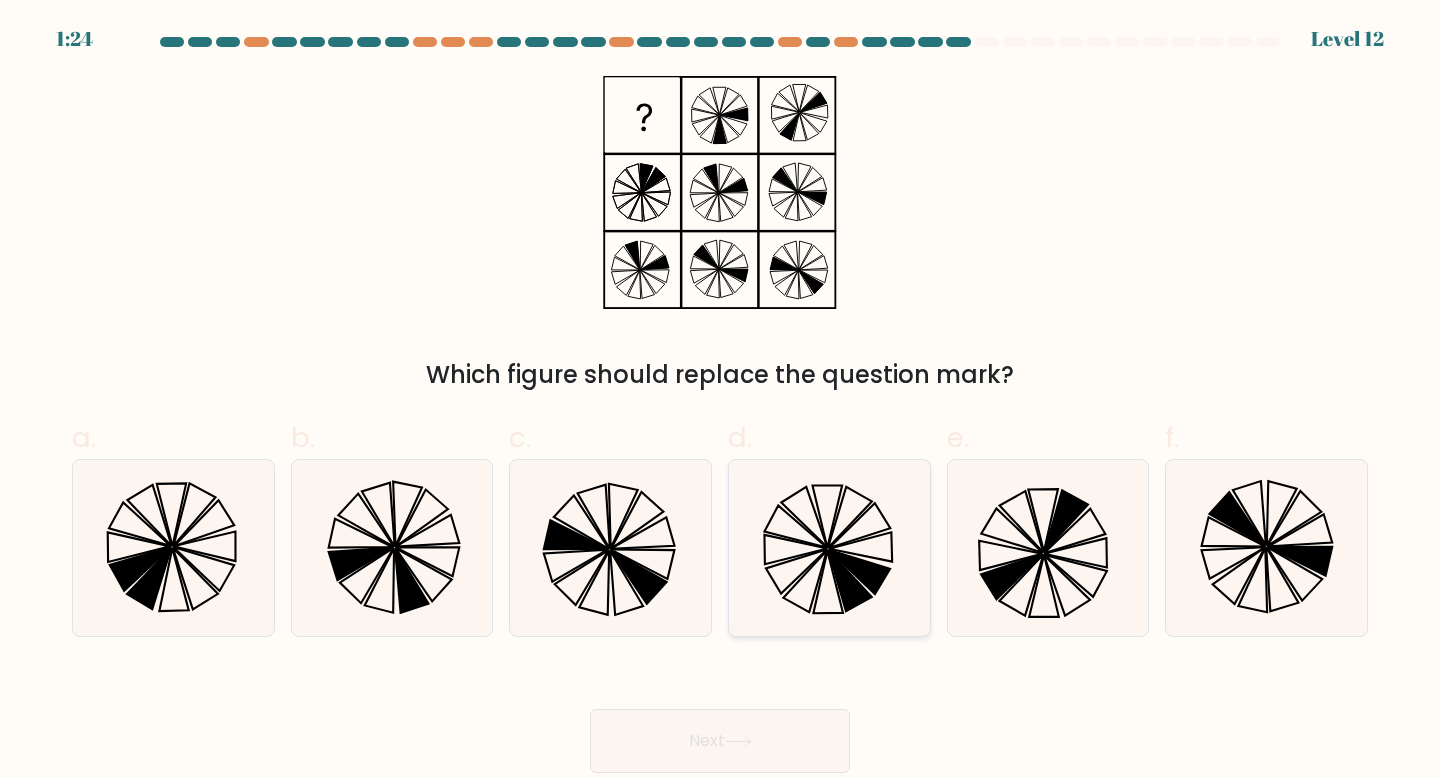 click 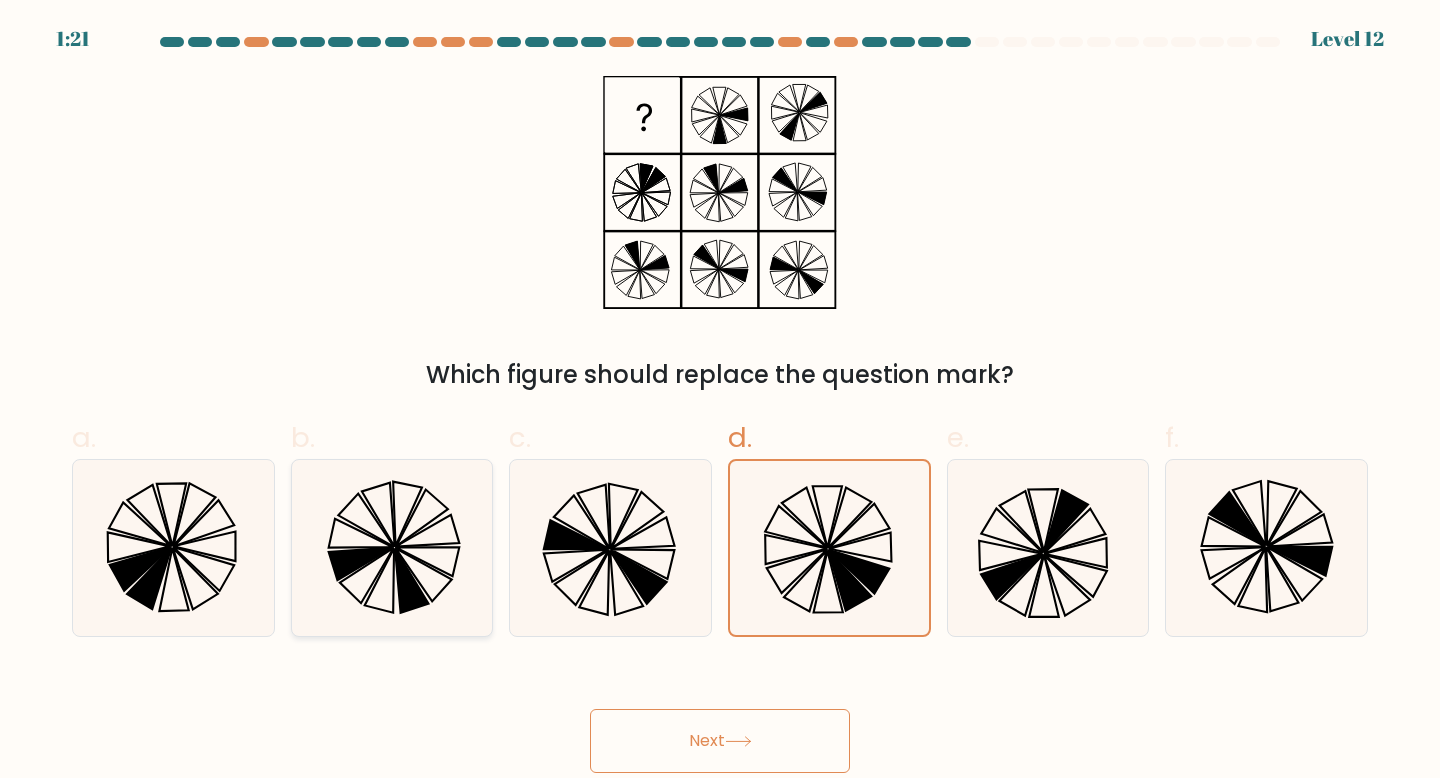 click 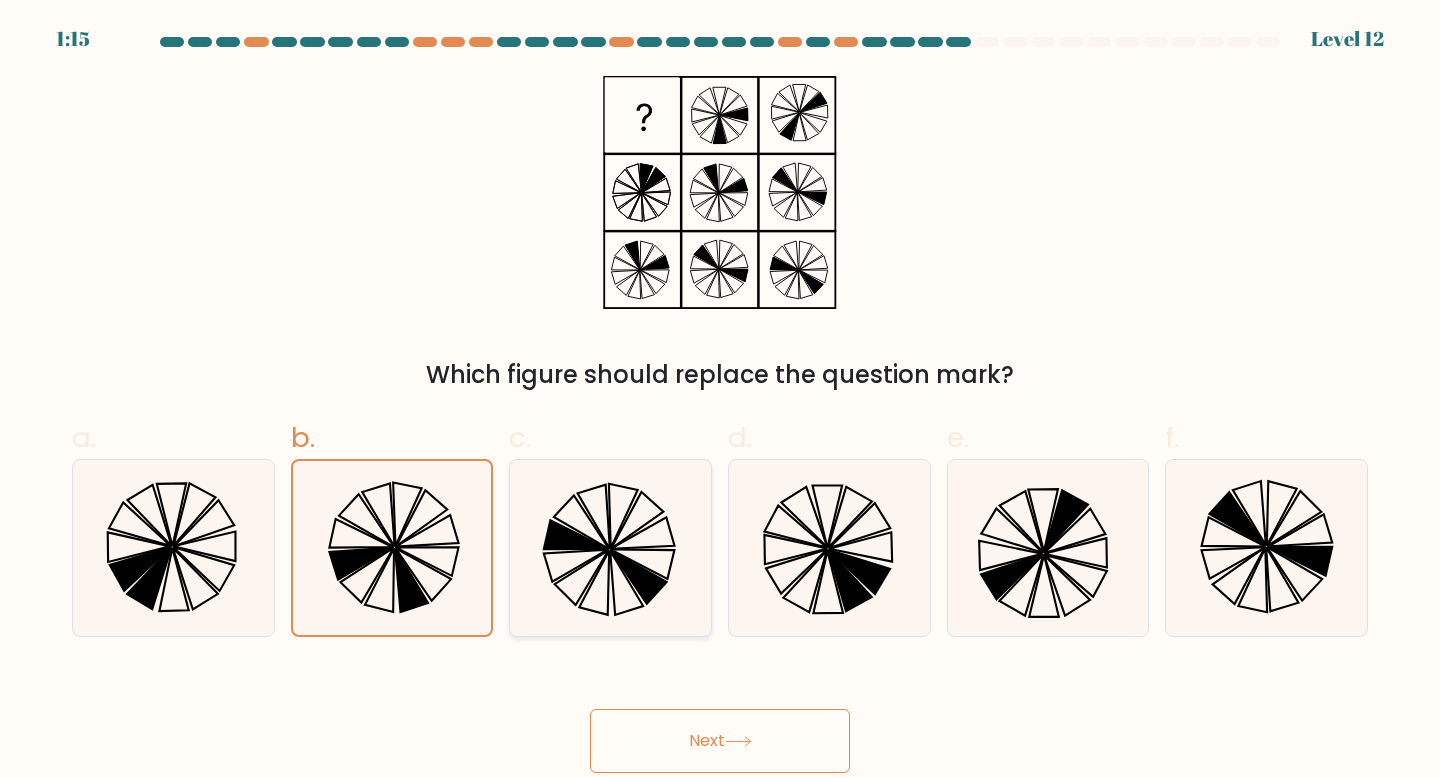 click 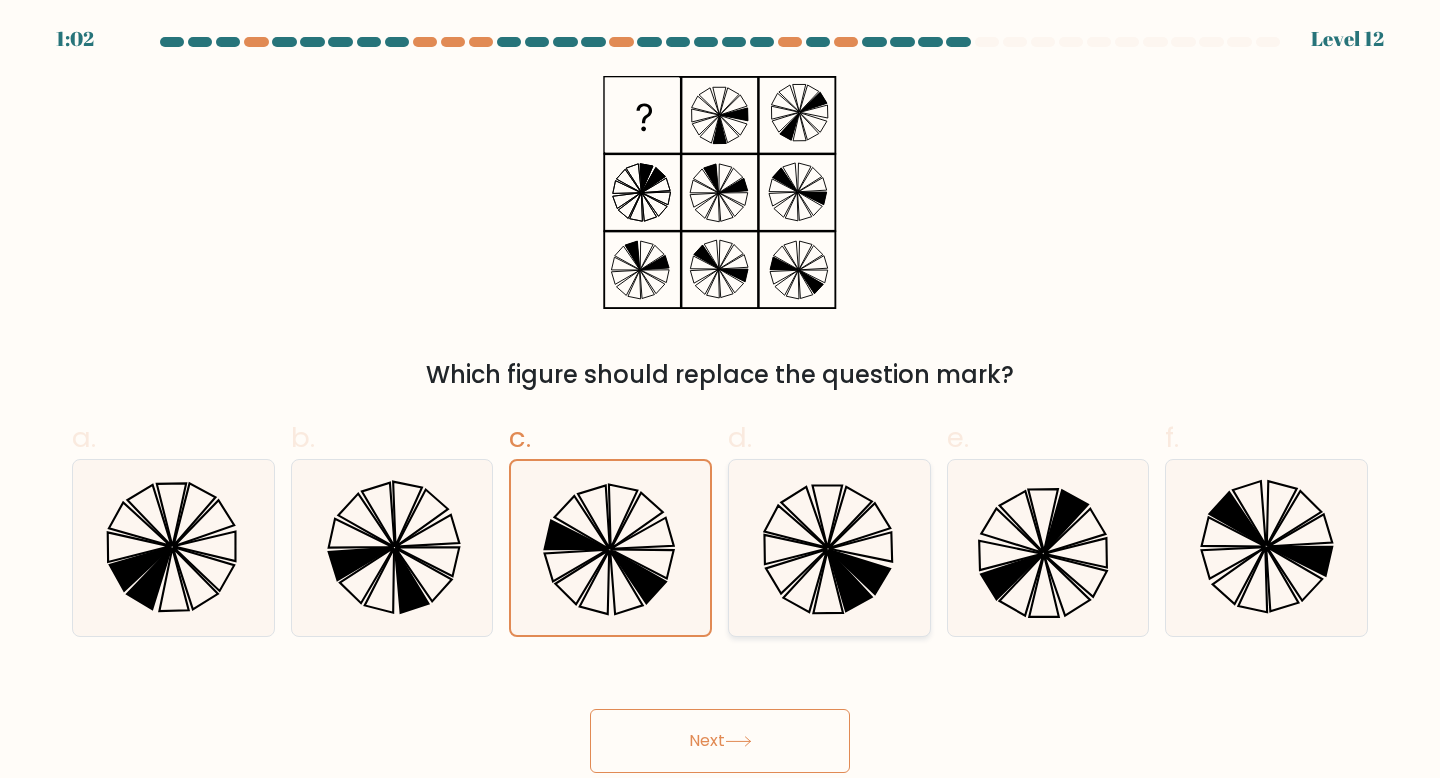click 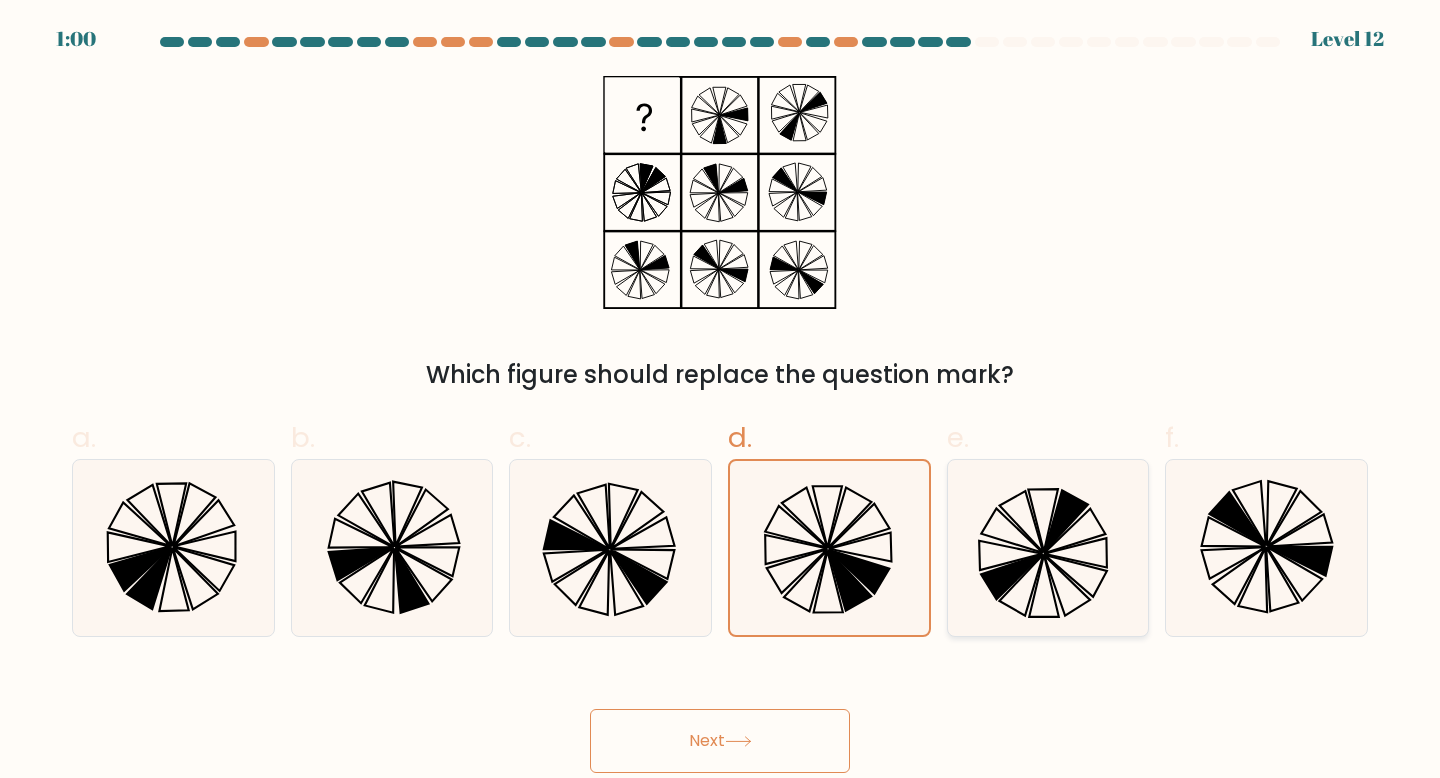 click 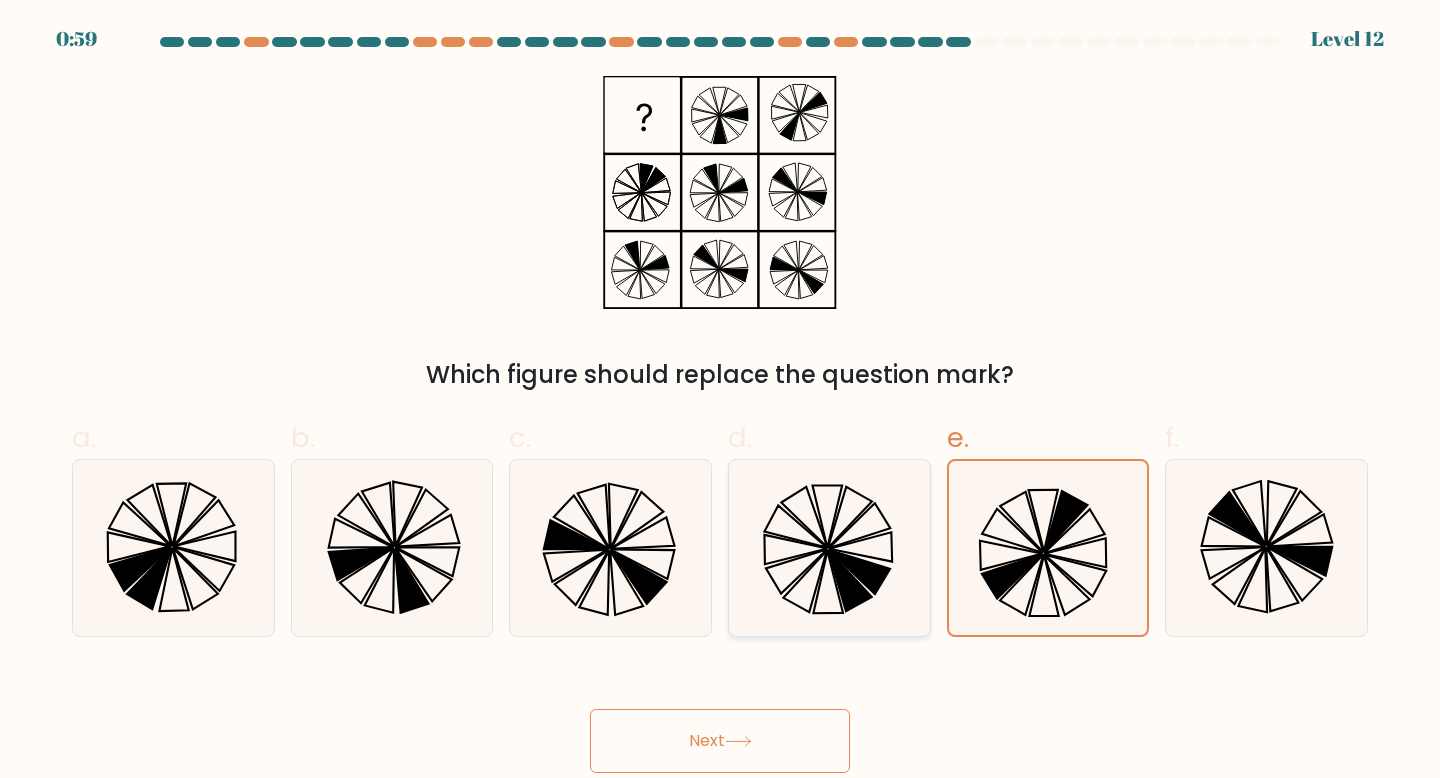 click 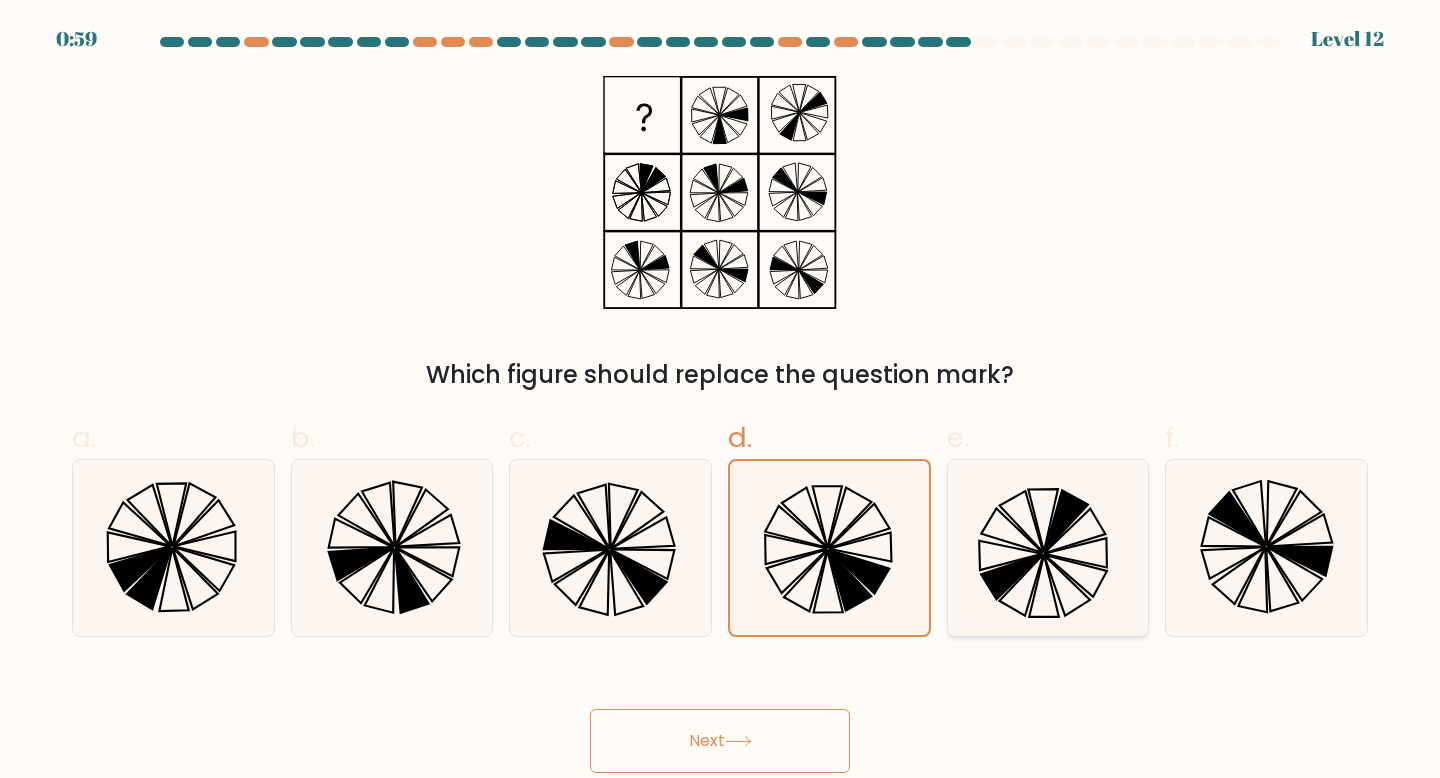 click 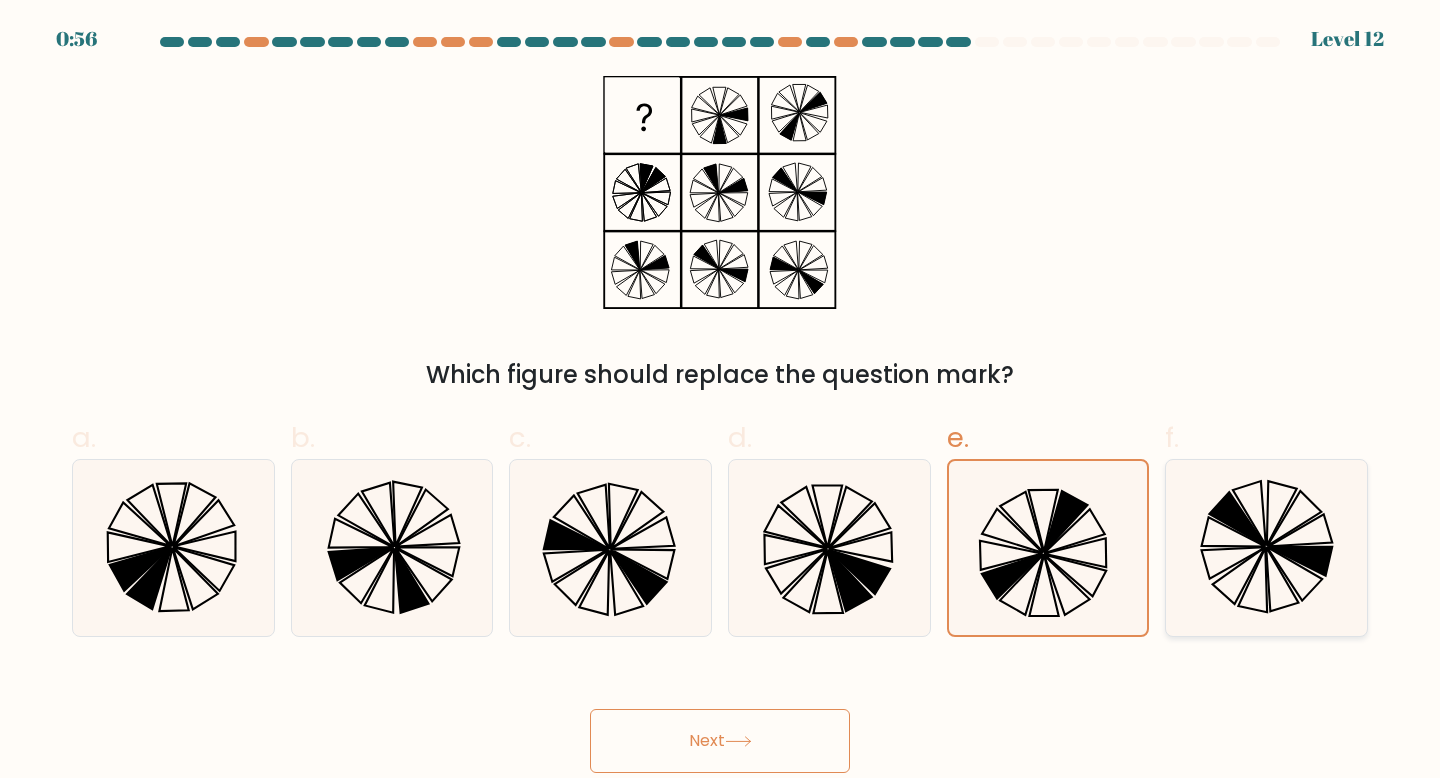 click 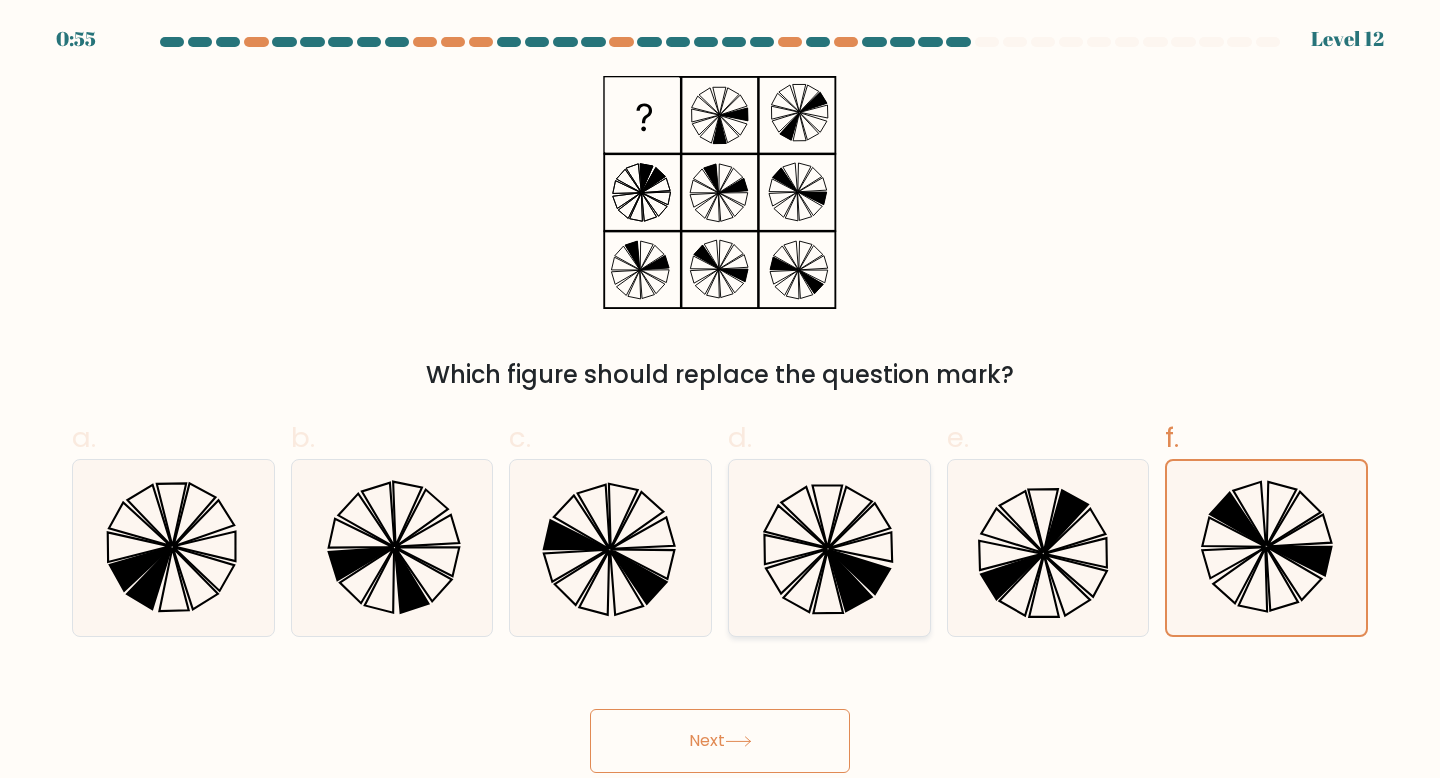 click 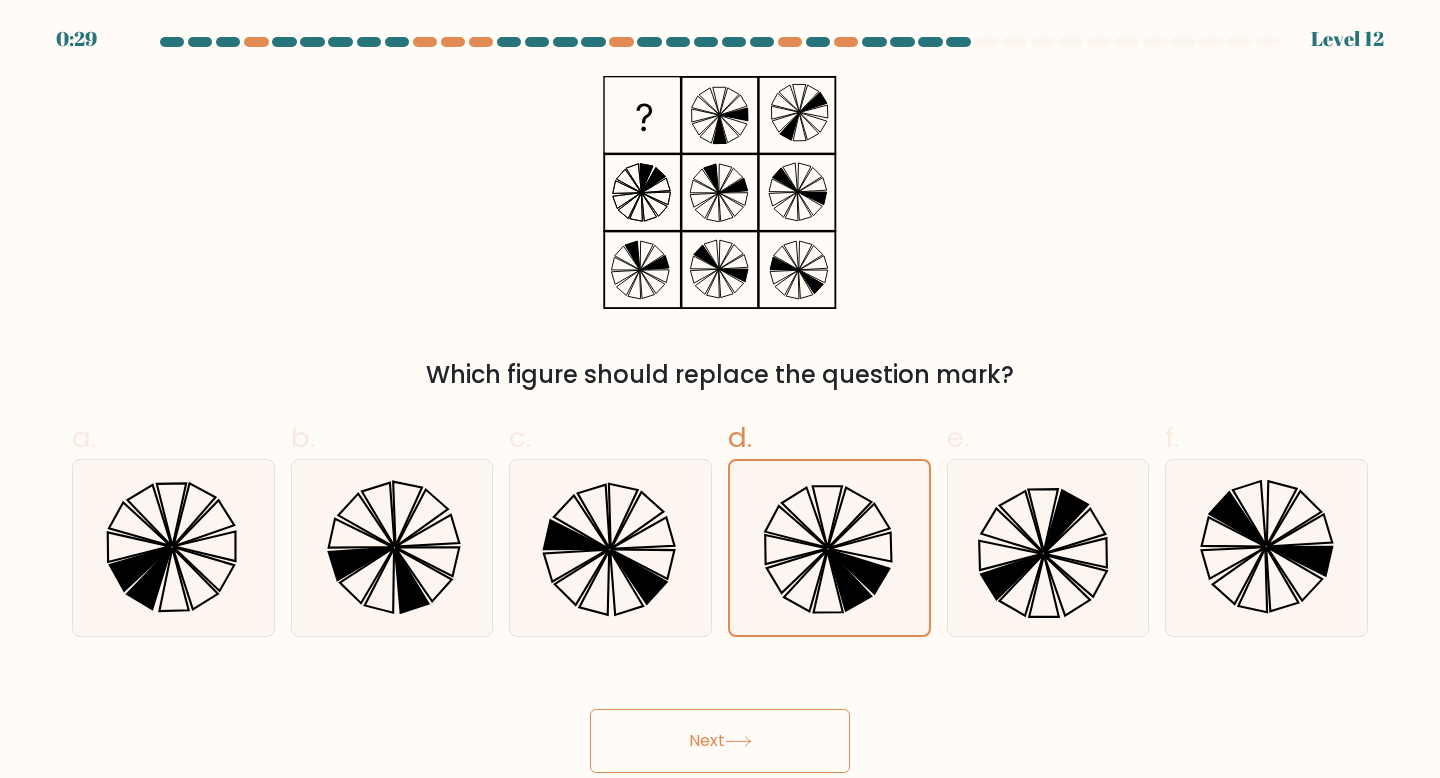 click on "Next" at bounding box center [720, 741] 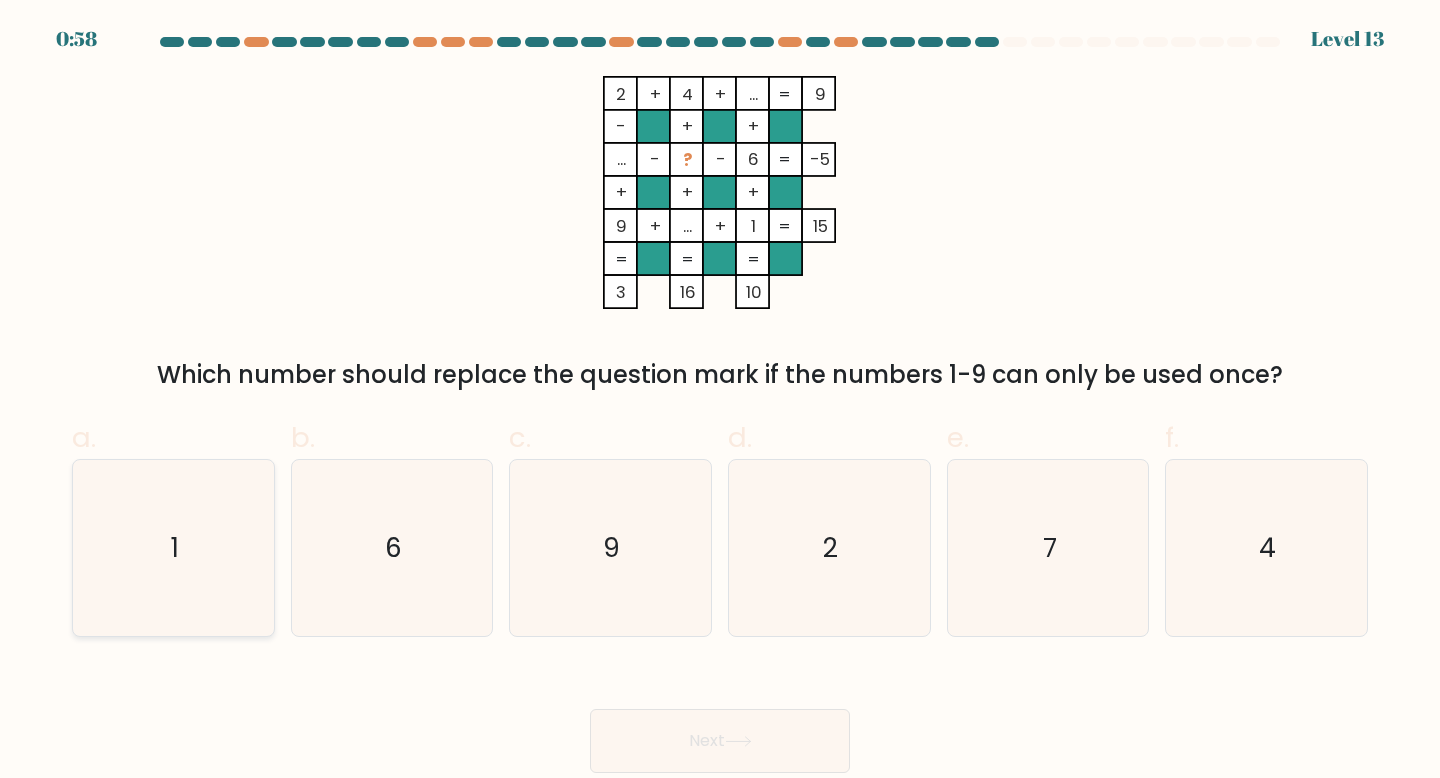 click on "1" 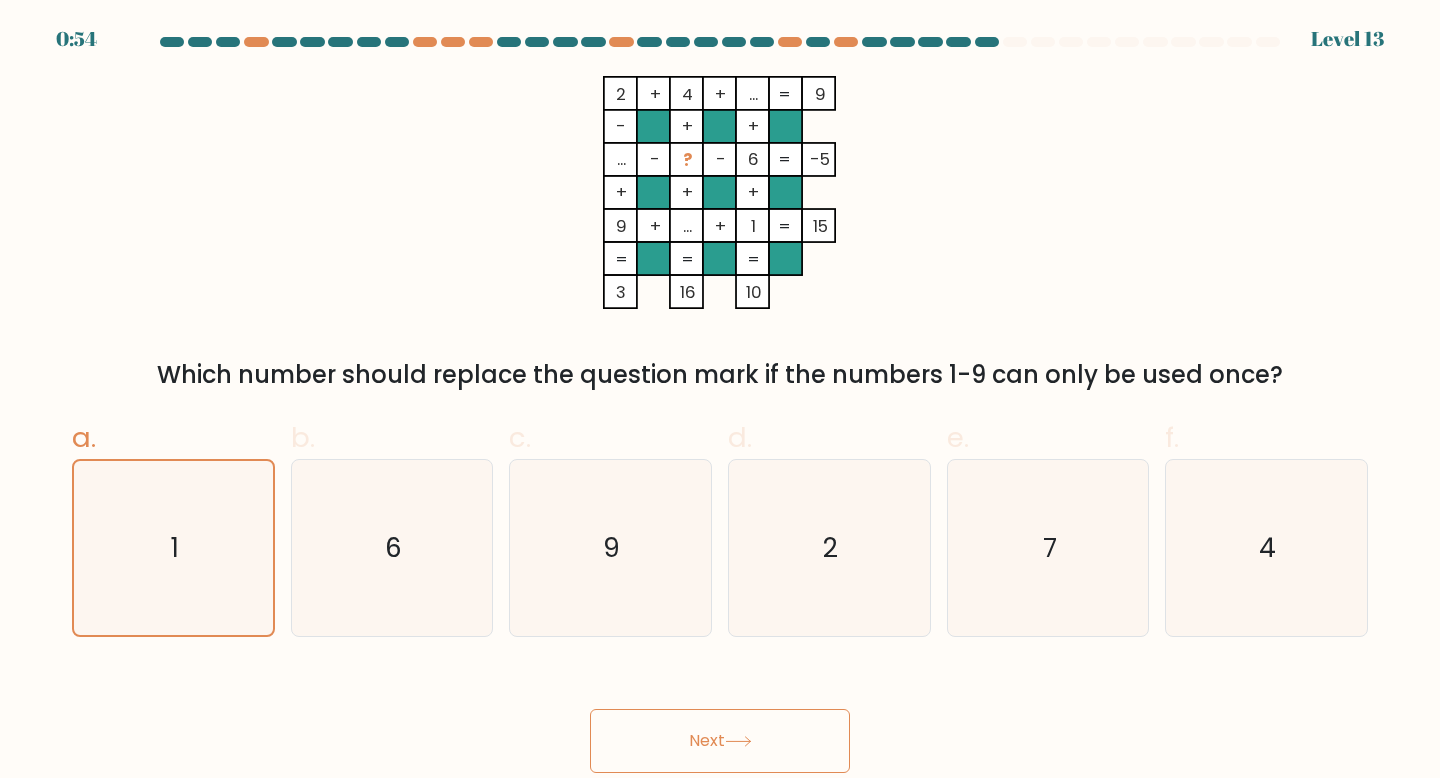 click 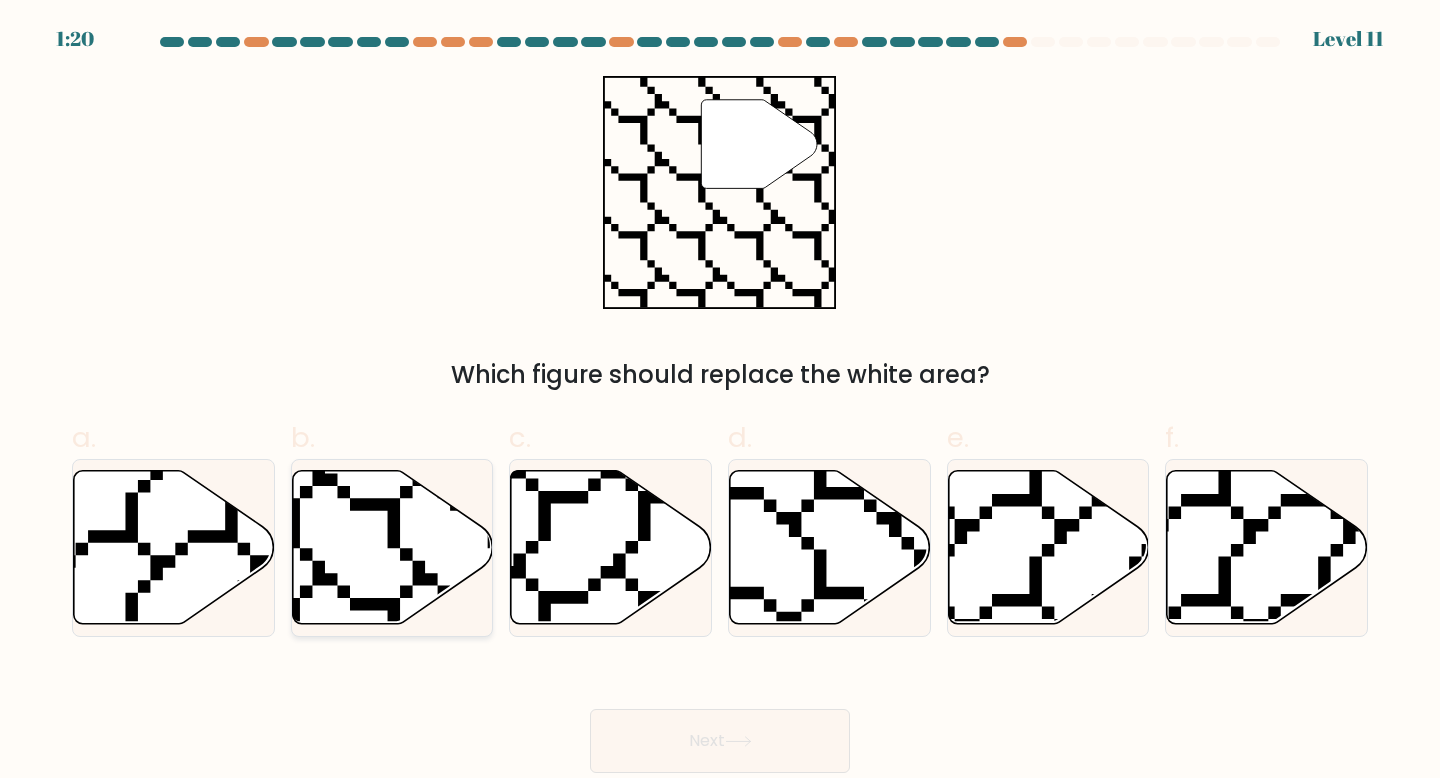 click 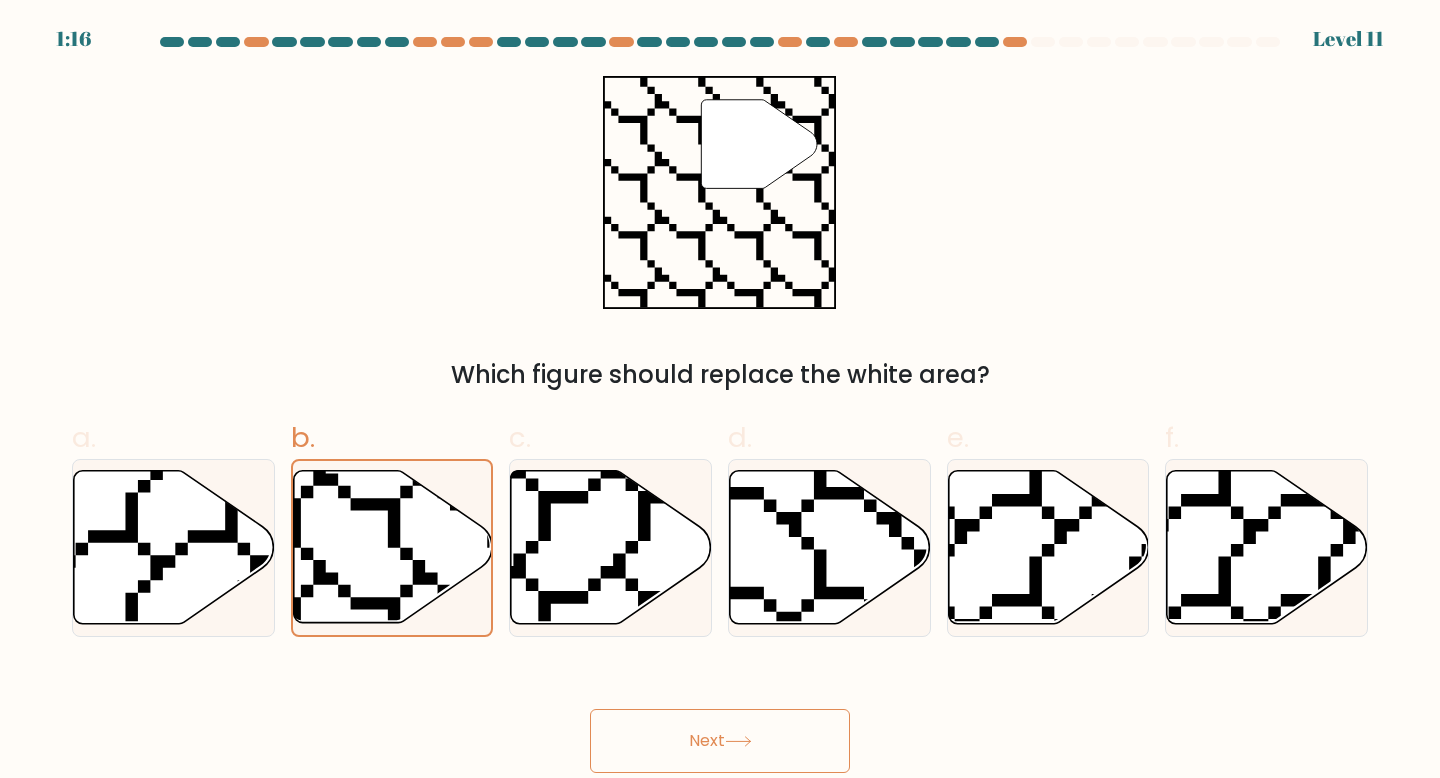 click on "Next" at bounding box center [720, 741] 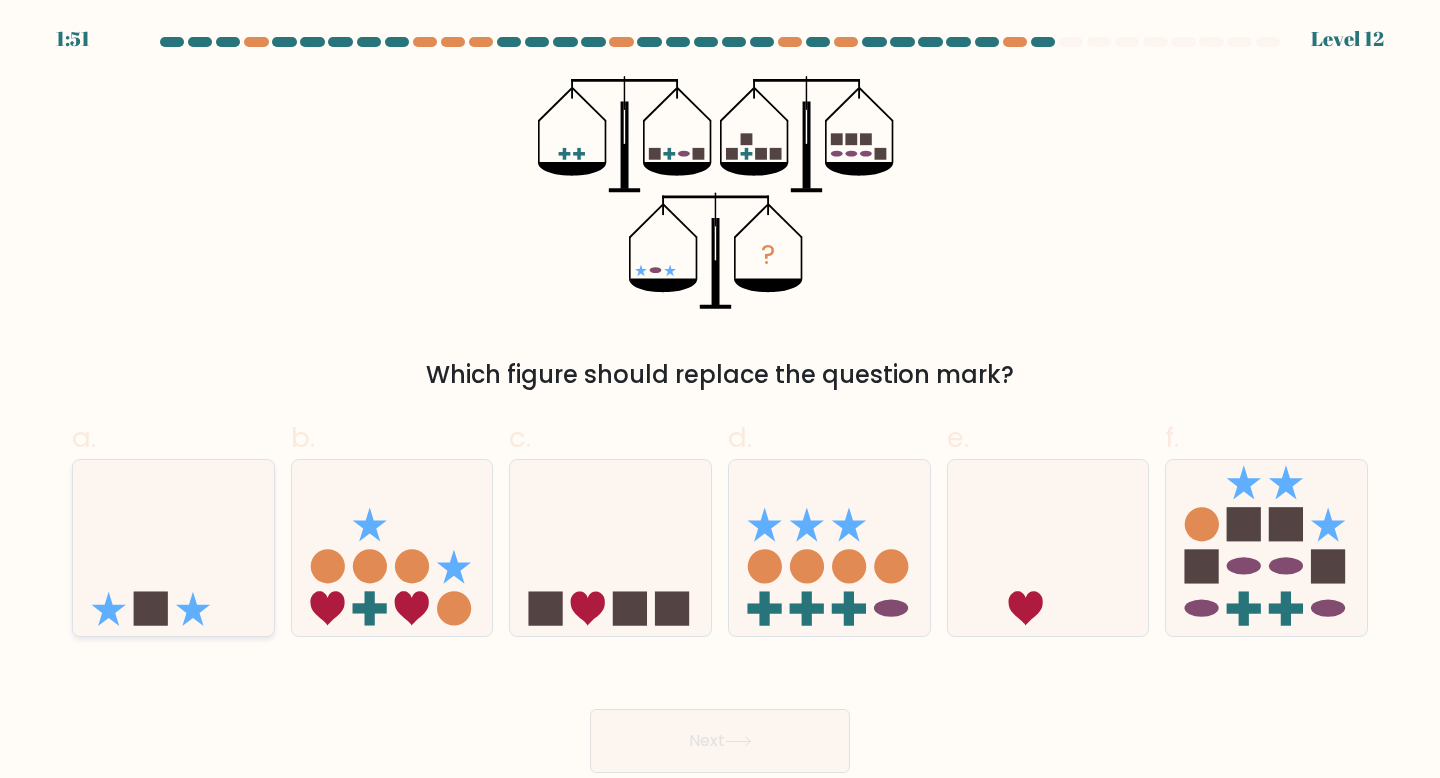 click 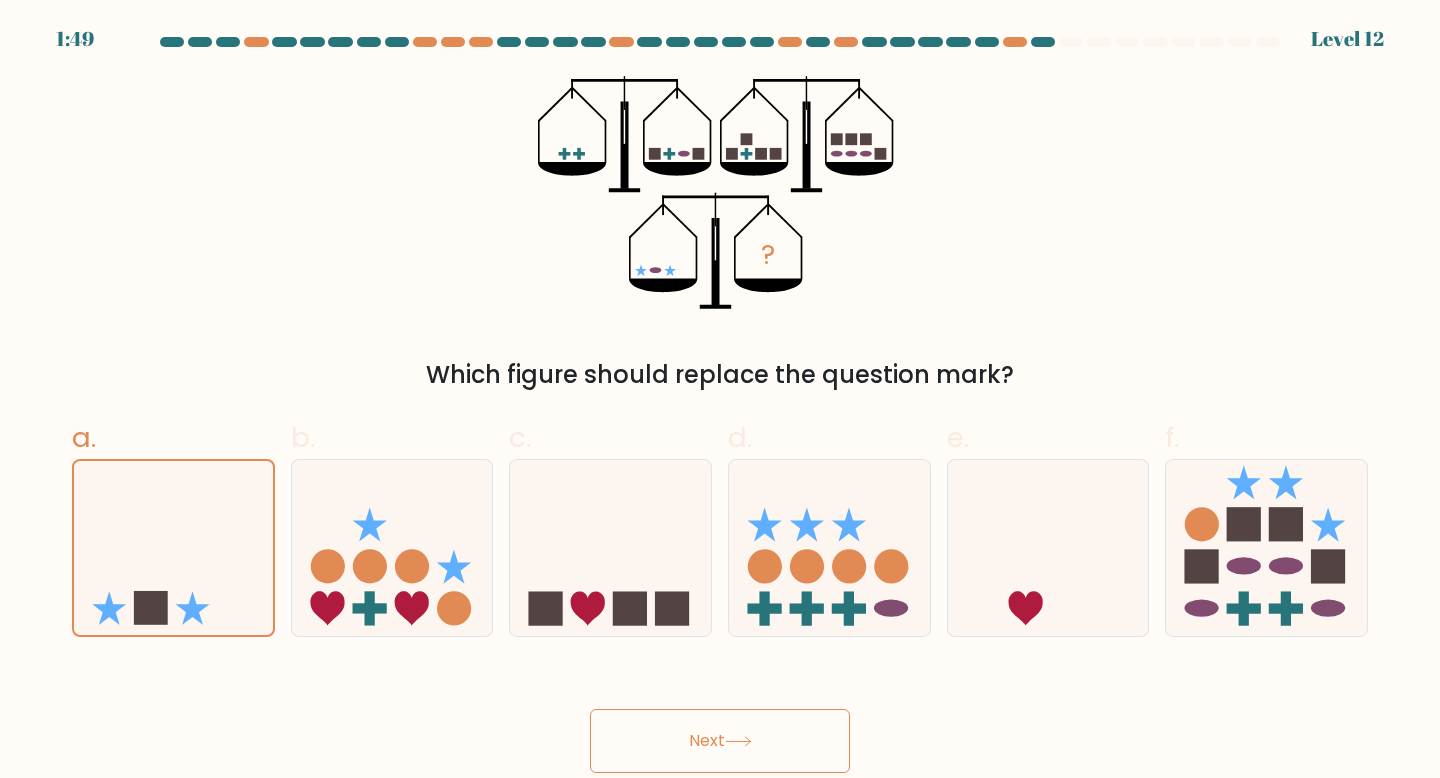click on "Next" at bounding box center [720, 741] 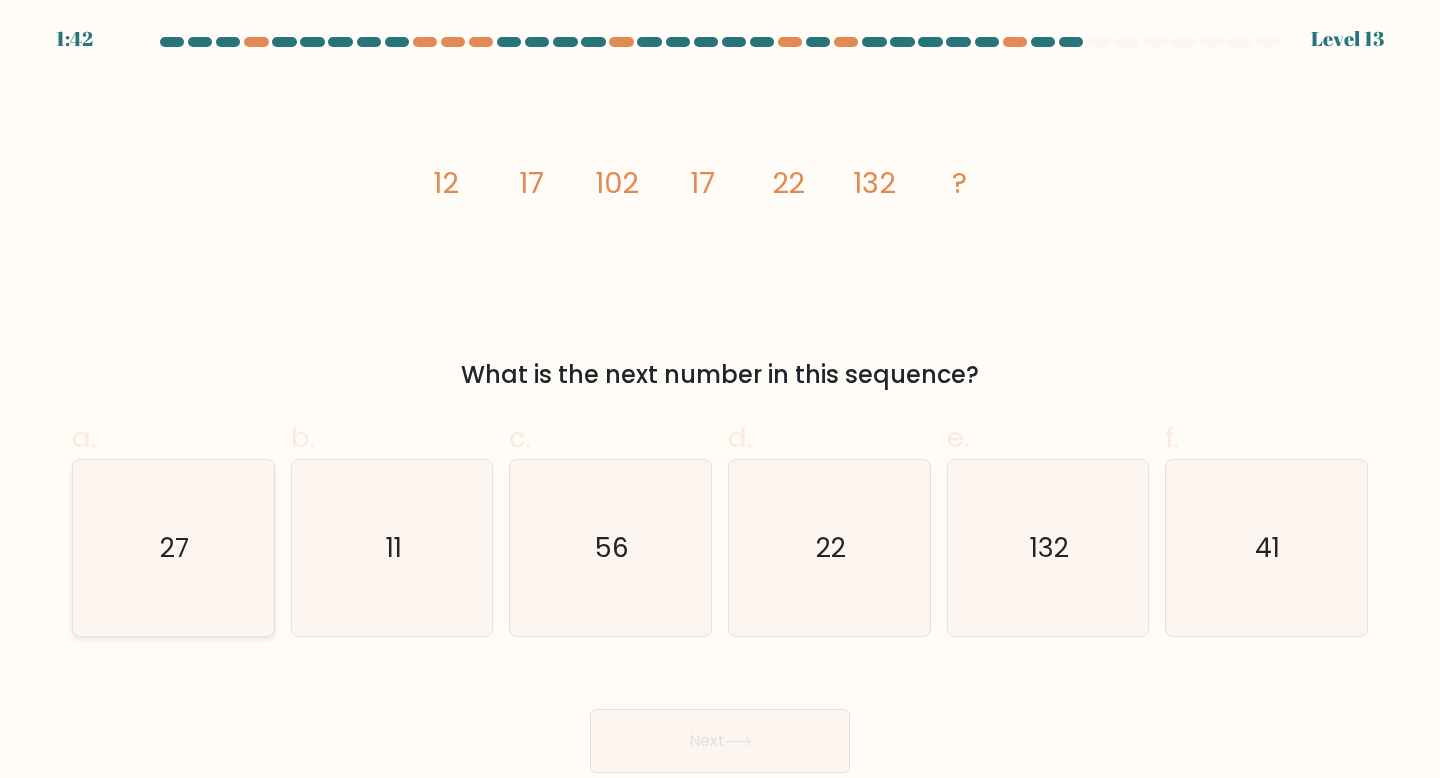 click on "27" 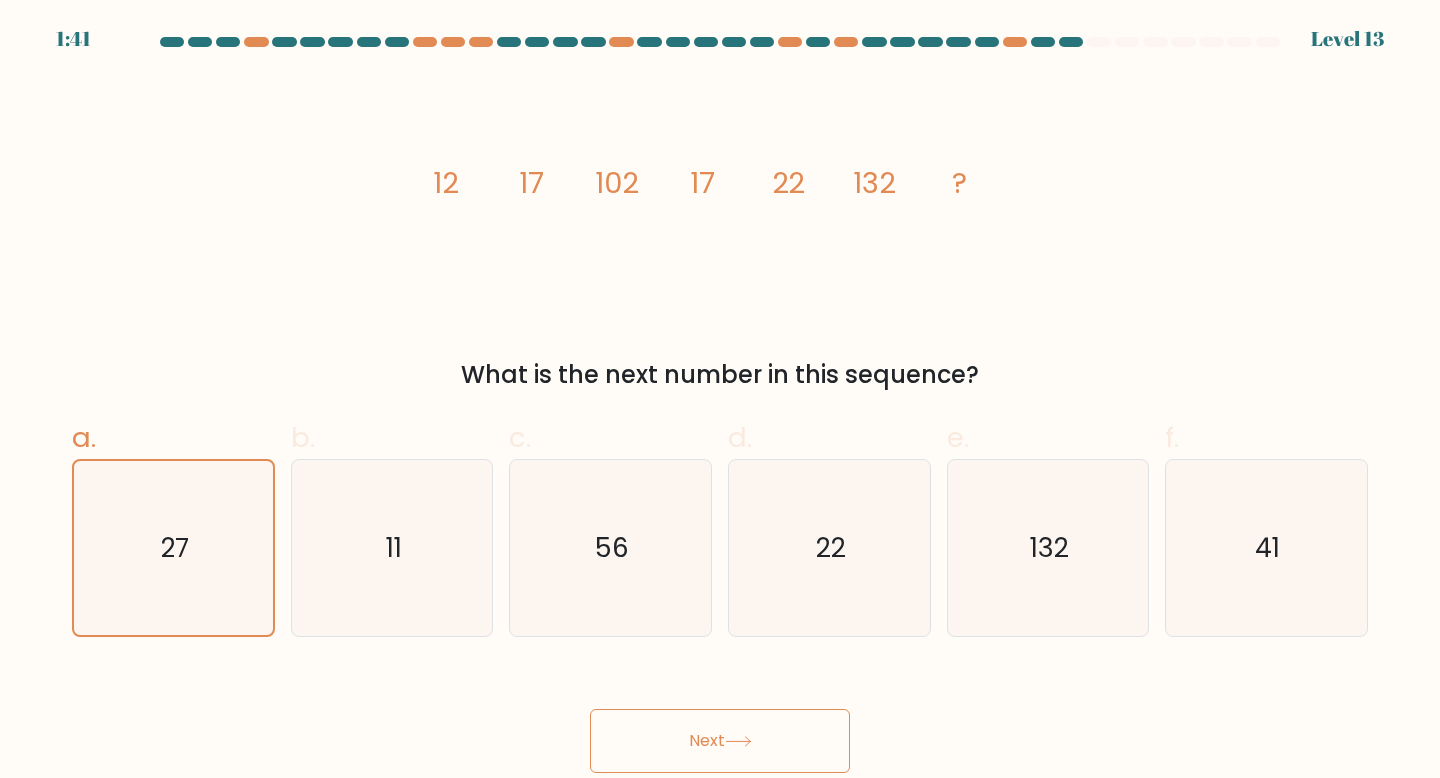 click on "Next" at bounding box center (720, 741) 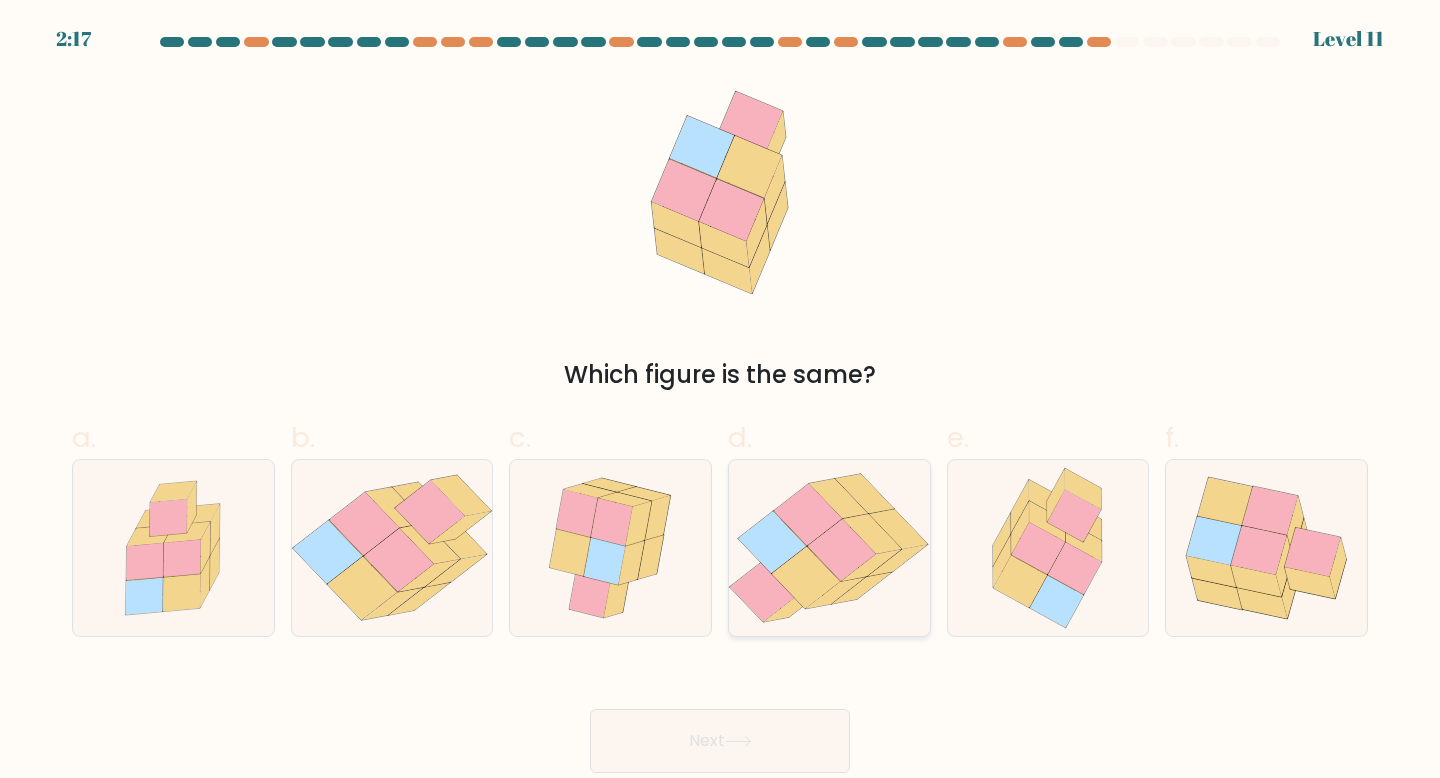 click 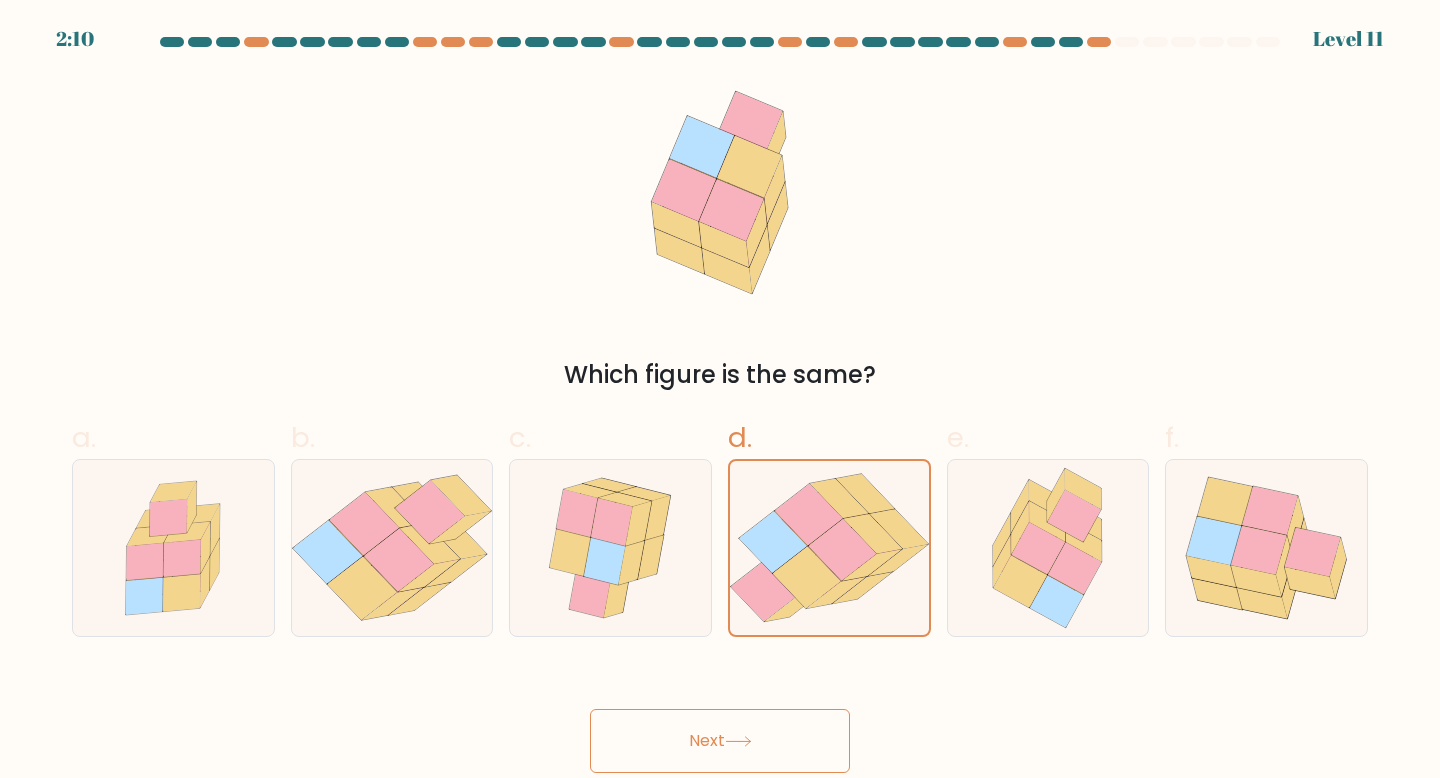 click on "Next" at bounding box center (720, 741) 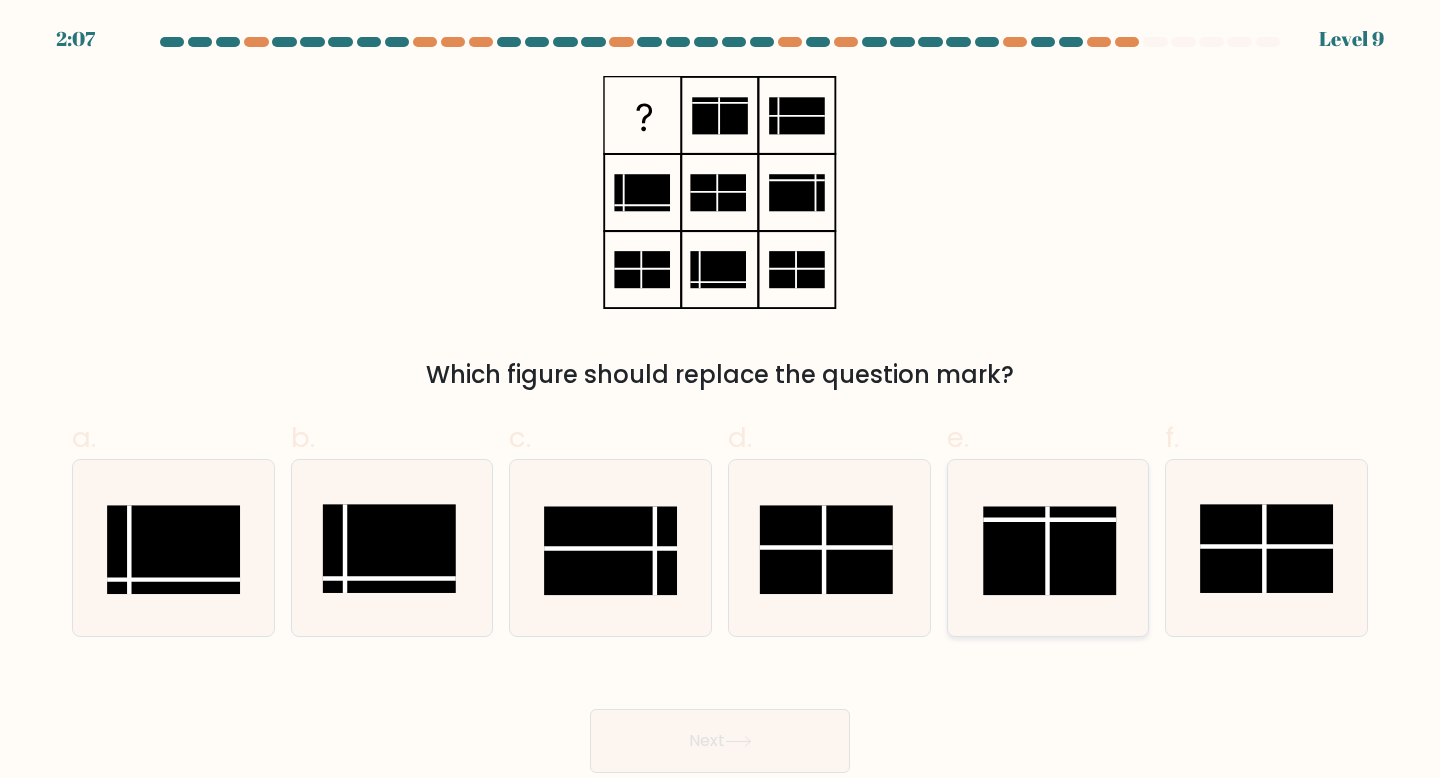 click at bounding box center (1048, 548) 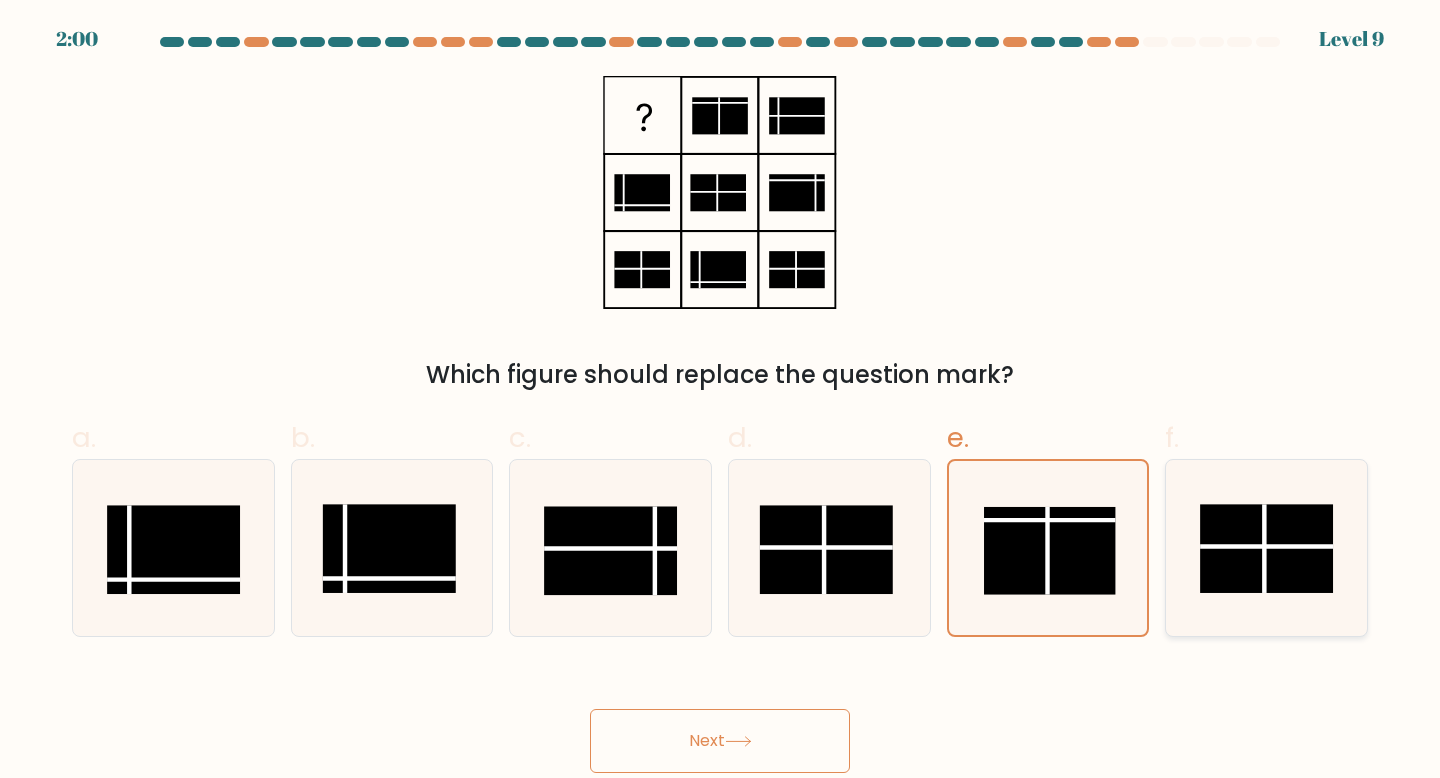 click 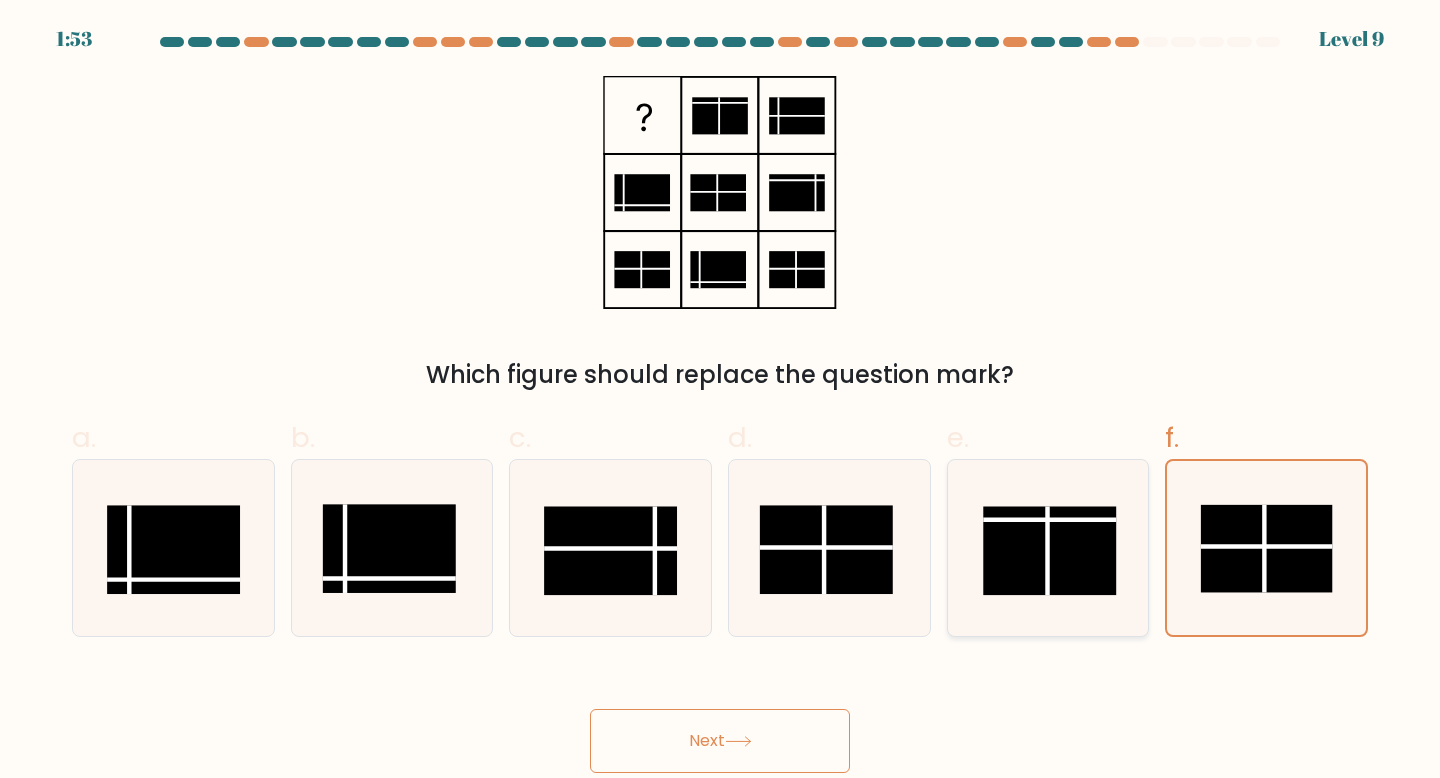click at bounding box center [1048, 548] 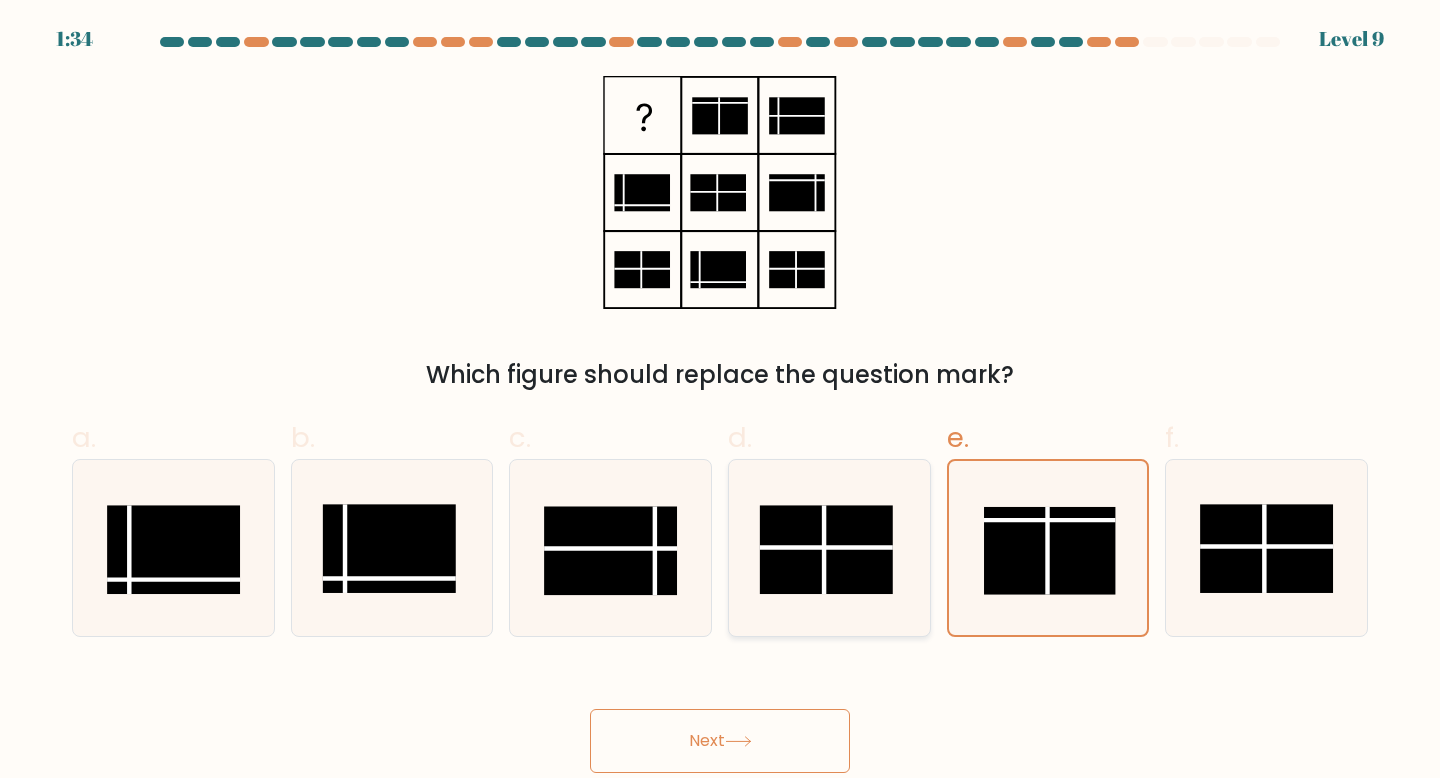 click 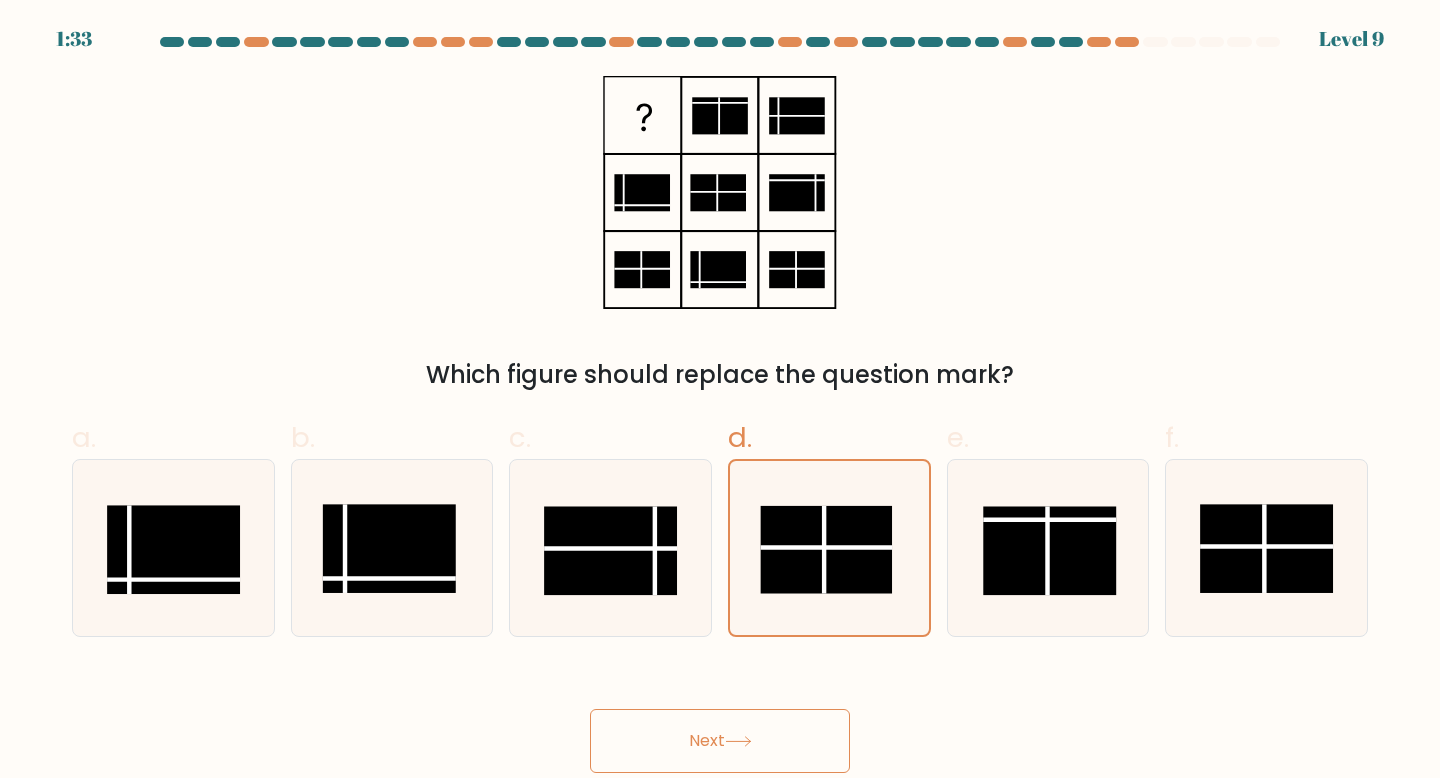 click on "Next" at bounding box center (720, 741) 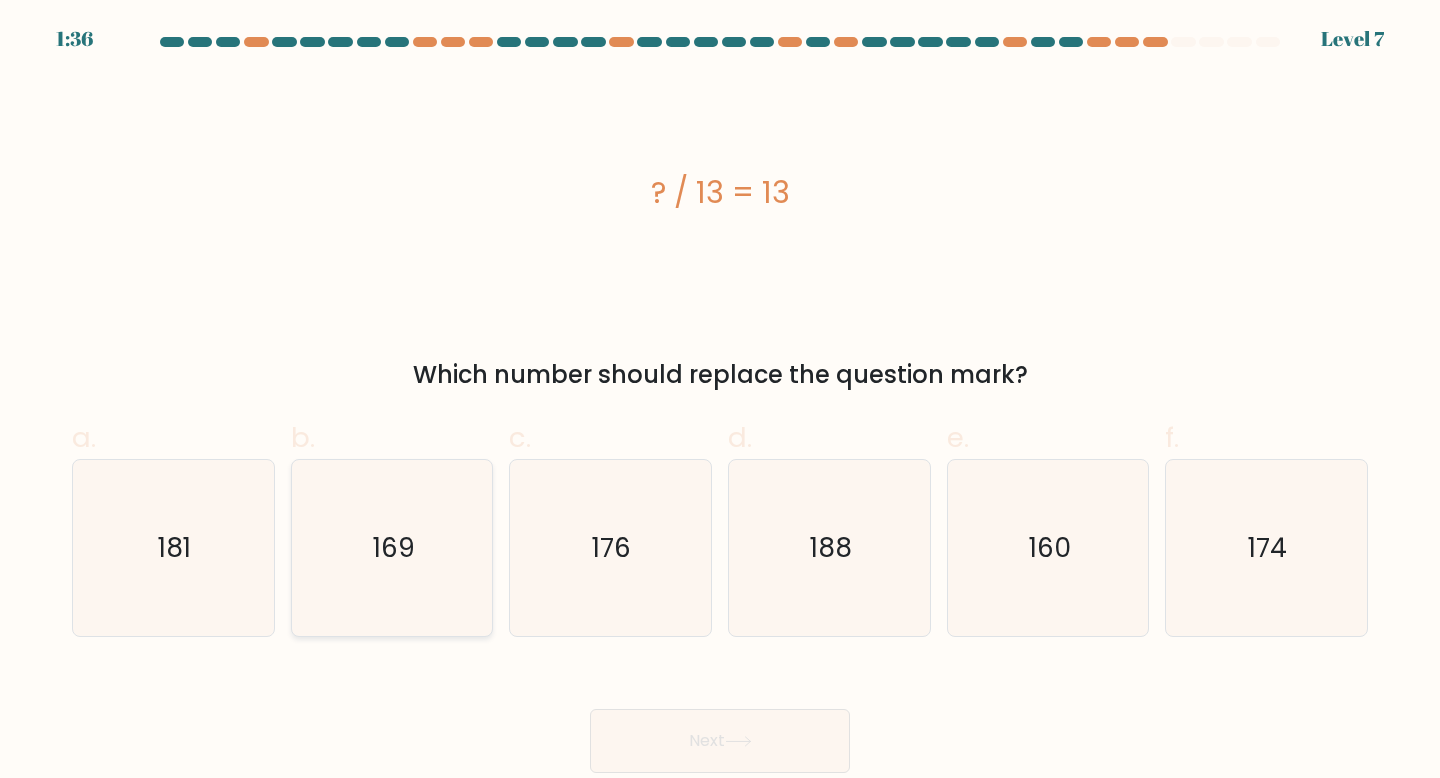 click on "169" 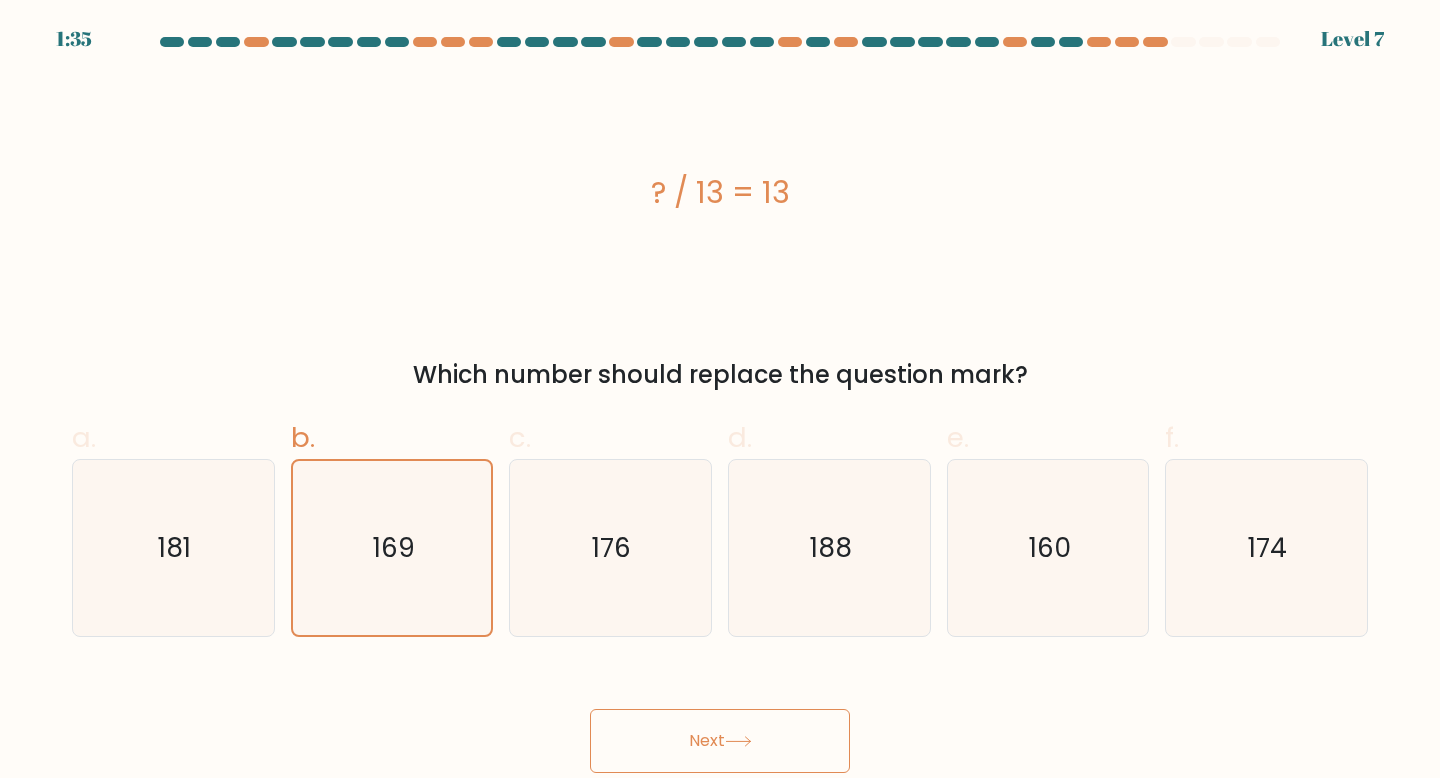 click on "Next" at bounding box center (720, 741) 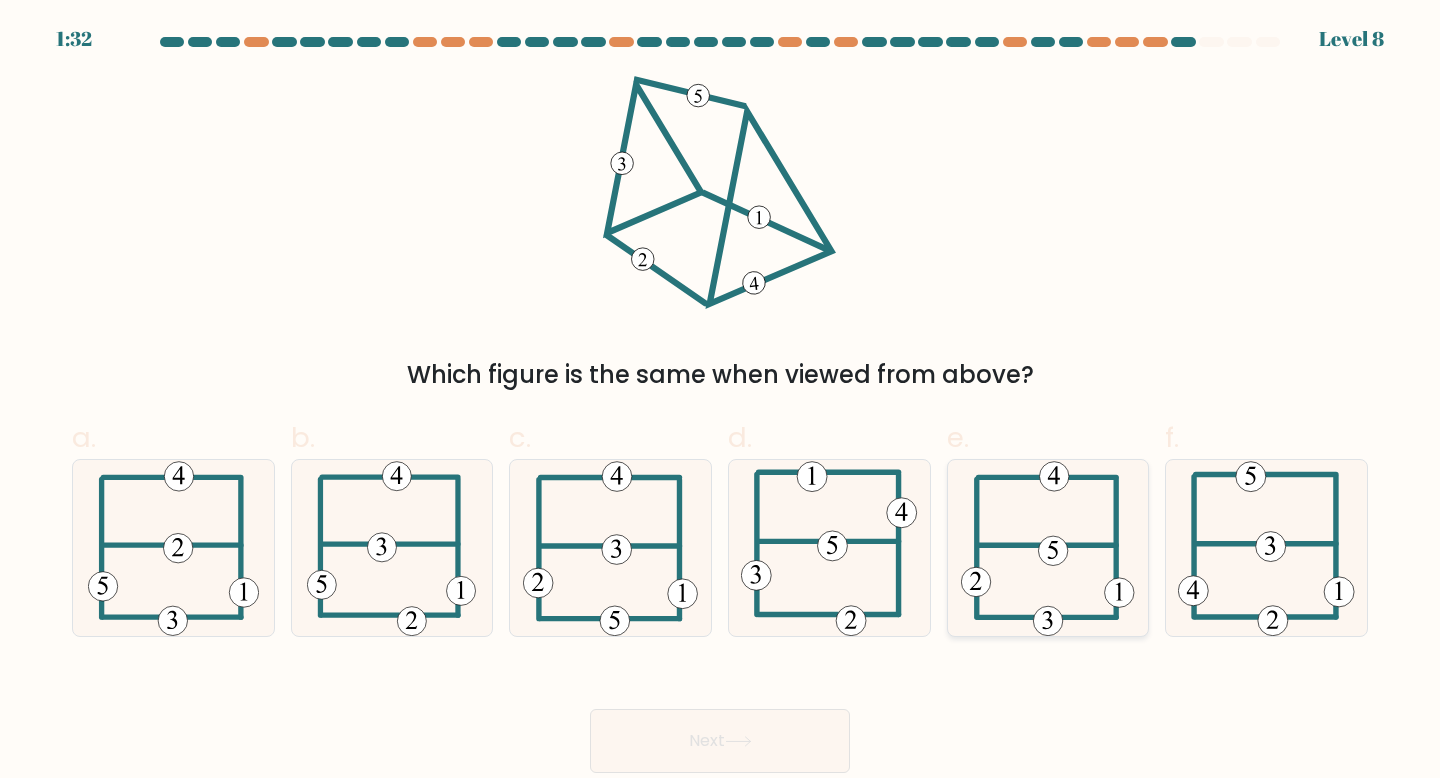 click 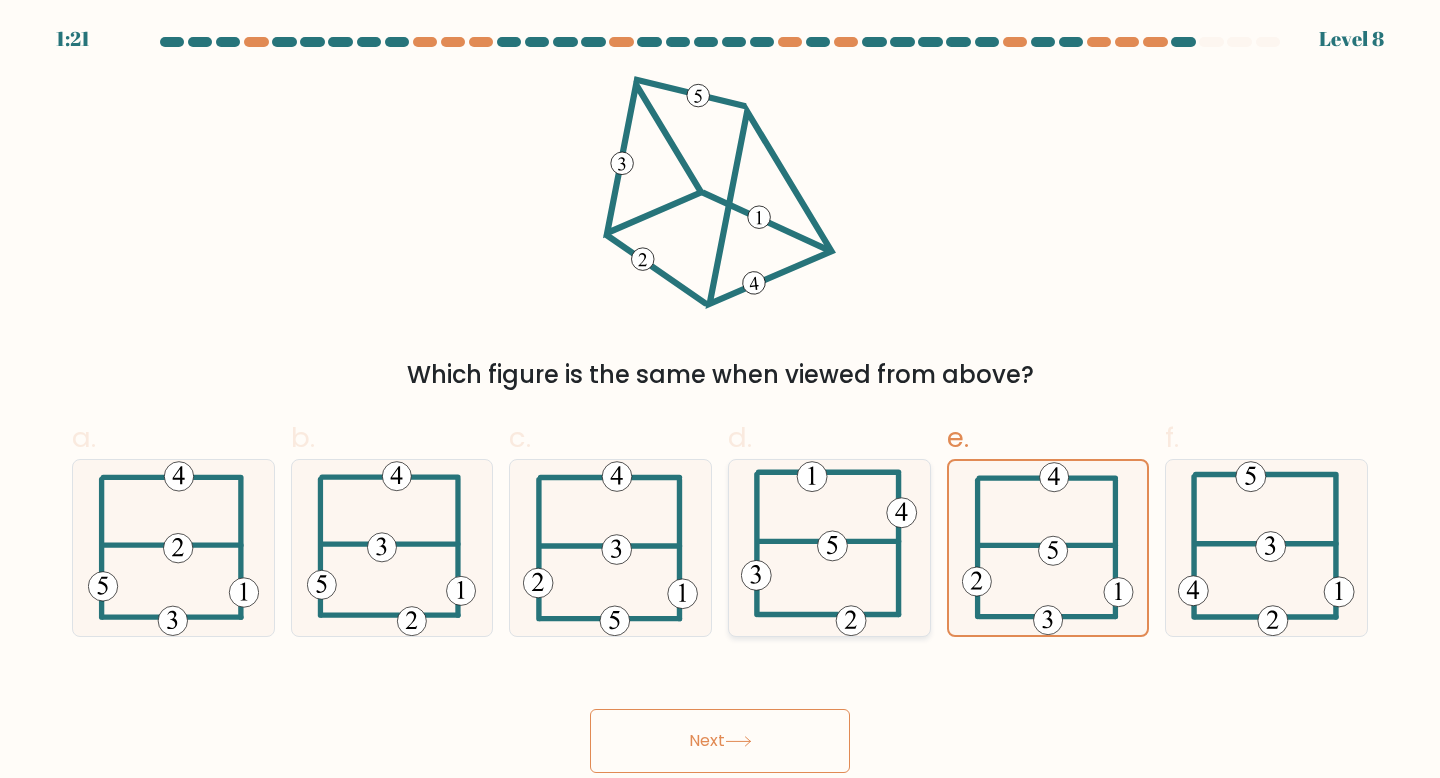 click 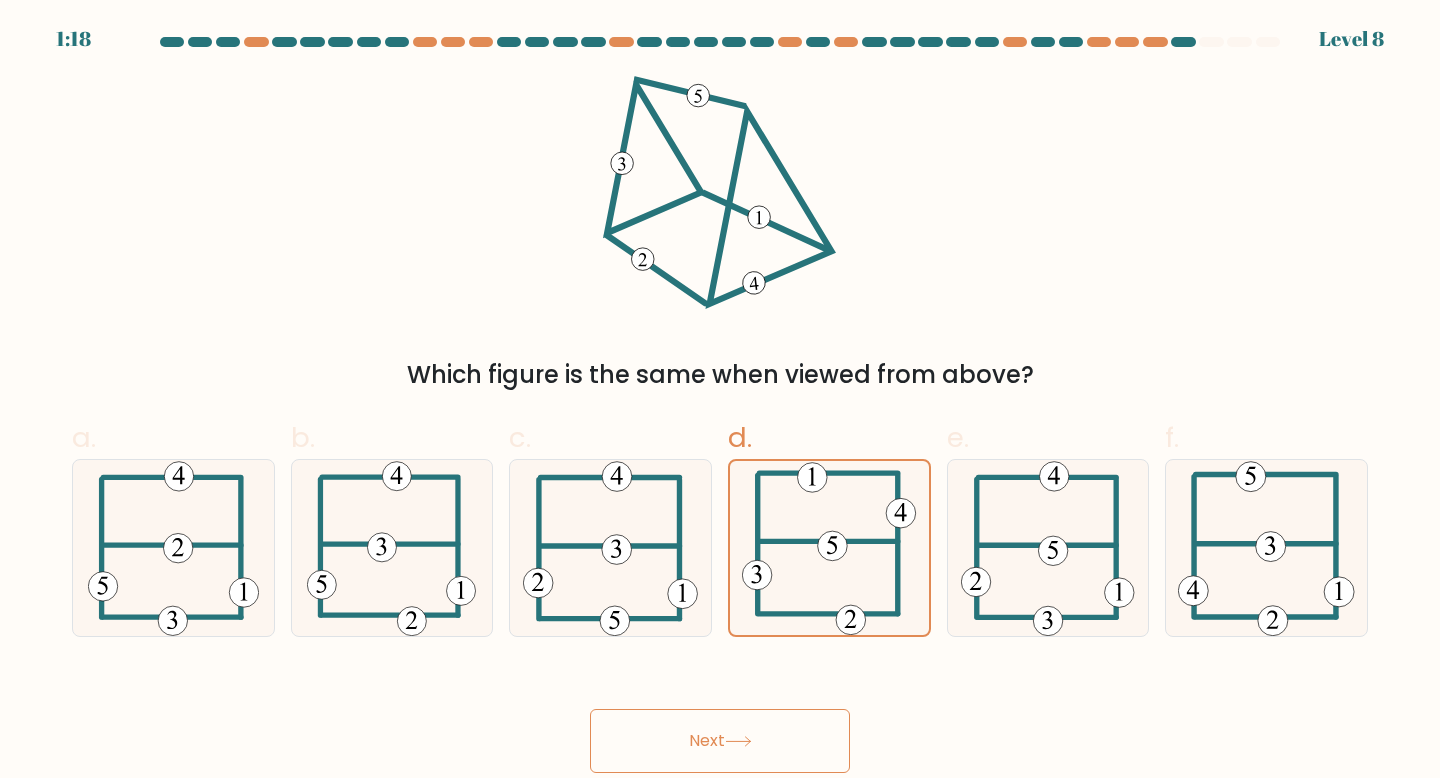 click on "Next" at bounding box center (720, 741) 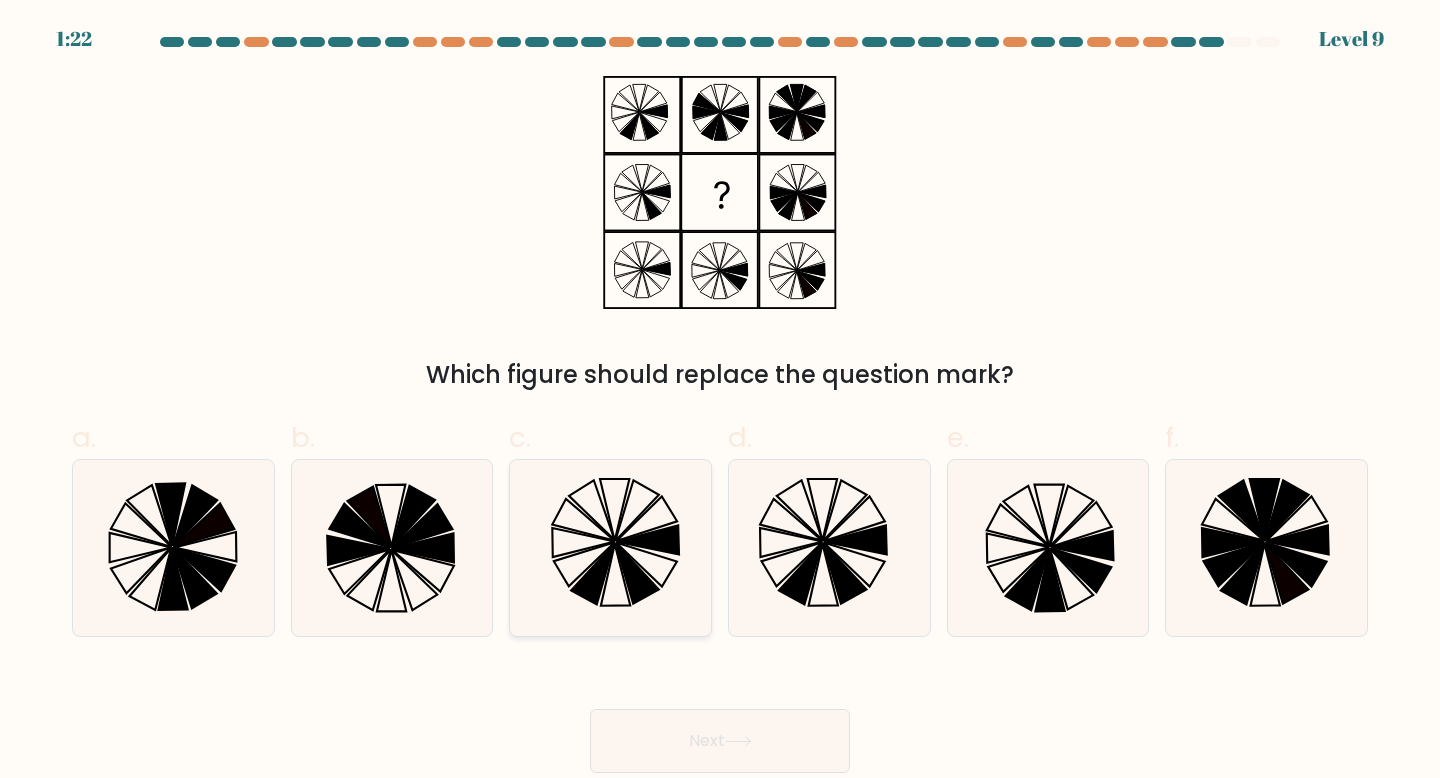 click 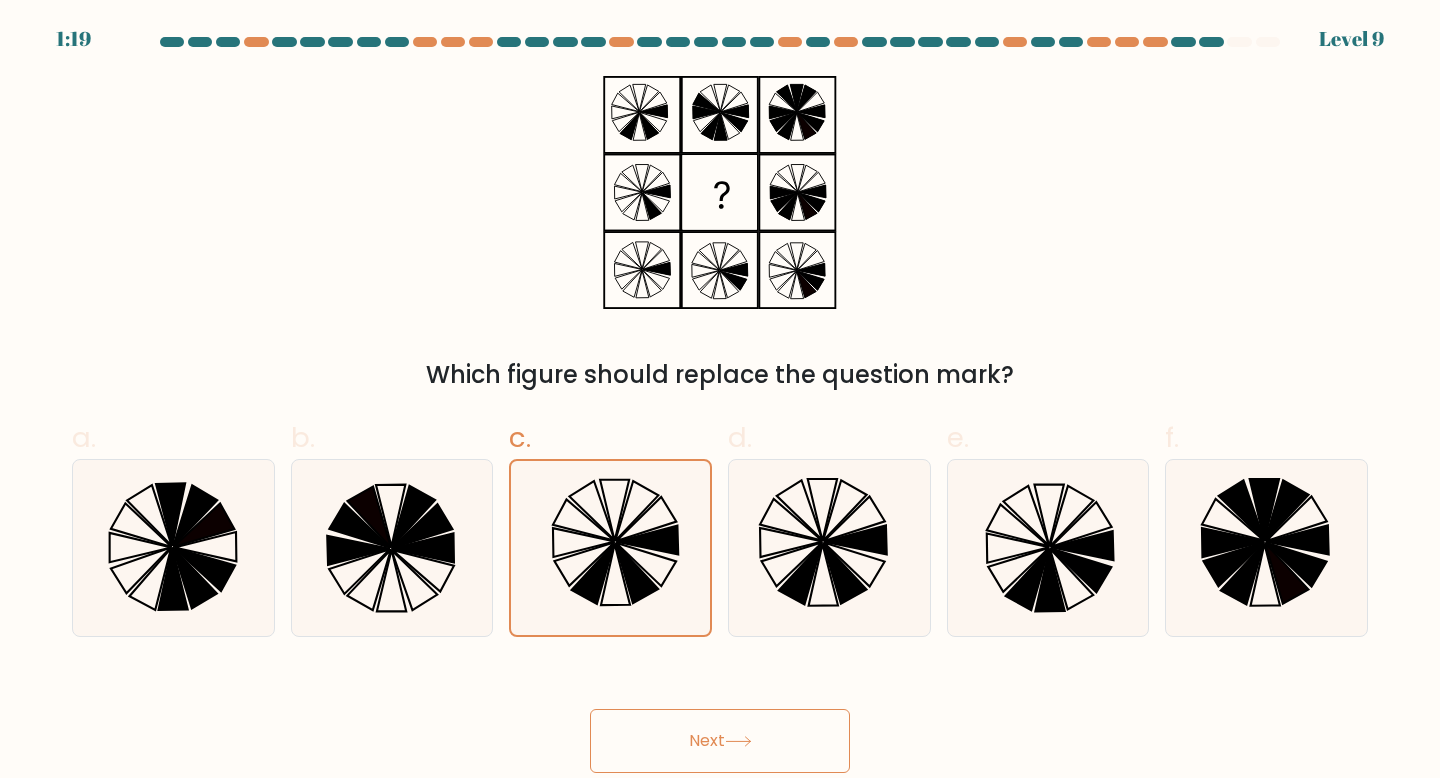 click on "Next" at bounding box center [720, 741] 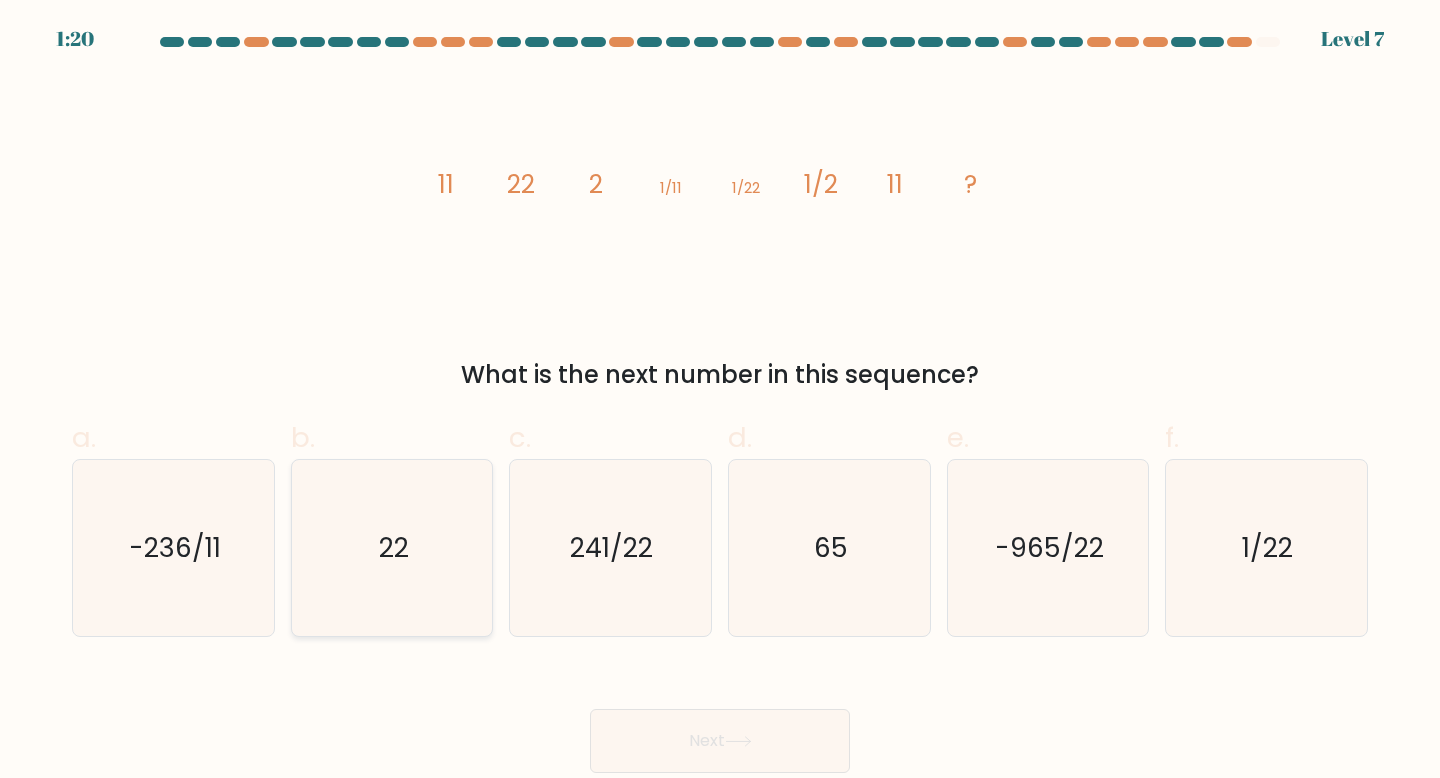 click on "22" 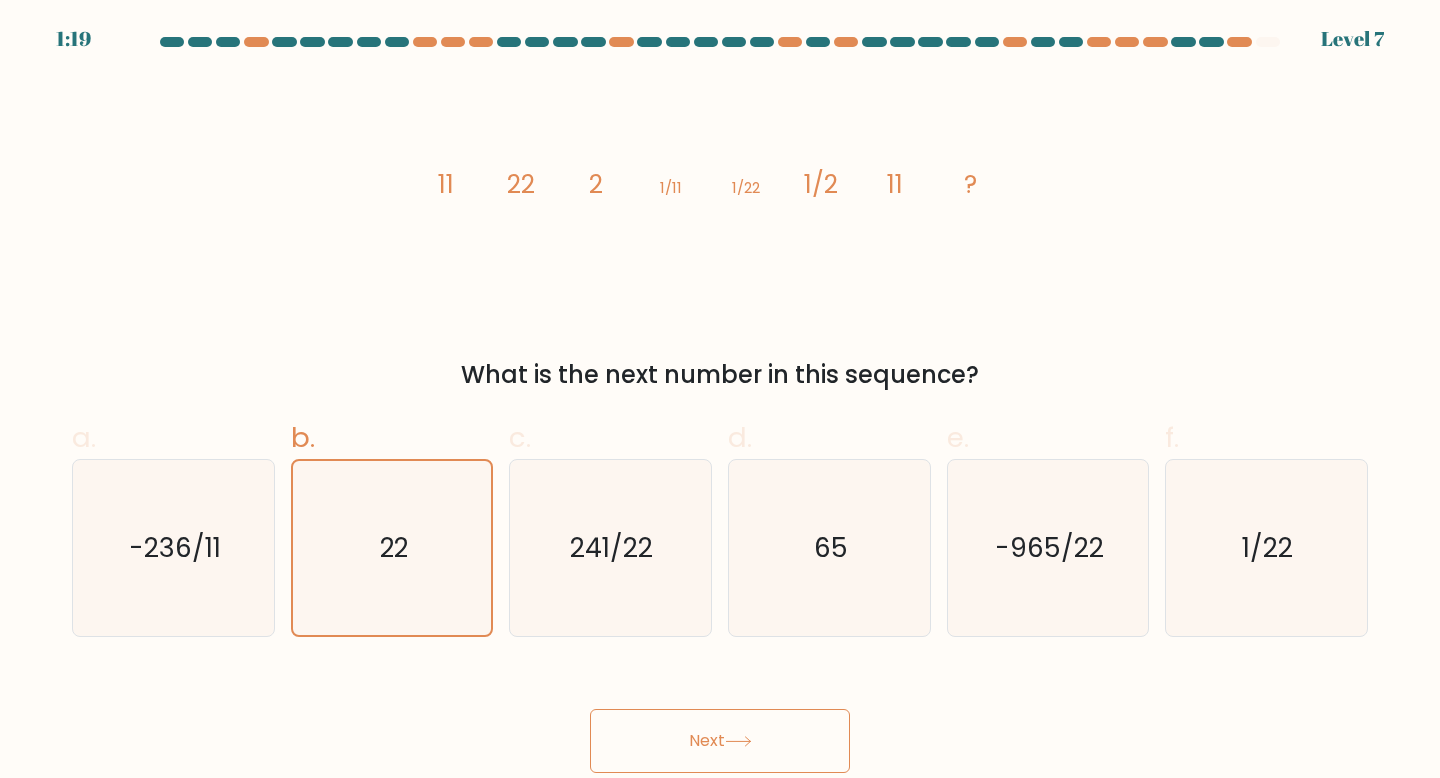 click on "Next" at bounding box center [720, 741] 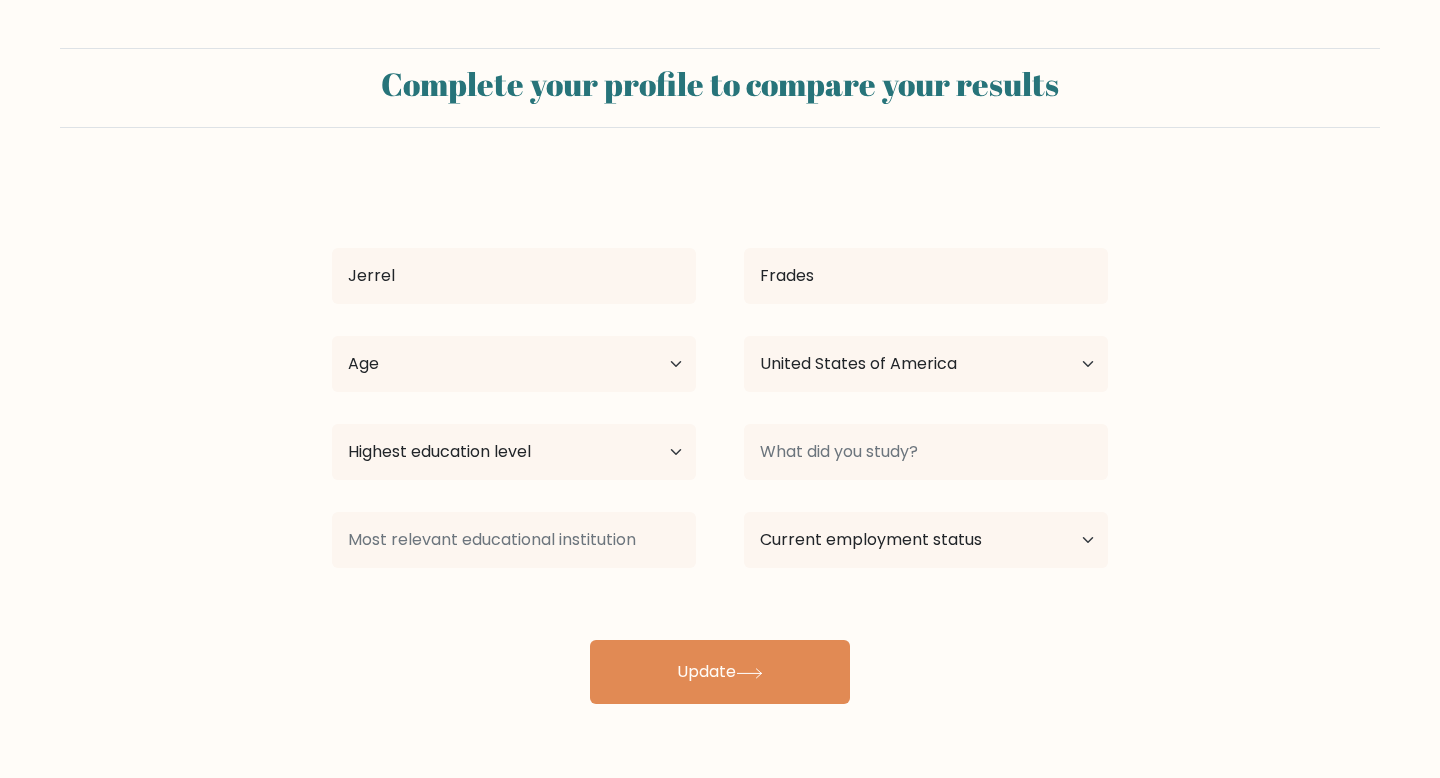 select on "US" 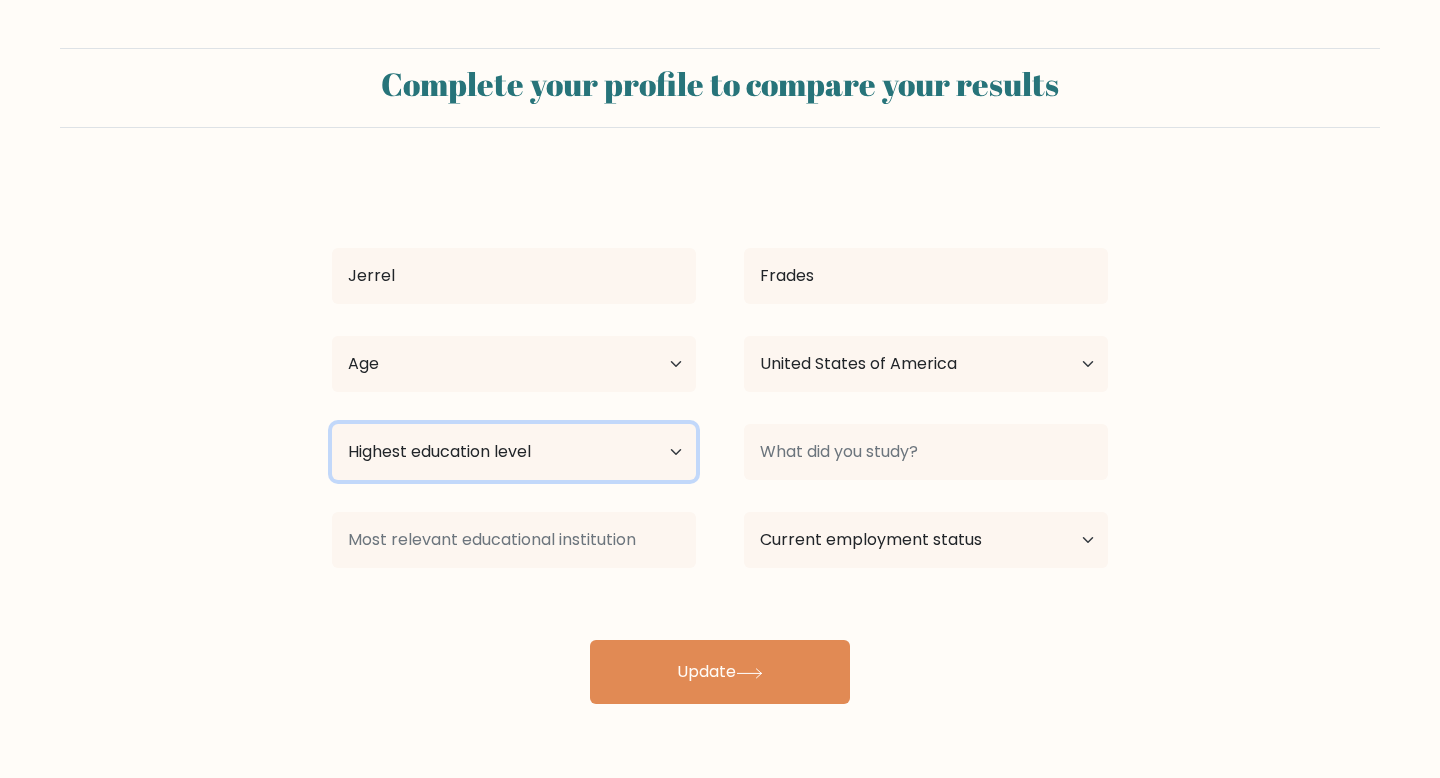 click on "Highest education level
No schooling
Primary
Lower Secondary
Upper Secondary
Occupation Specific
Bachelor's degree
Master's degree
Doctoral degree" at bounding box center [514, 452] 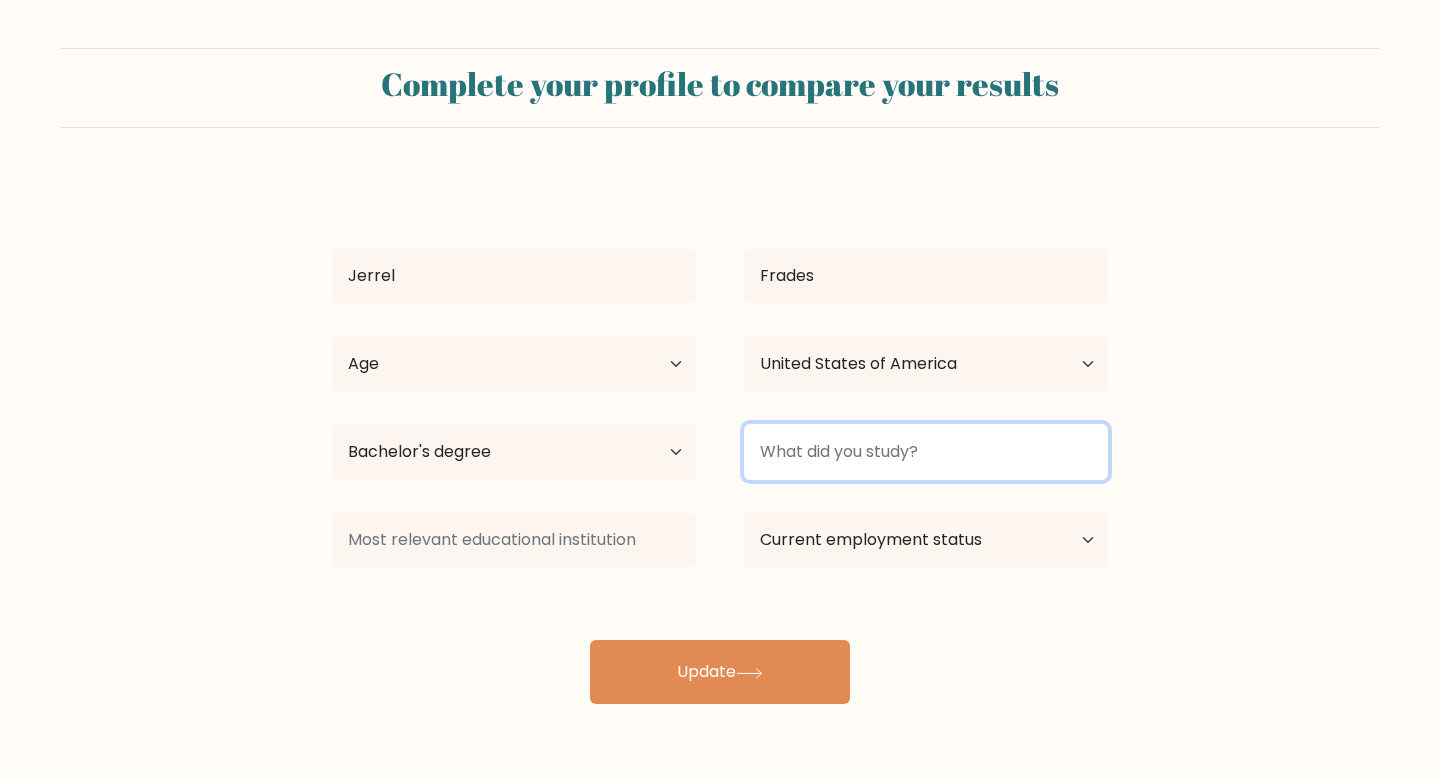 click at bounding box center [926, 452] 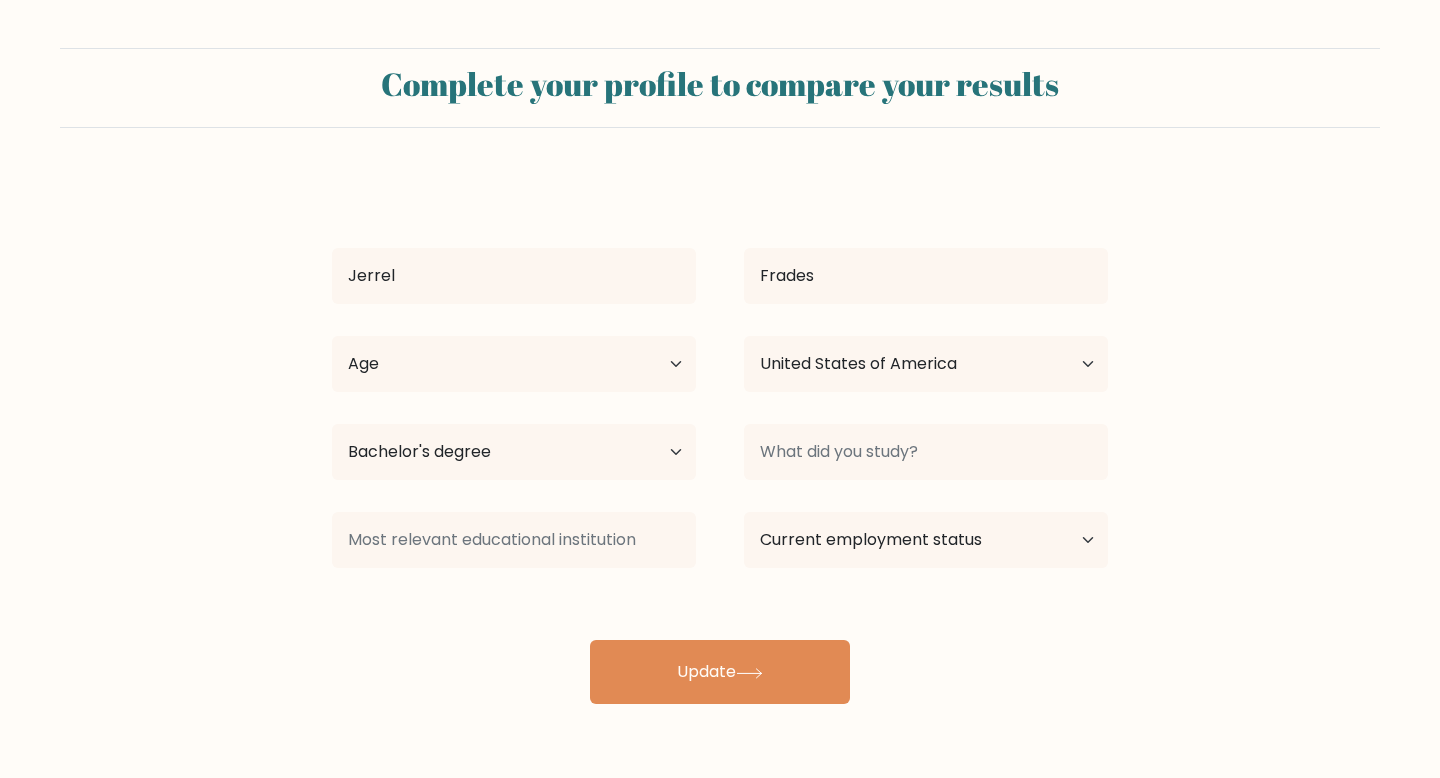 click on "Jerrel
Frades
Age
Under 18 years old
18-24 years old
25-34 years old
35-44 years old
45-54 years old
55-64 years old
65 years old and above
Country
Afghanistan
Albania
Algeria
American Samoa
Andorra
Angola
Anguilla
Antarctica
Antigua and Barbuda
Argentina
Armenia
Aruba
Australia
Austria
Azerbaijan
Bahamas
Bahrain
Bangladesh
Barbados
Belarus
Belgium
Belize
Benin
Bermuda
Bhutan" at bounding box center (720, 440) 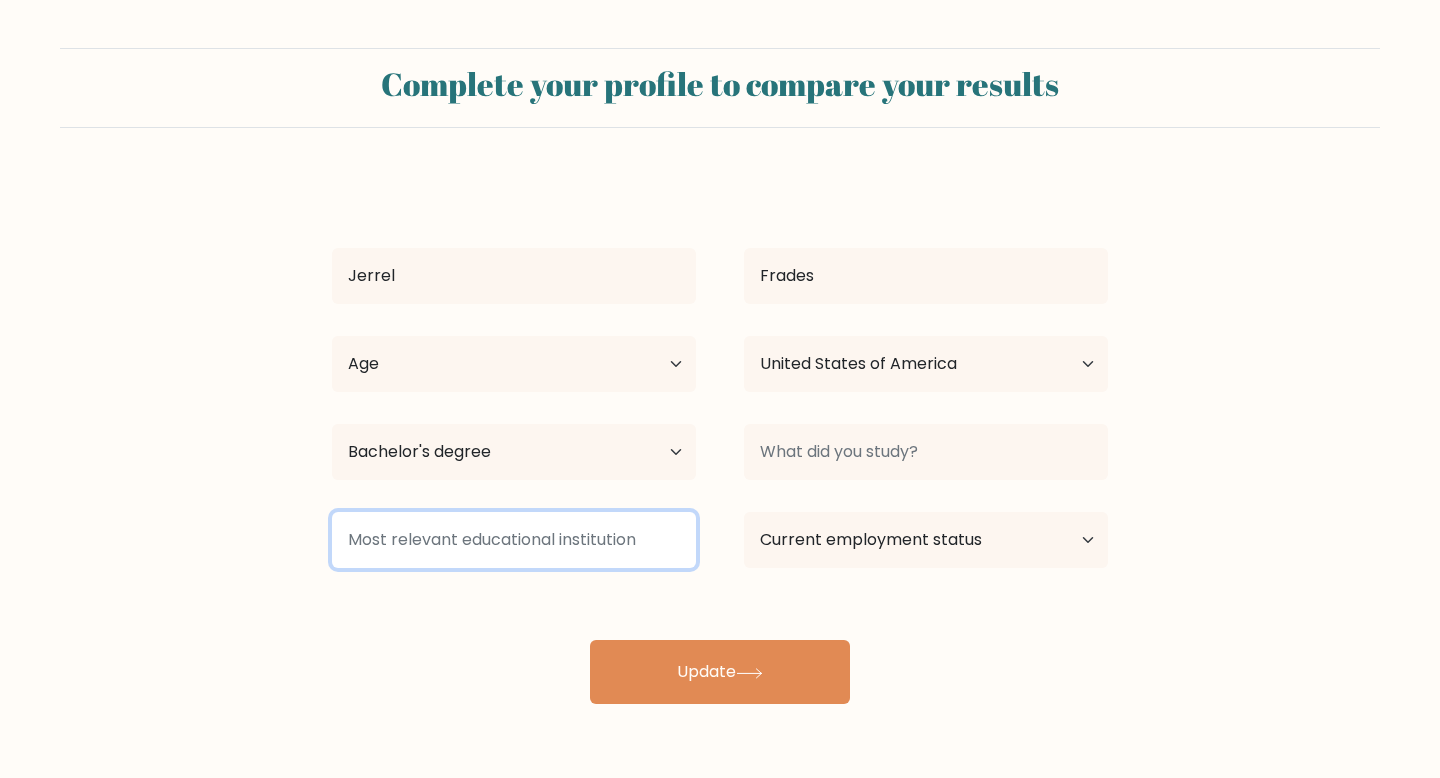 click at bounding box center (514, 540) 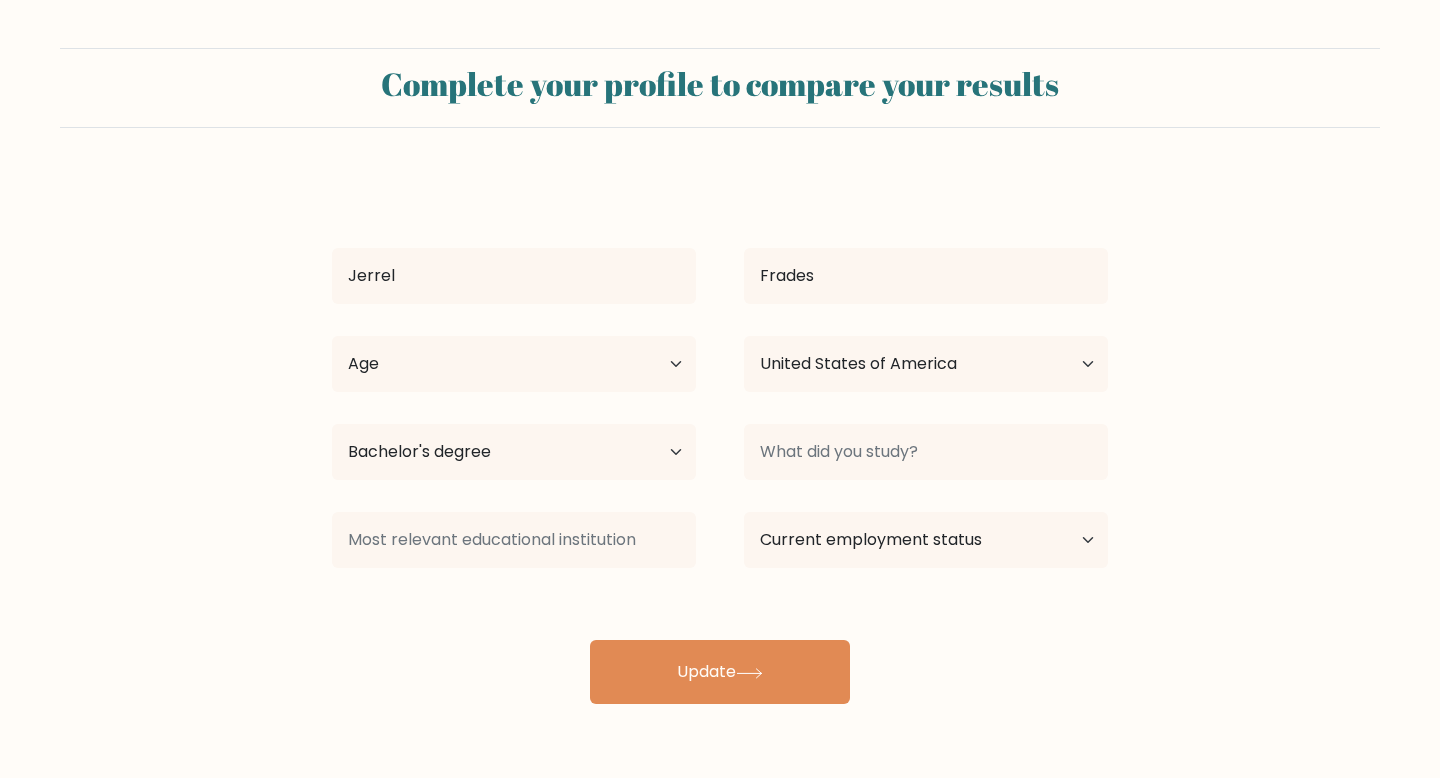 click on "Jerrel
Frades
Age
Under 18 years old
18-24 years old
25-34 years old
35-44 years old
45-54 years old
55-64 years old
65 years old and above
Country
Afghanistan
Albania
Algeria
American Samoa
Andorra
Angola
Anguilla
Antarctica
Antigua and Barbuda
Argentina
Armenia
Aruba
Australia
Austria
Azerbaijan
Bahamas
Bahrain
Bangladesh
Barbados
Belarus
Belgium
Belize
Benin
Bermuda
Bhutan" at bounding box center (720, 440) 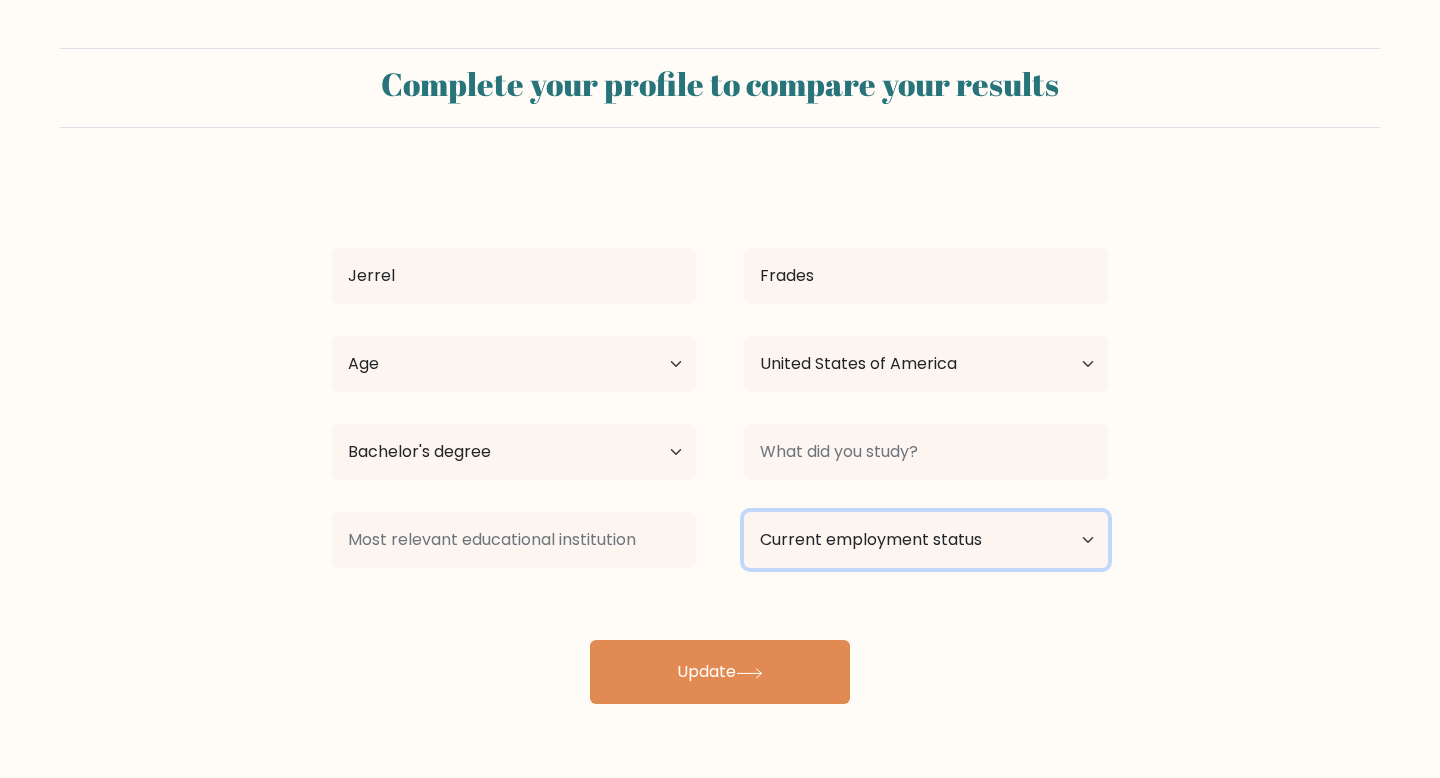 click on "Current employment status
Employed
Student
Retired
Other / prefer not to answer" at bounding box center [926, 540] 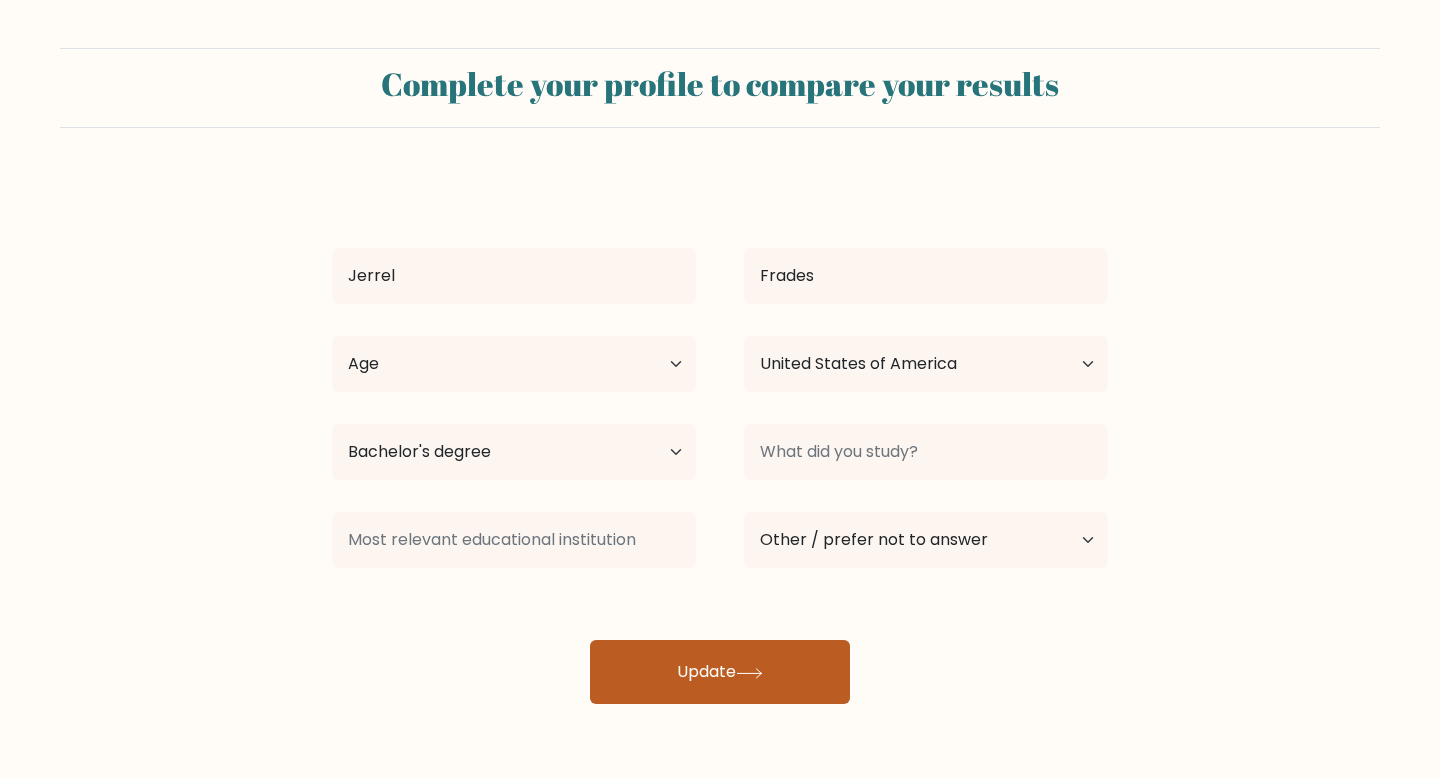 click on "Update" at bounding box center (720, 672) 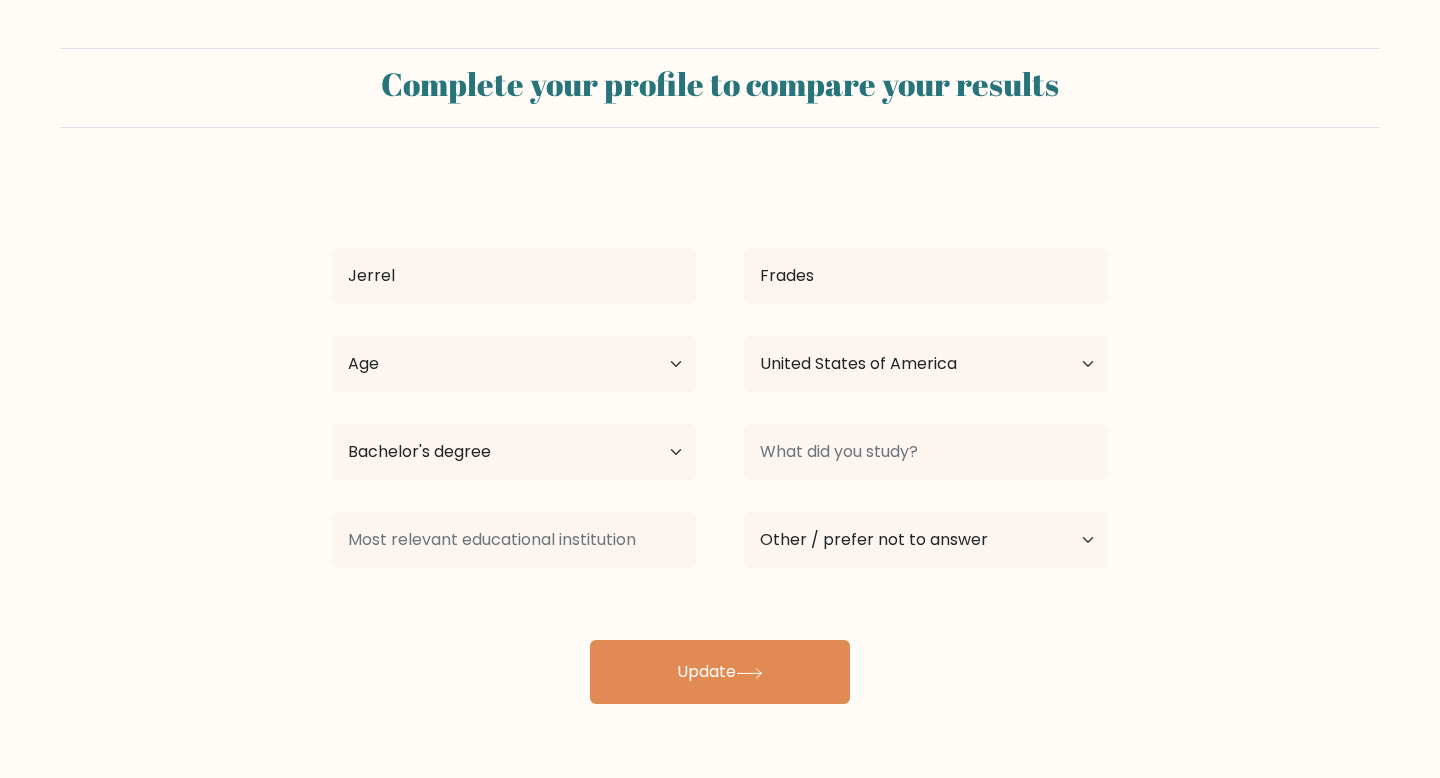 click on "Age
Under 18 years old
18-24 years old
25-34 years old
35-44 years old
45-54 years old
55-64 years old
65 years old and above" at bounding box center (514, 364) 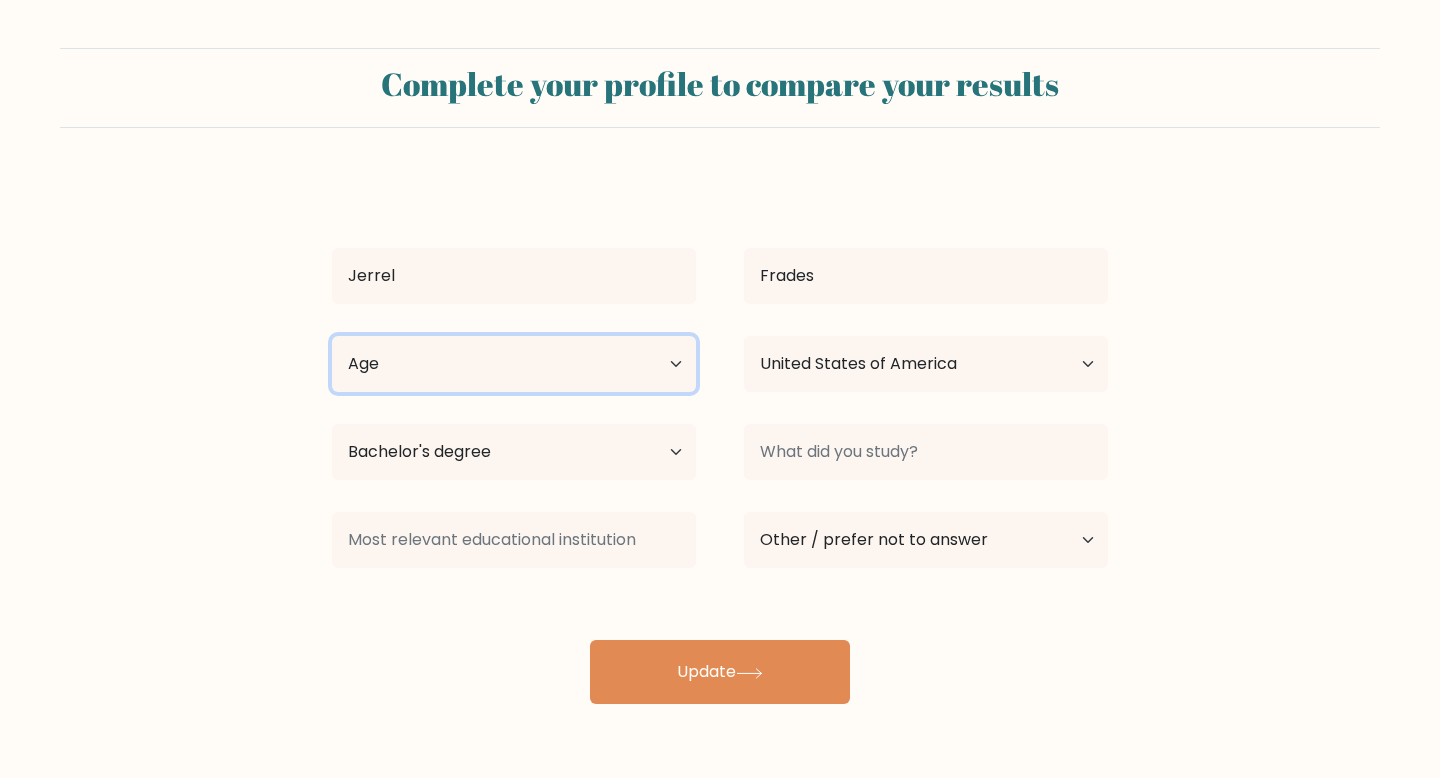 click on "Age
Under 18 years old
18-24 years old
25-34 years old
35-44 years old
45-54 years old
55-64 years old
65 years old and above" at bounding box center [514, 364] 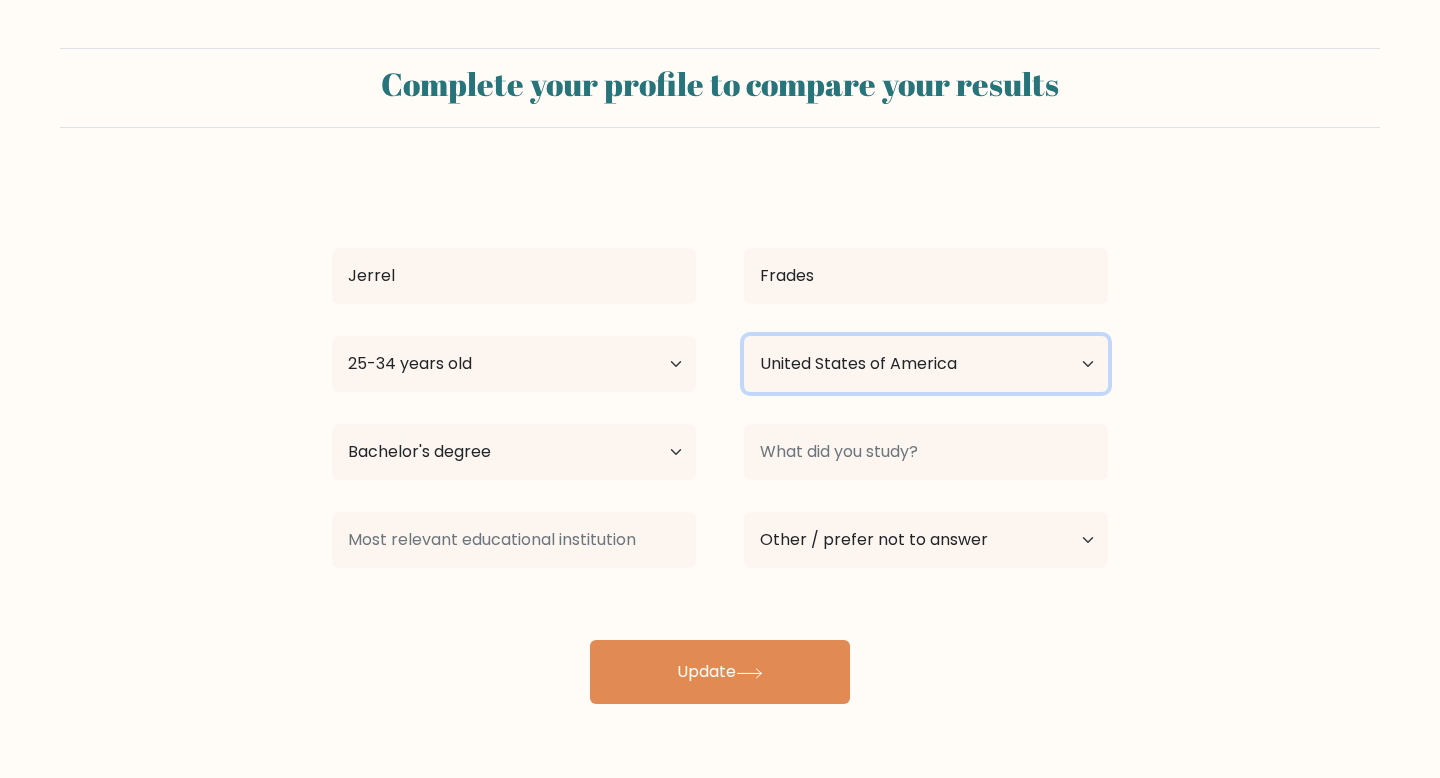 click on "Country
Afghanistan
Albania
Algeria
American Samoa
Andorra
Angola
Anguilla
Antarctica
Antigua and Barbuda
Argentina
Armenia
Aruba
Australia
Austria
Azerbaijan
Bahamas
Bahrain
Bangladesh
Barbados
Belarus
Belgium
Belize
Benin
Bermuda
Bhutan
Bolivia
Bonaire, Sint Eustatius and Saba
Bosnia and Herzegovina
Botswana
Bouvet Island
Brazil
British Indian Ocean Territory
Brunei
Bulgaria
Burkina Faso
Burundi
Cabo Verde
Cambodia
Cameroon
Canada
Cayman Islands
Central African Republic
Chad
Chile
China
Christmas Island
Cocos (Keeling) Islands
Colombia
Comoros
Congo
Congo (the Democratic Republic of the)
Cook Islands
Costa Rica
Côte d'Ivoire
Croatia
Cuba" at bounding box center [926, 364] 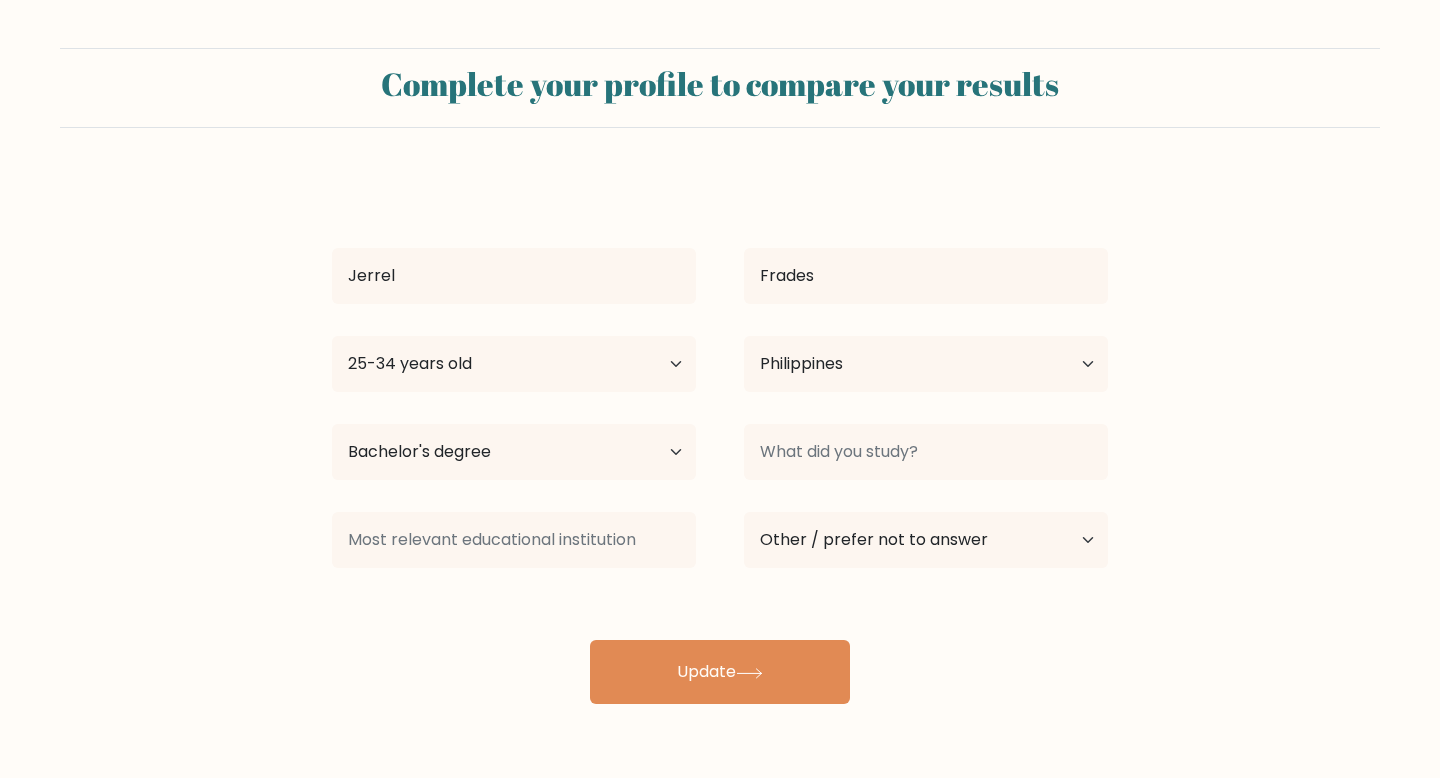 click on "Jerrel
Frades
Age
Under 18 years old
18-24 years old
25-34 years old
35-44 years old
45-54 years old
55-64 years old
65 years old and above
Country
Afghanistan
Albania
Algeria
American Samoa" at bounding box center [720, 376] 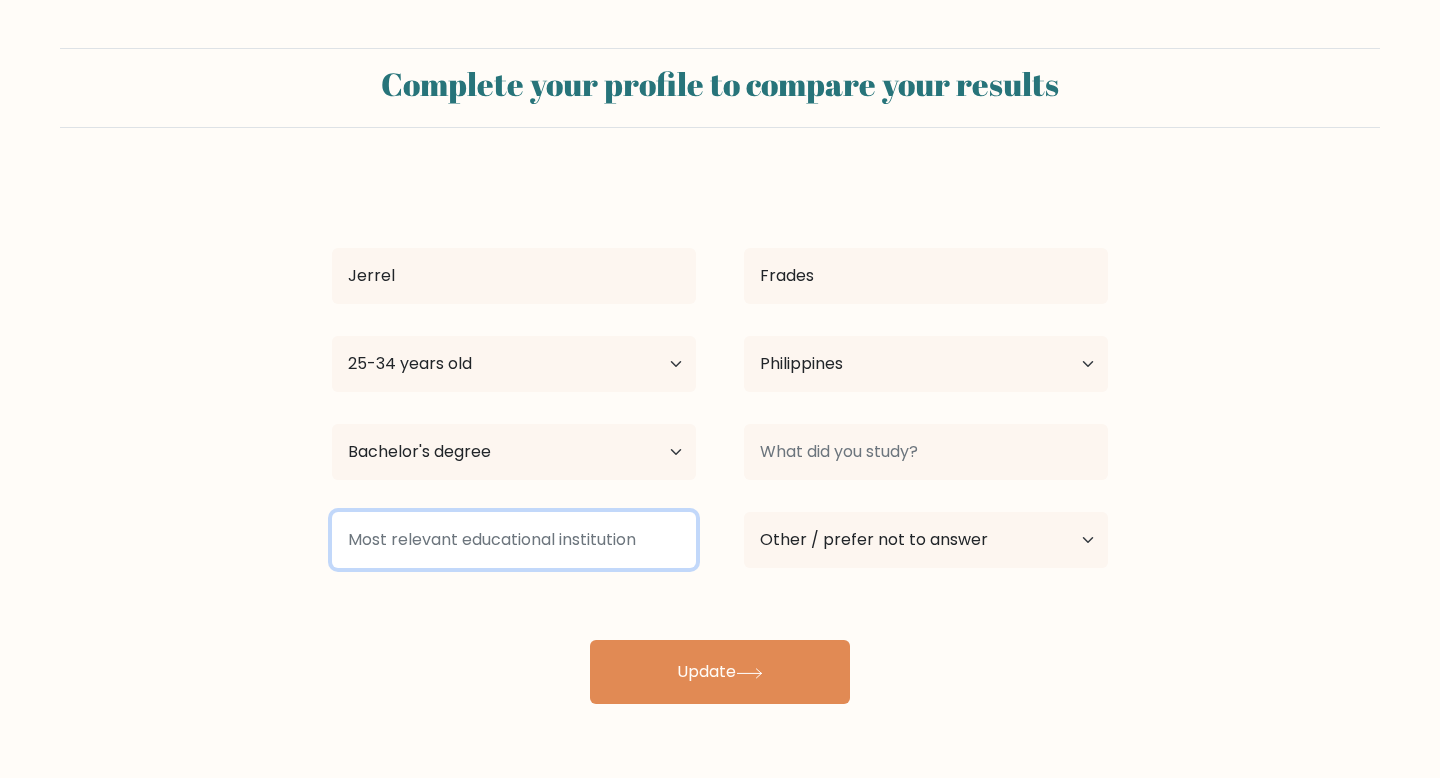 click at bounding box center (514, 540) 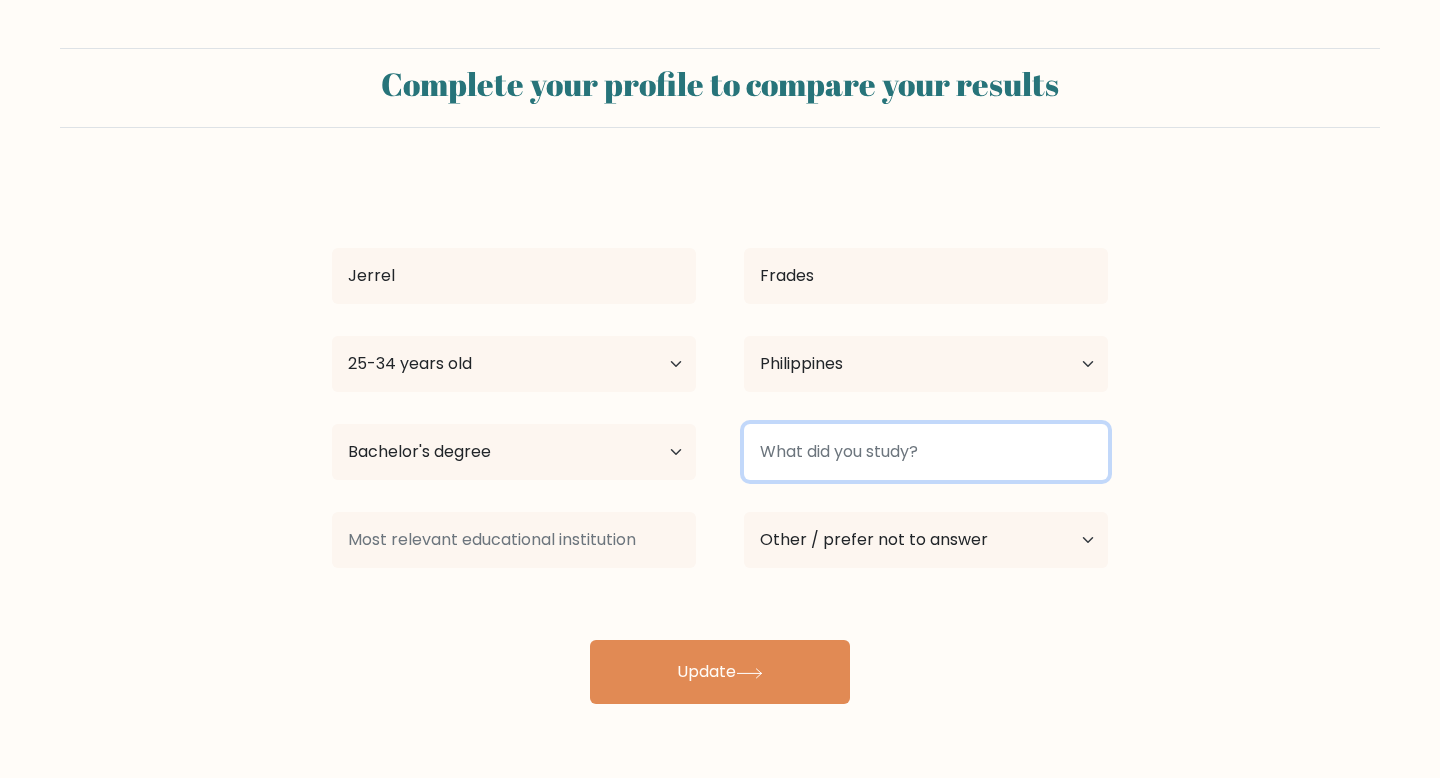 click at bounding box center [926, 452] 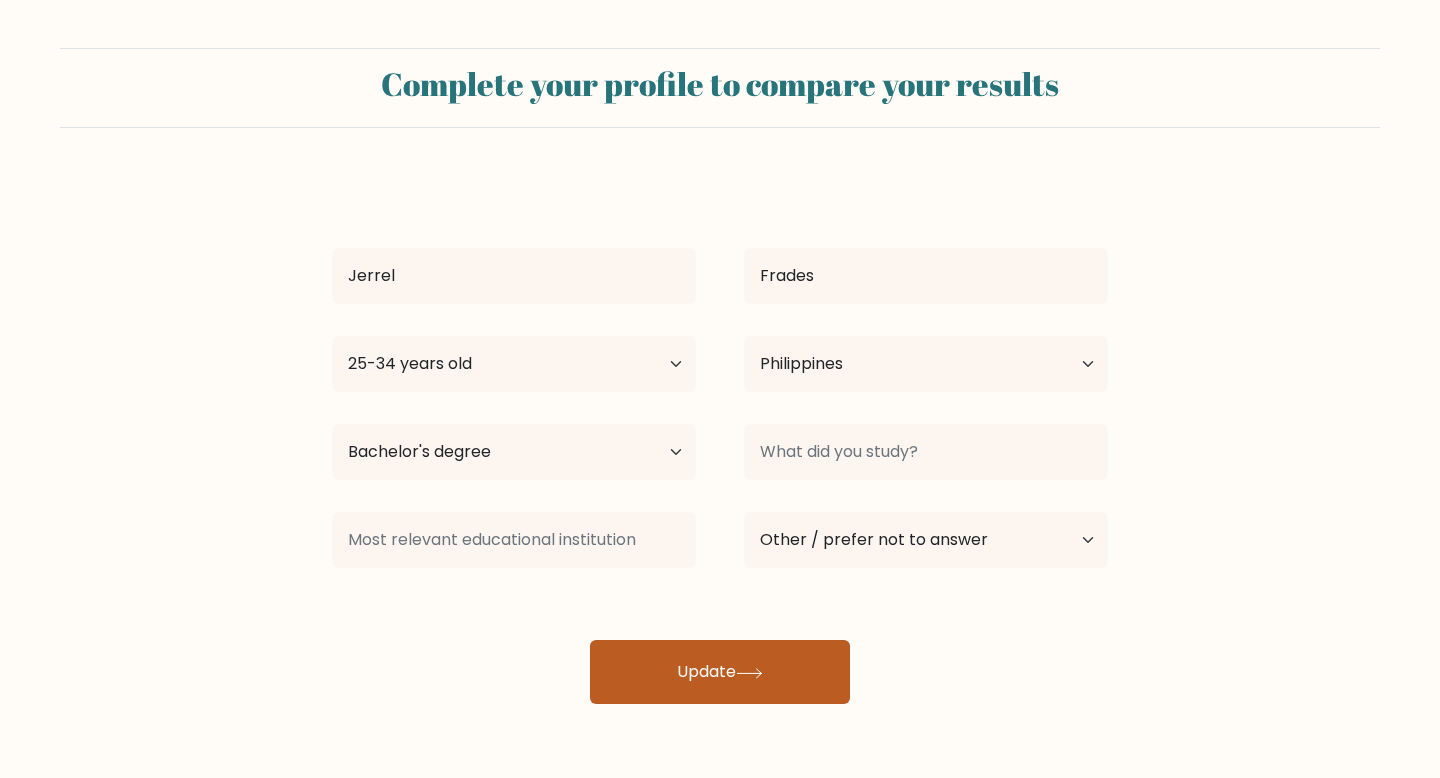 click on "Update" at bounding box center (720, 672) 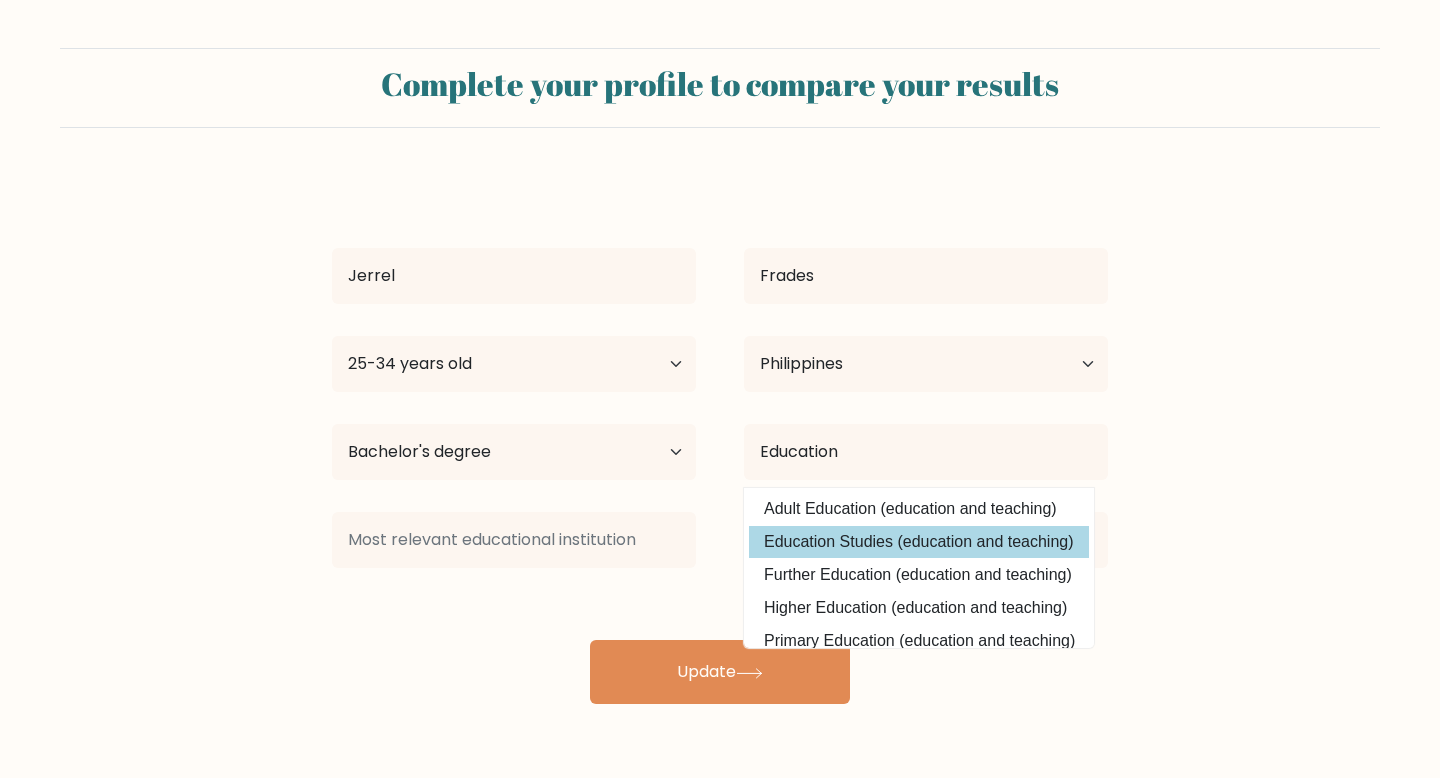 click on "Education Studies (education and teaching)" at bounding box center [919, 542] 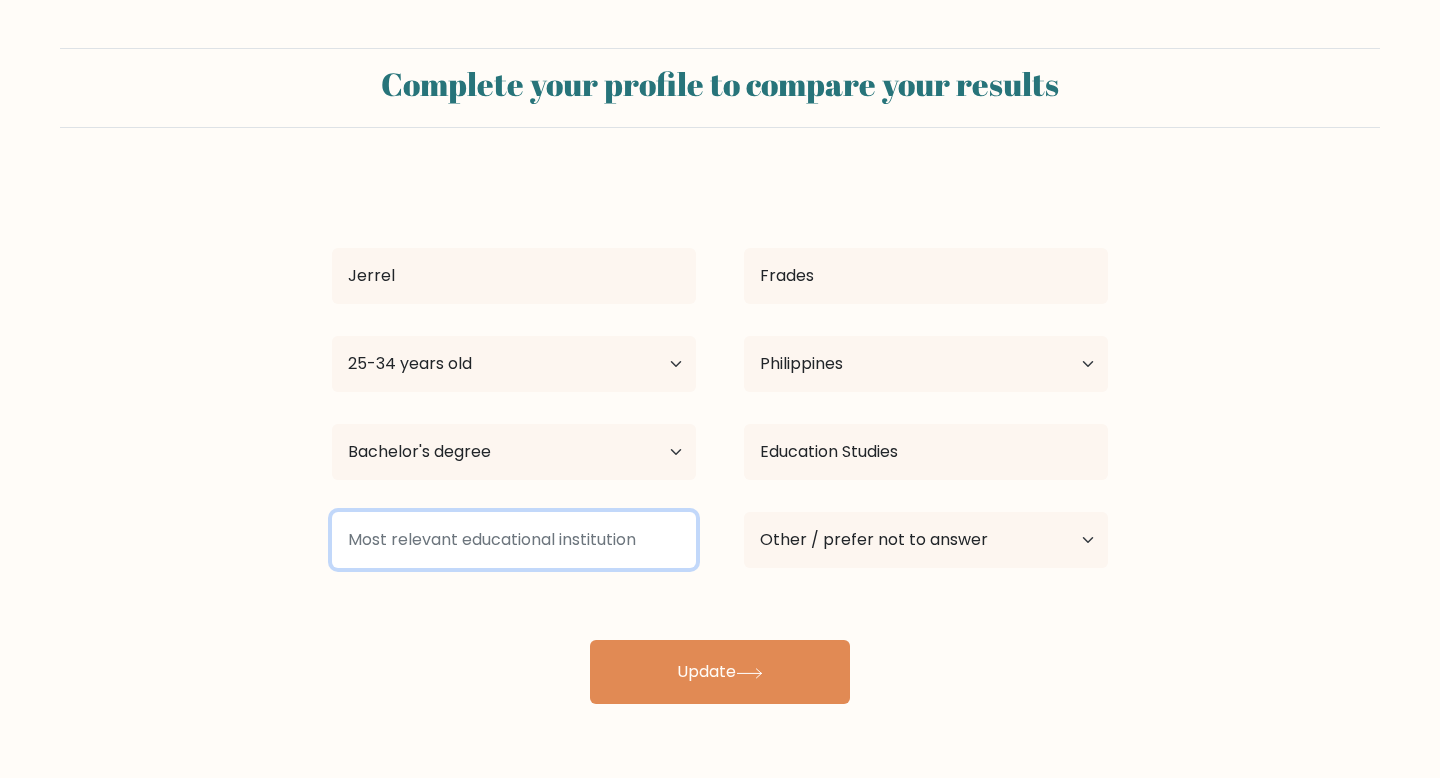 click at bounding box center [514, 540] 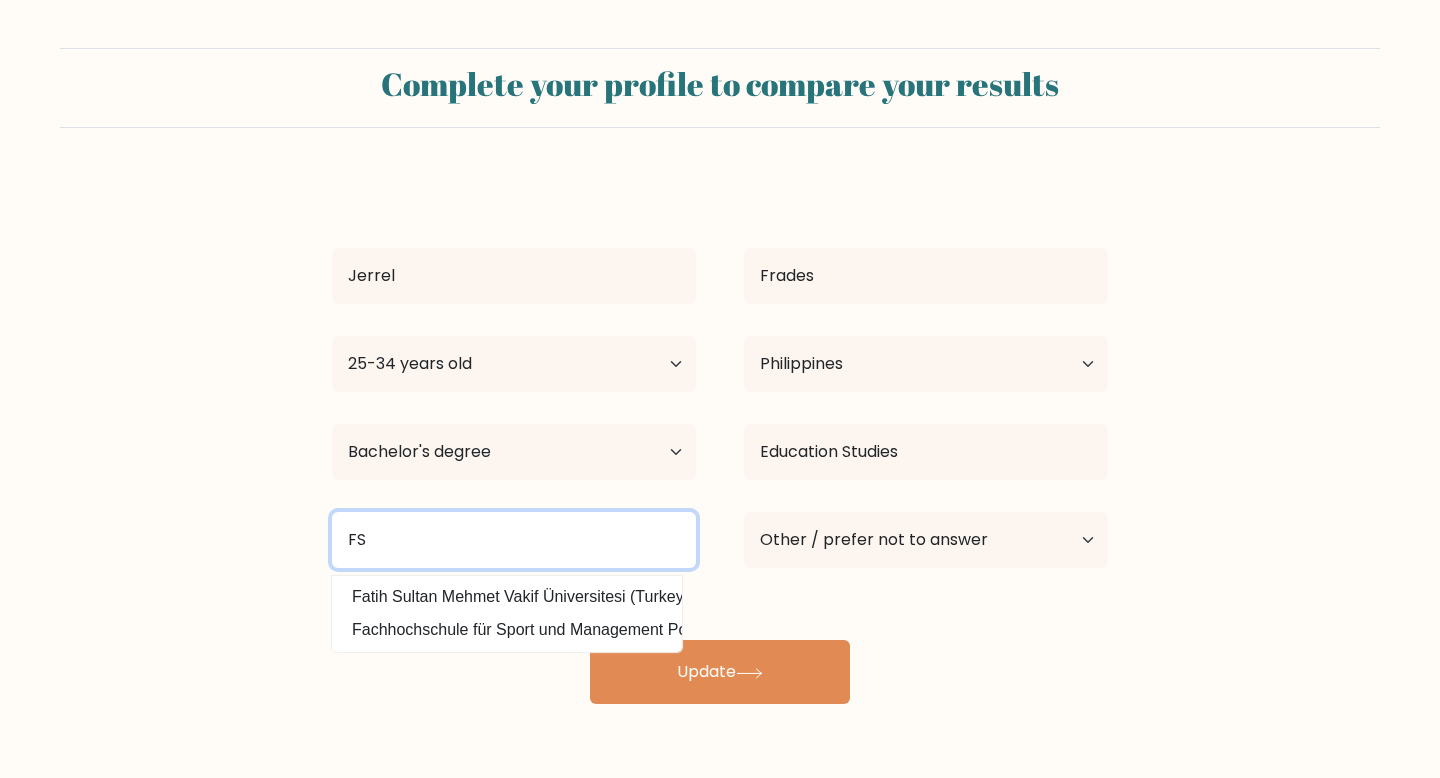 type on "F" 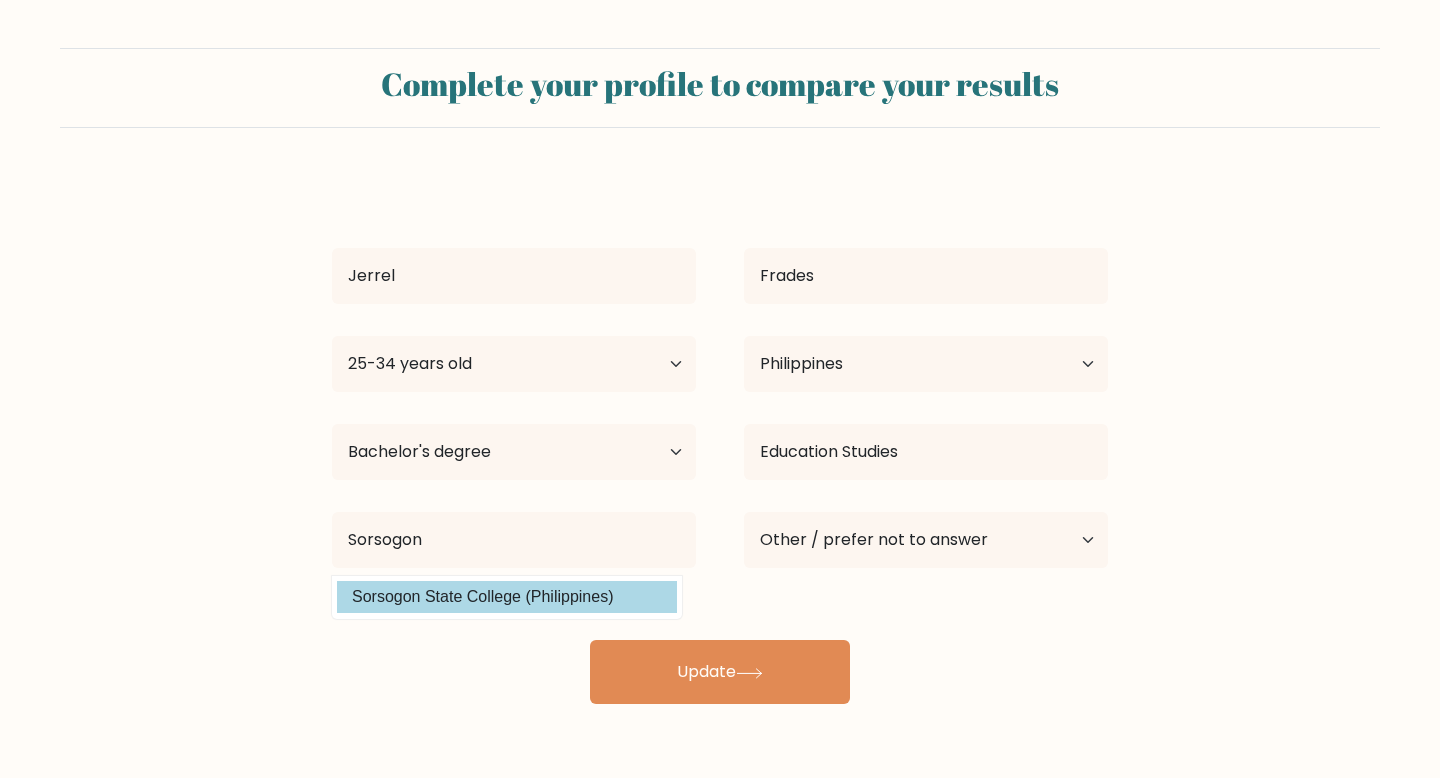 click on "Sorsogon State College (Philippines)" at bounding box center (507, 597) 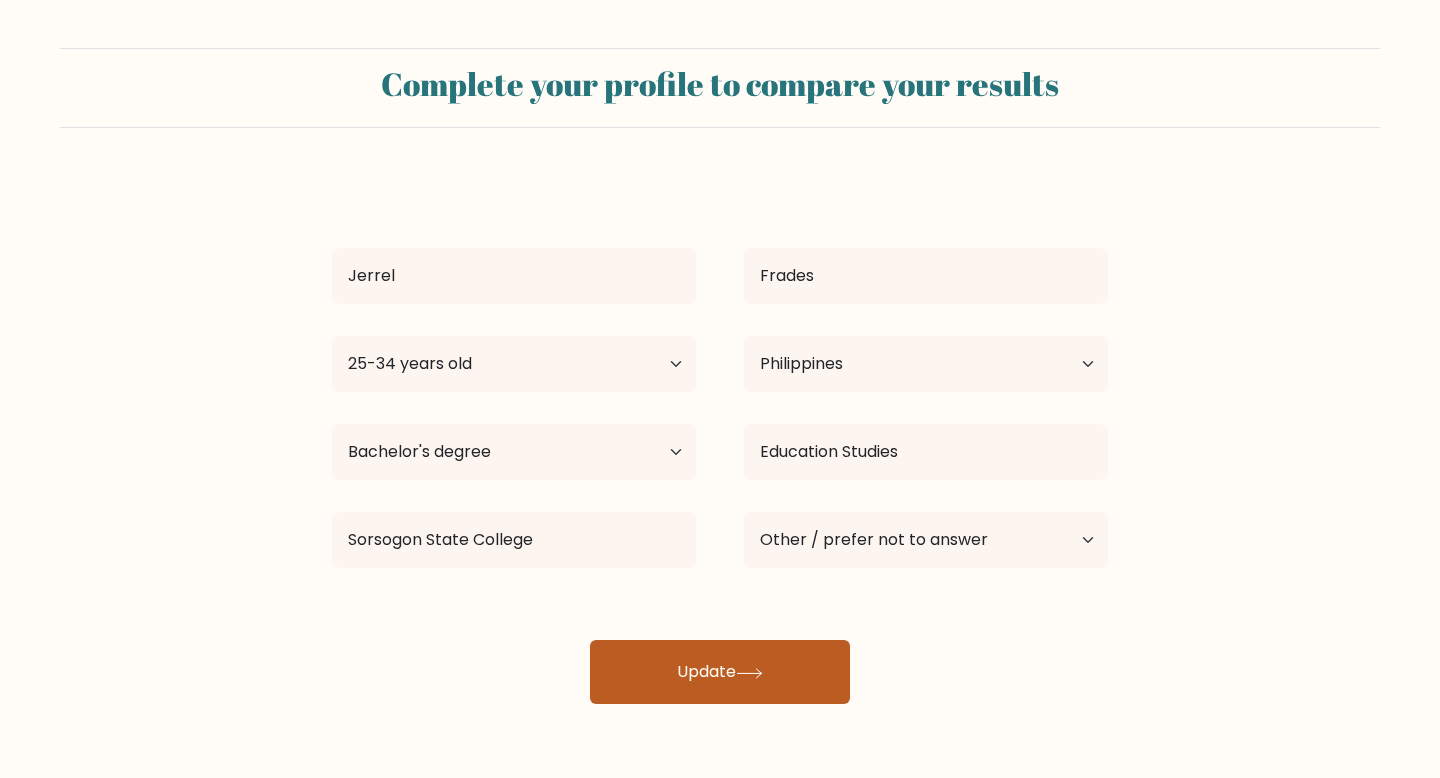 click on "Update" at bounding box center [720, 672] 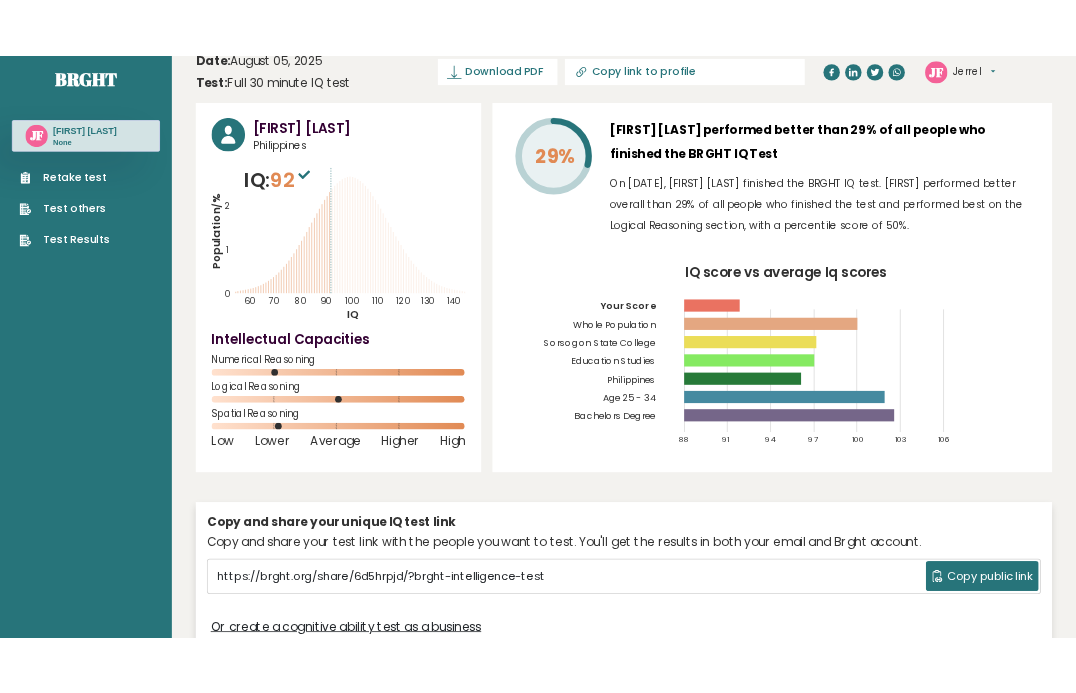 scroll, scrollTop: 0, scrollLeft: 0, axis: both 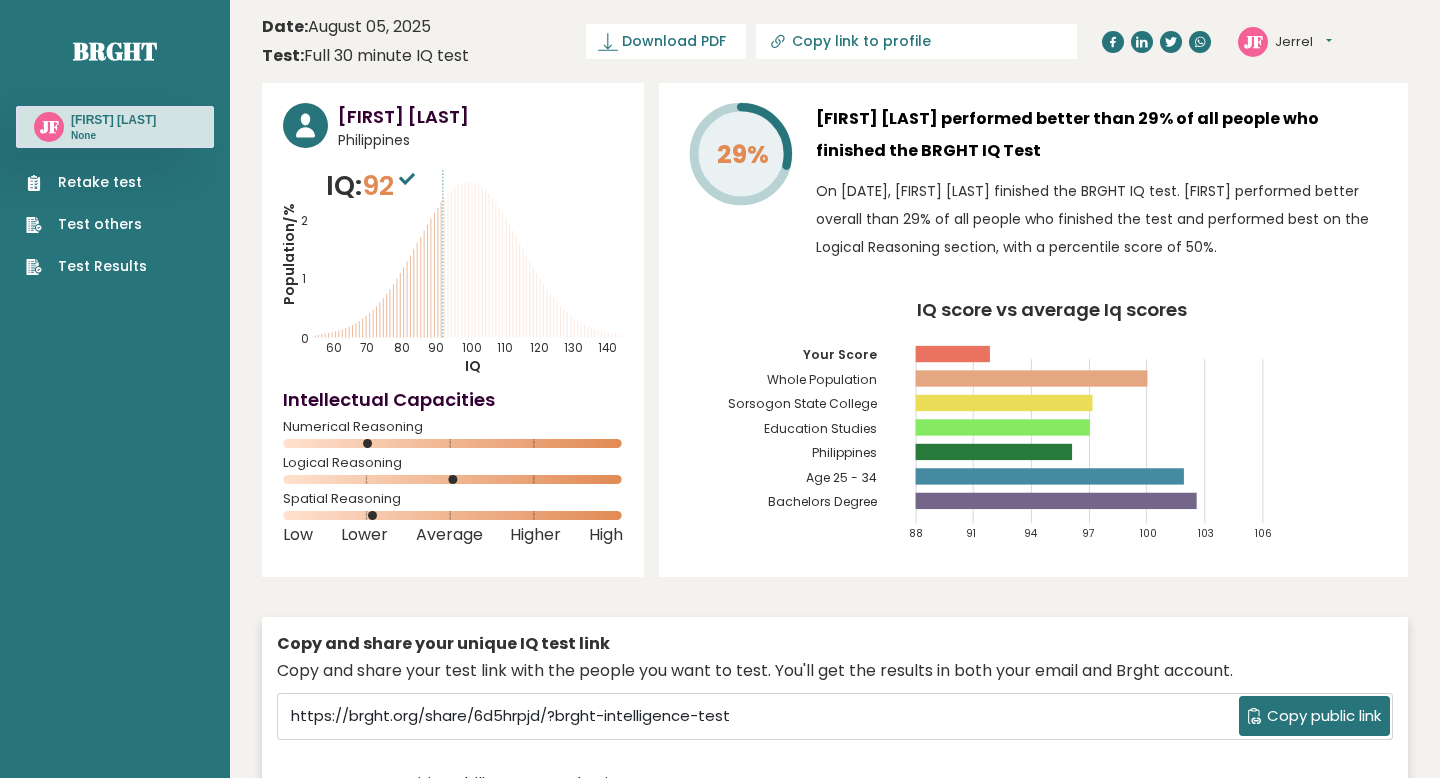 click on "Copy public link" at bounding box center [1324, 716] 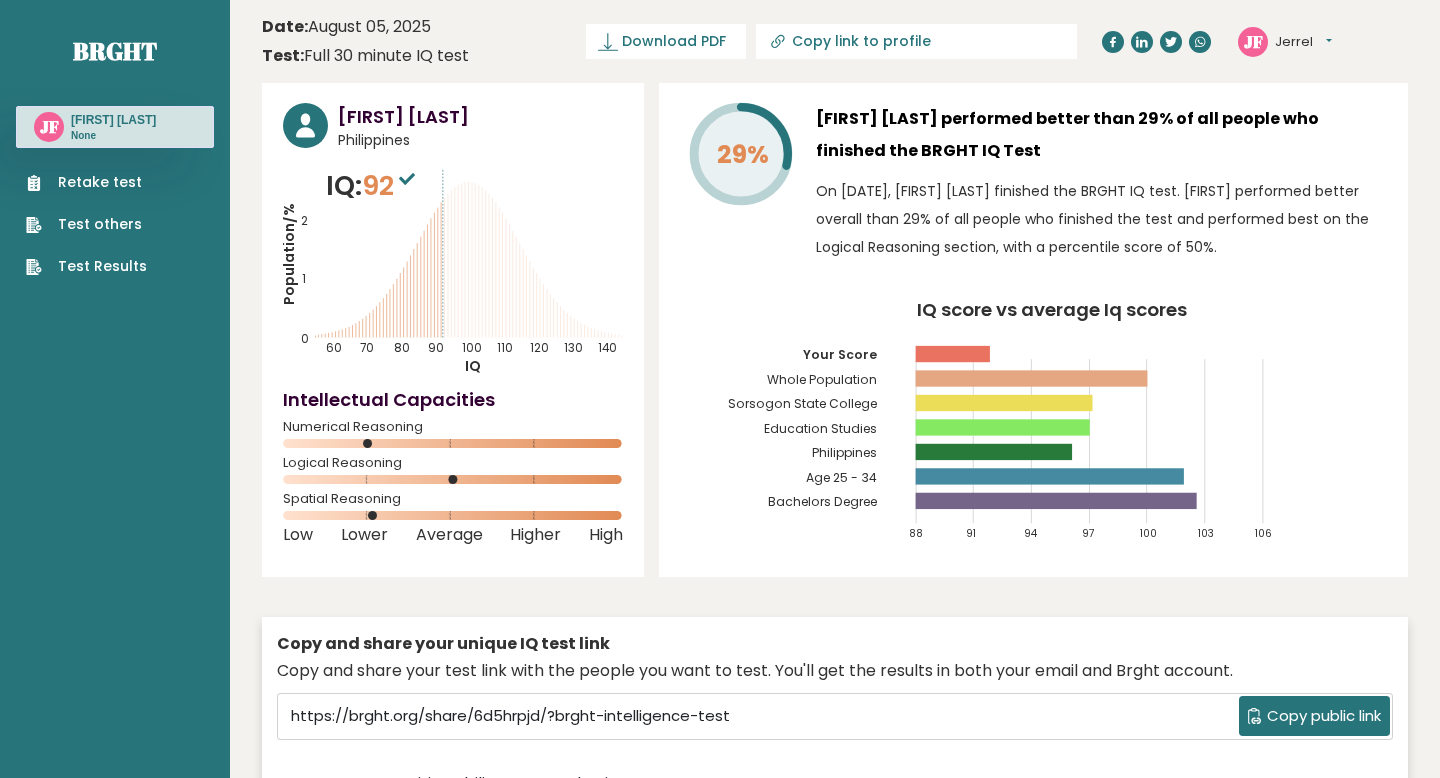 click on "Copy public link" at bounding box center [1324, 716] 